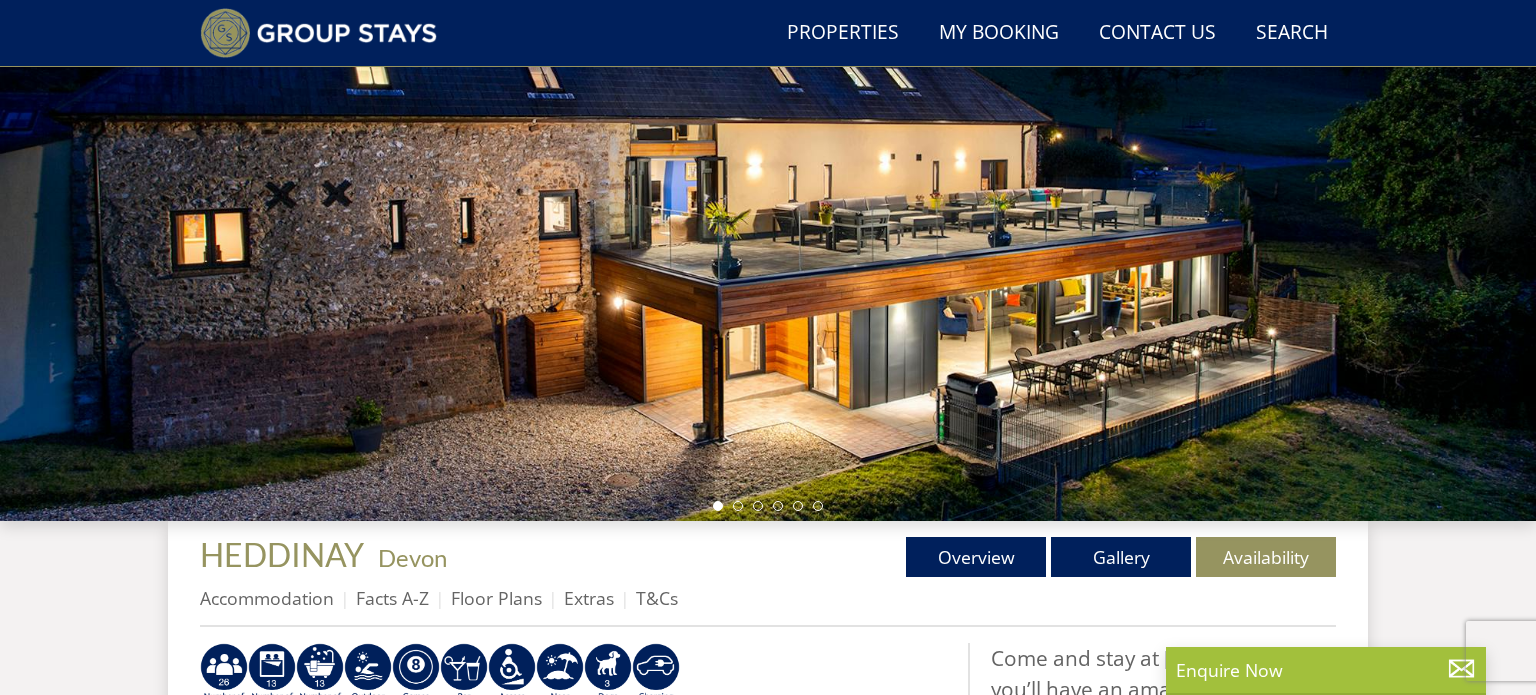 scroll, scrollTop: 0, scrollLeft: 0, axis: both 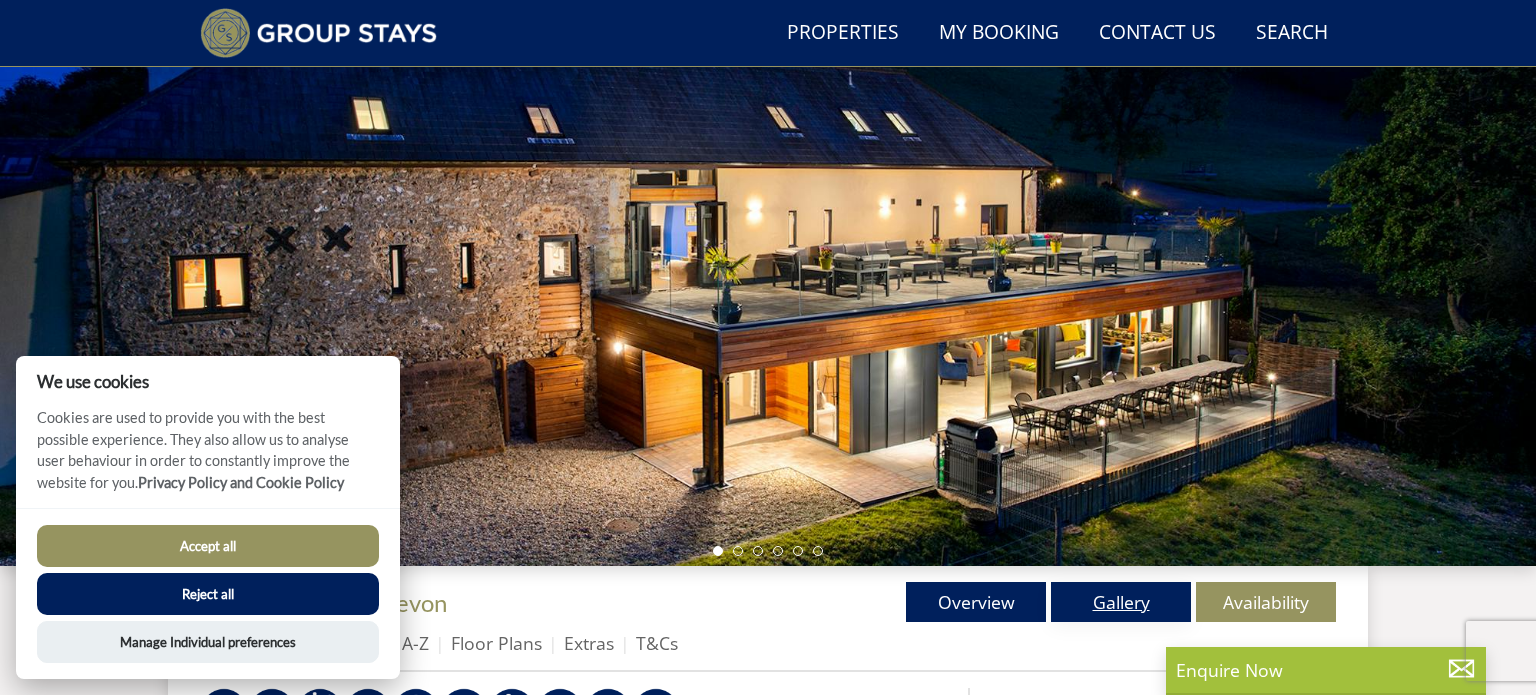 click on "Gallery" at bounding box center [1121, 602] 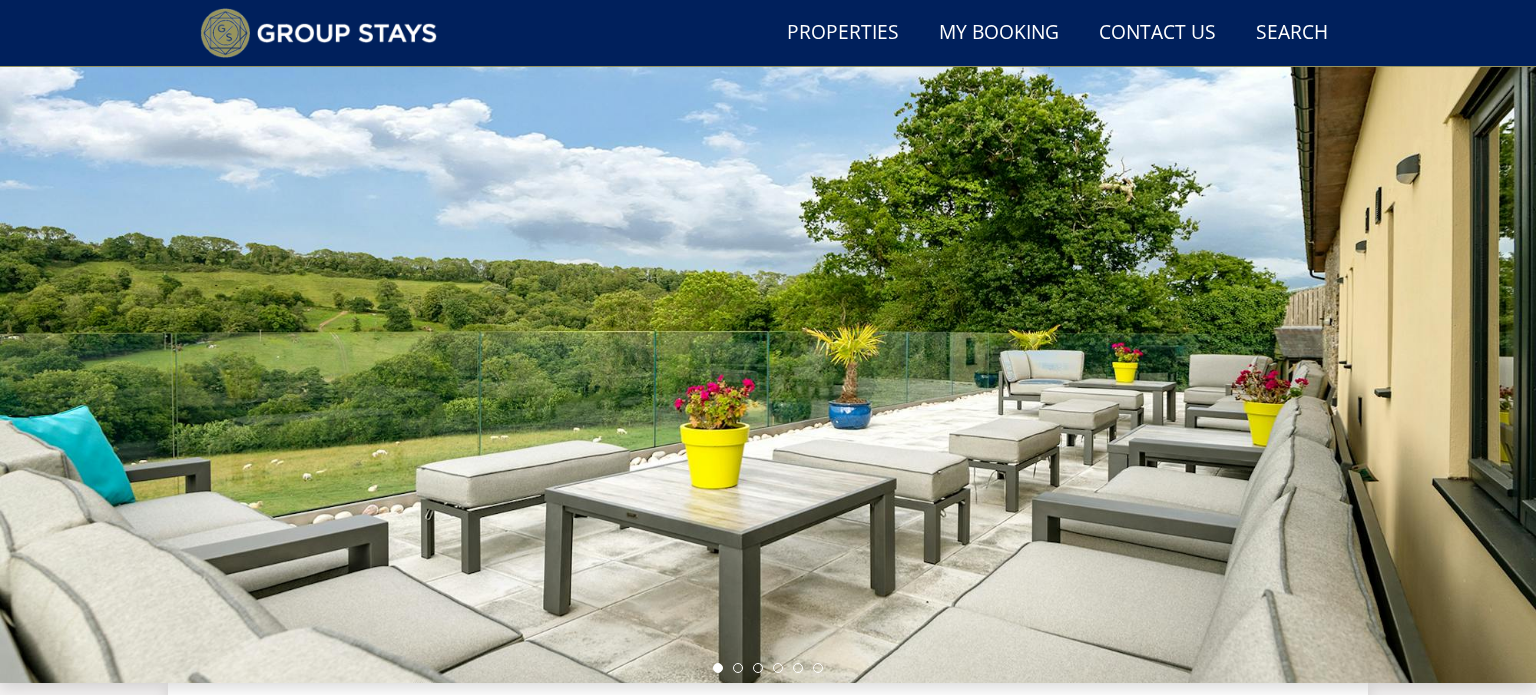 scroll, scrollTop: 124, scrollLeft: 0, axis: vertical 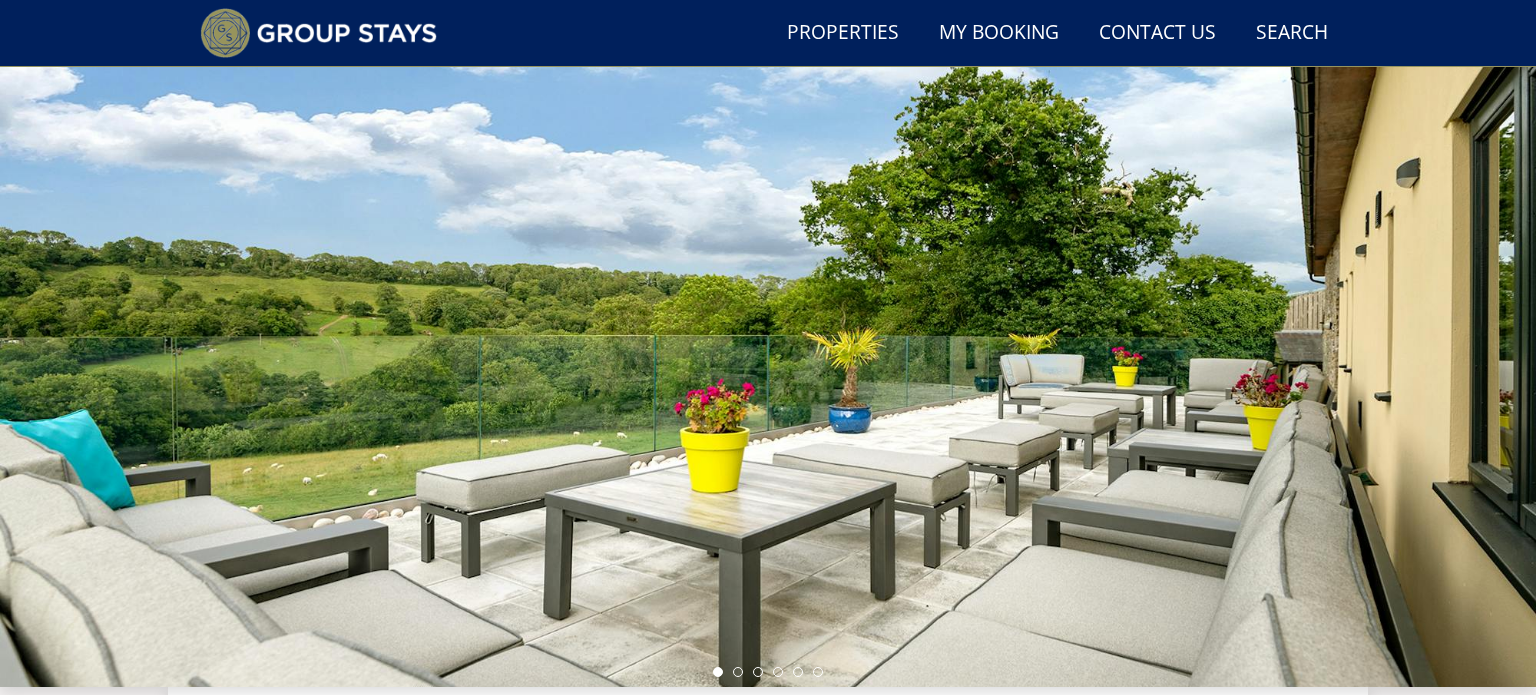 click at bounding box center (768, 337) 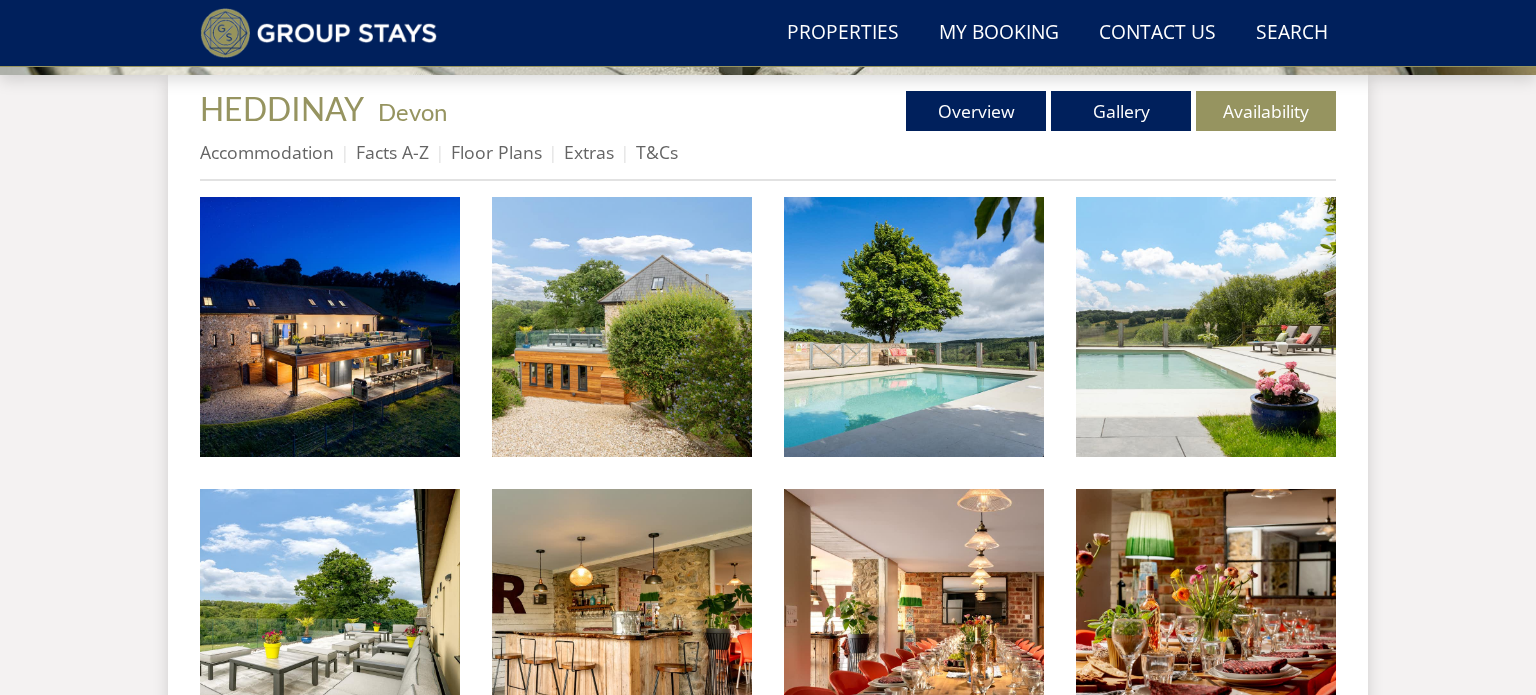 scroll, scrollTop: 727, scrollLeft: 0, axis: vertical 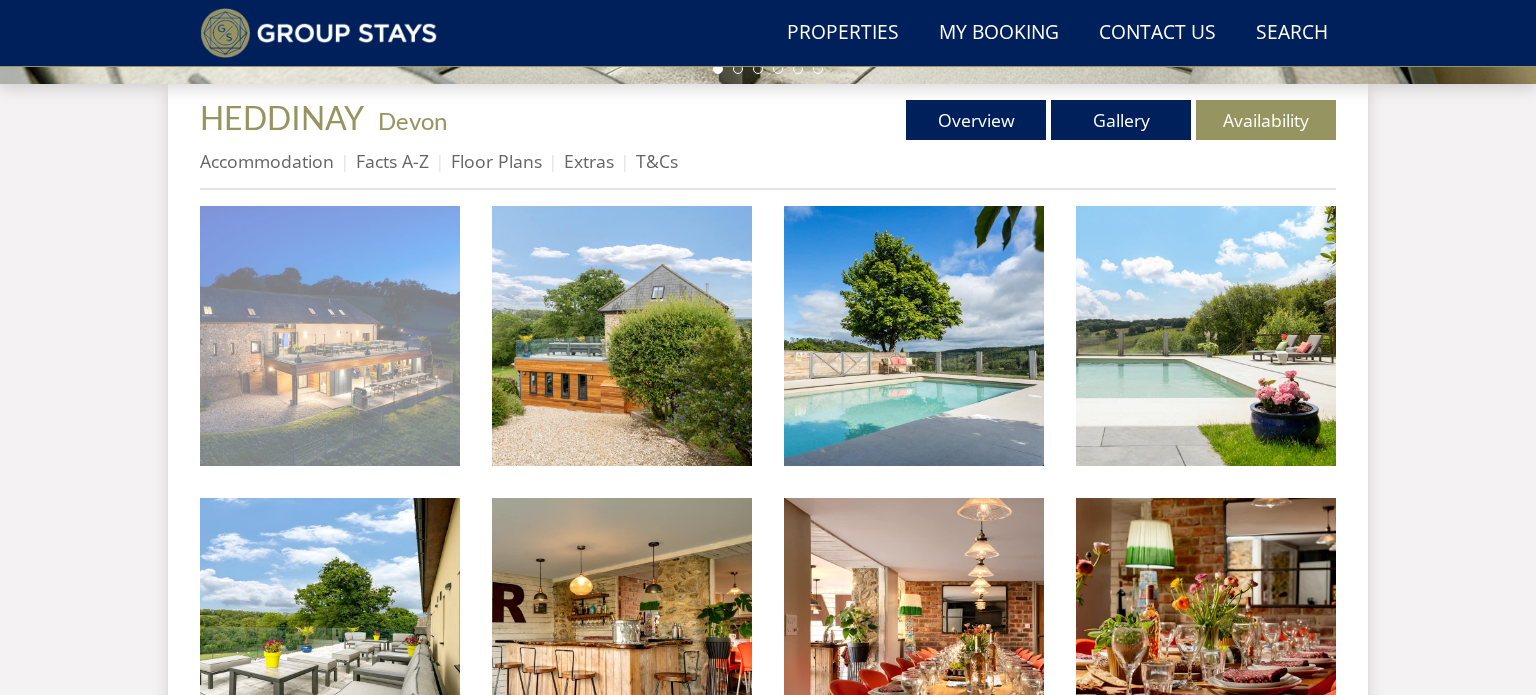 click at bounding box center [330, 336] 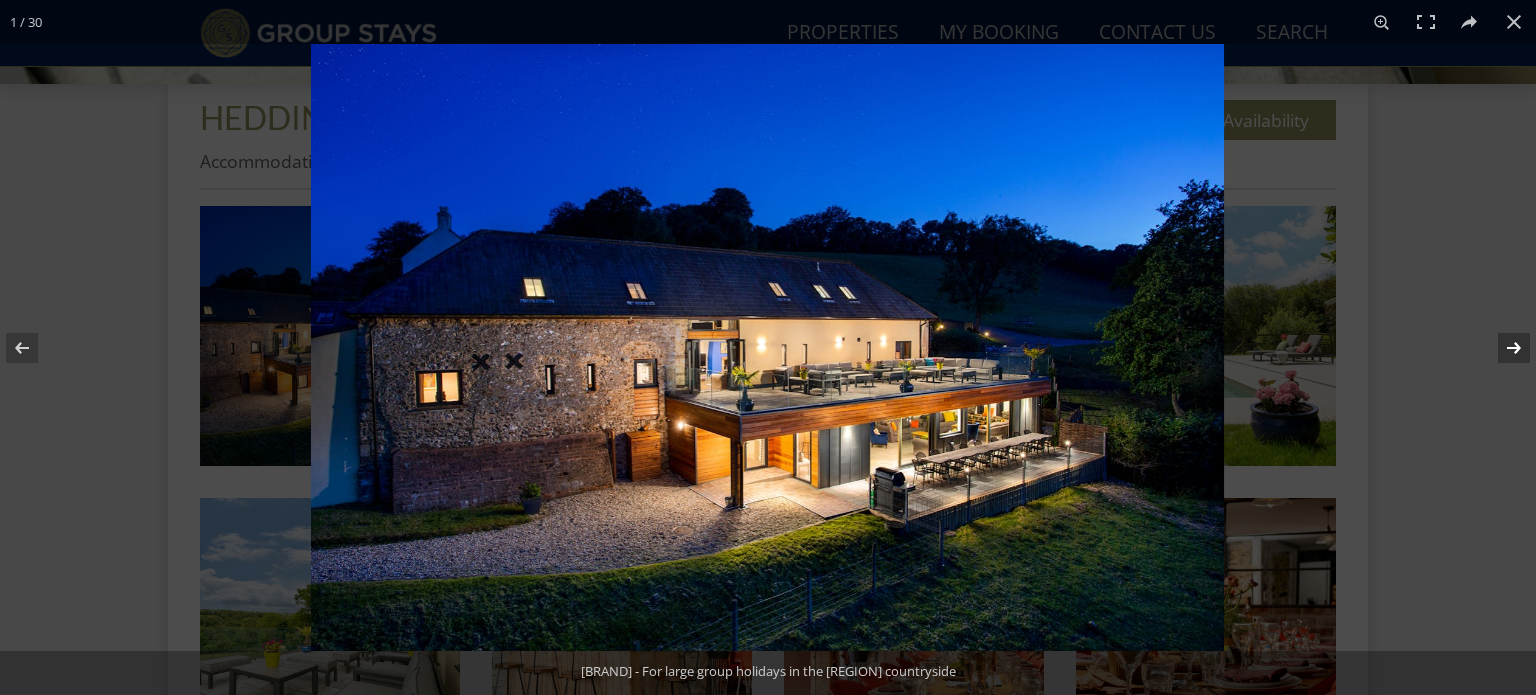click at bounding box center (1501, 348) 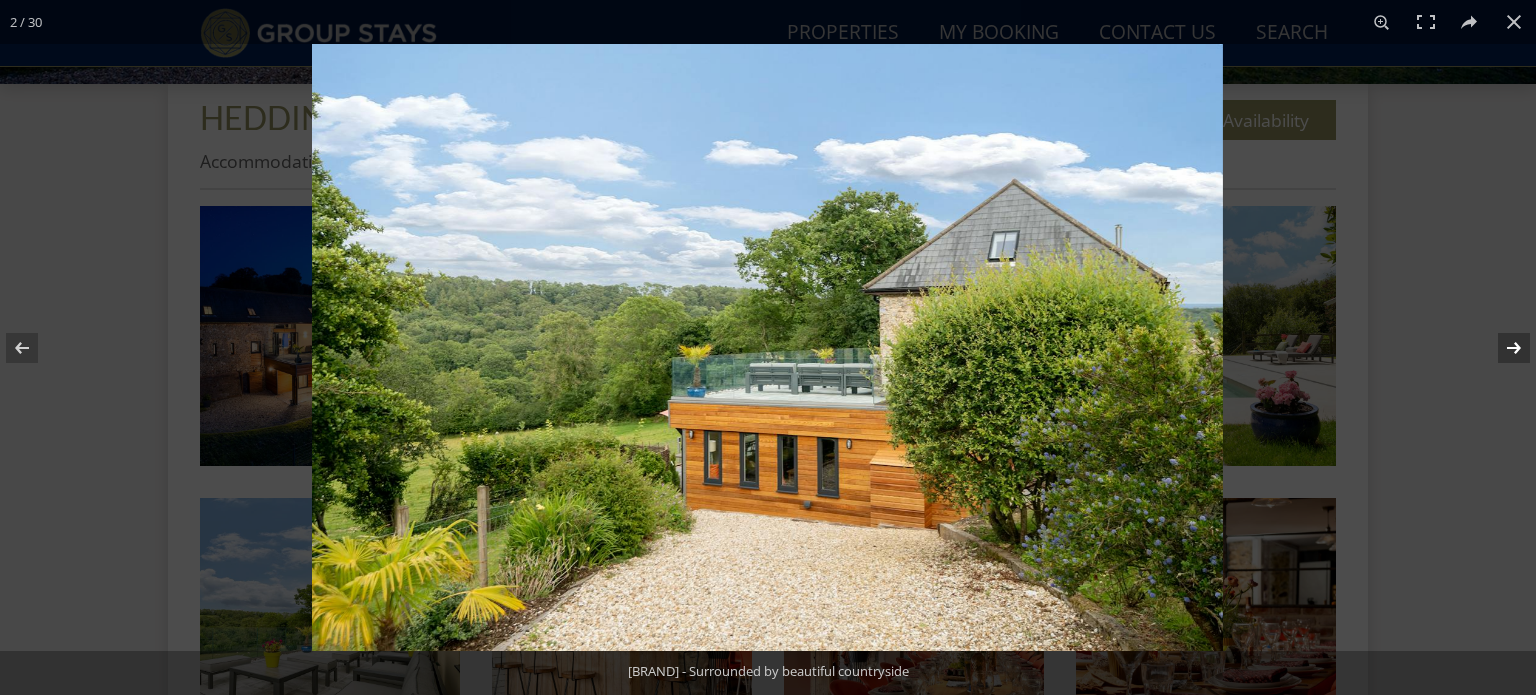click at bounding box center [1501, 348] 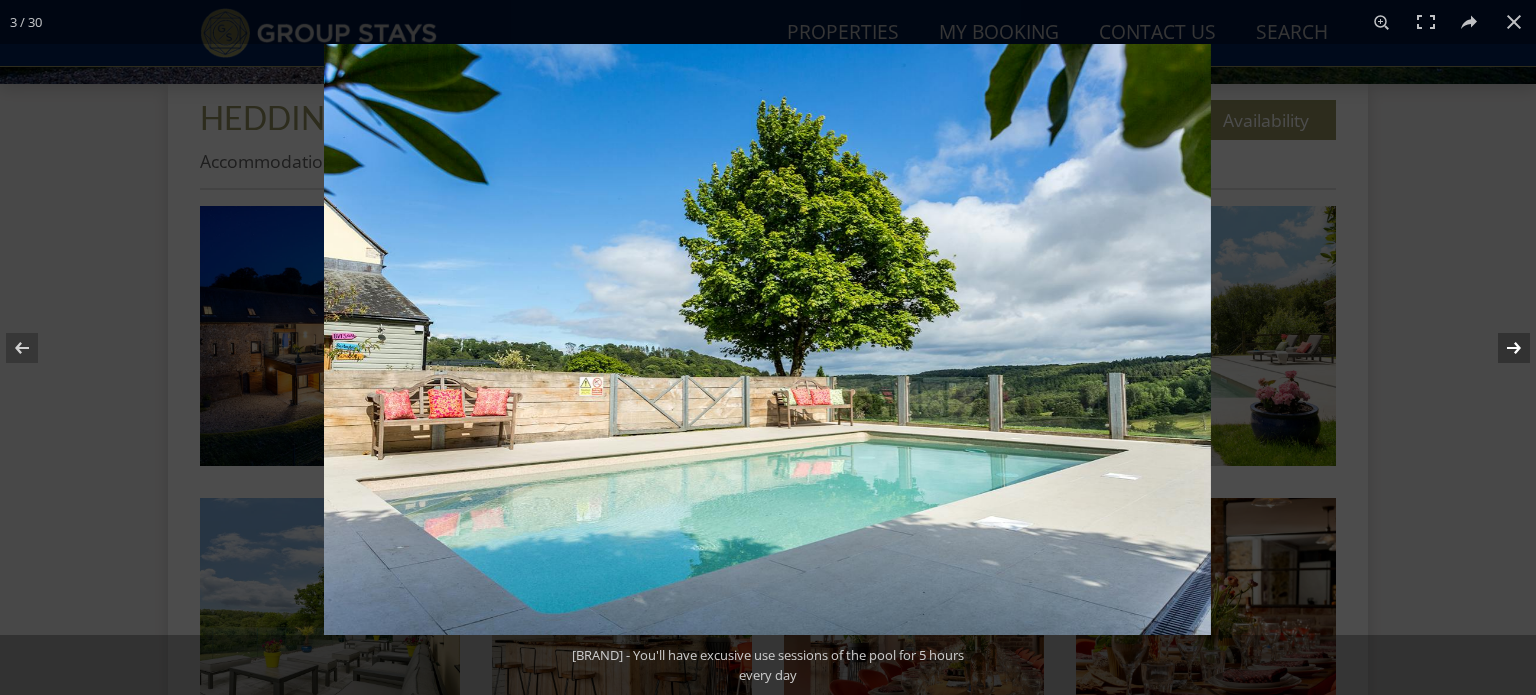 click at bounding box center [1501, 348] 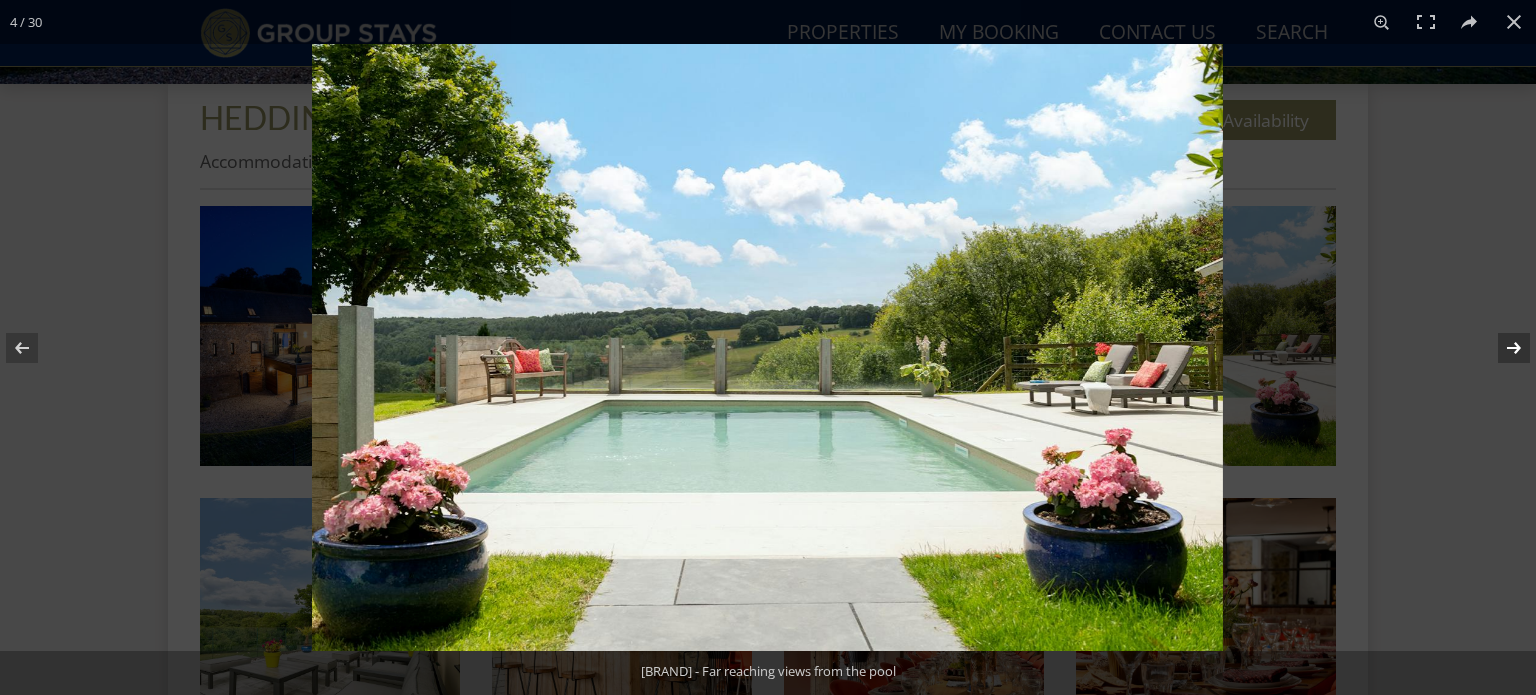 click at bounding box center [1501, 348] 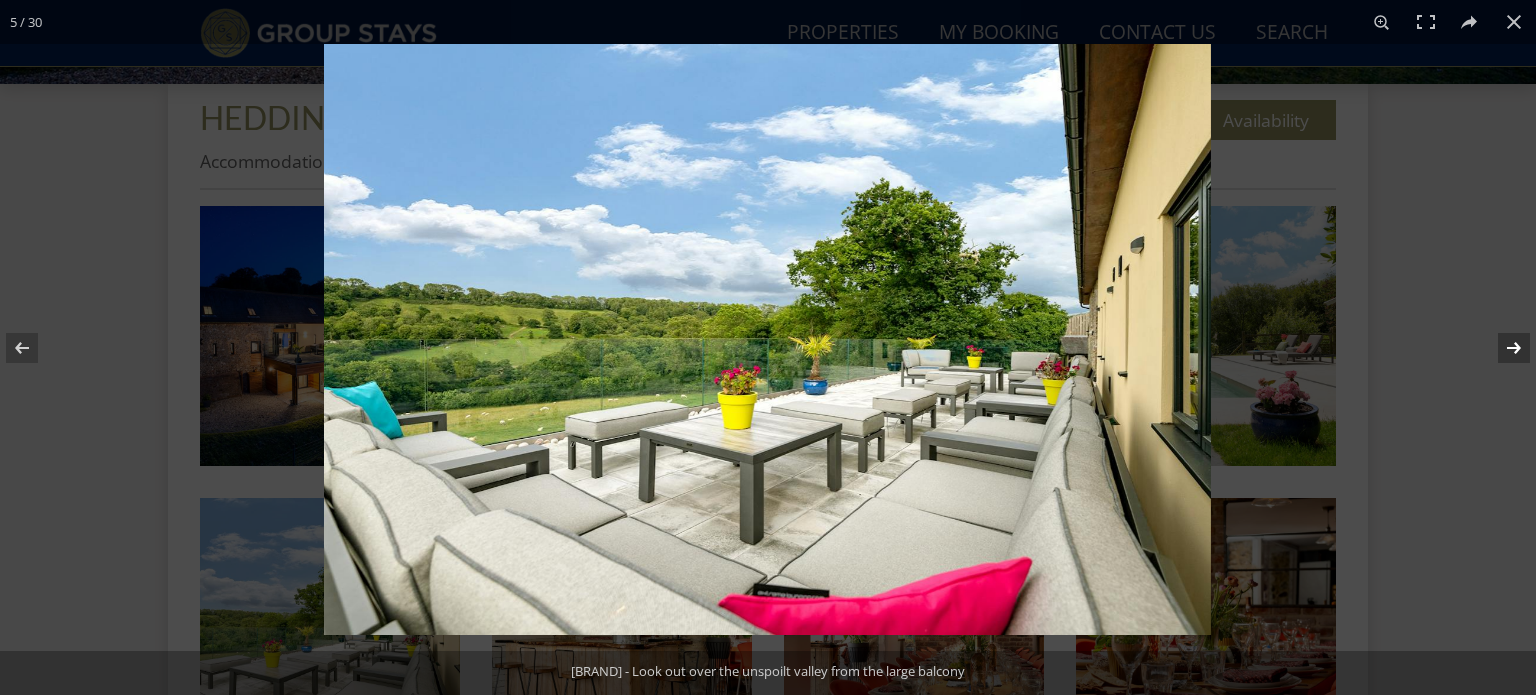 click at bounding box center [1501, 348] 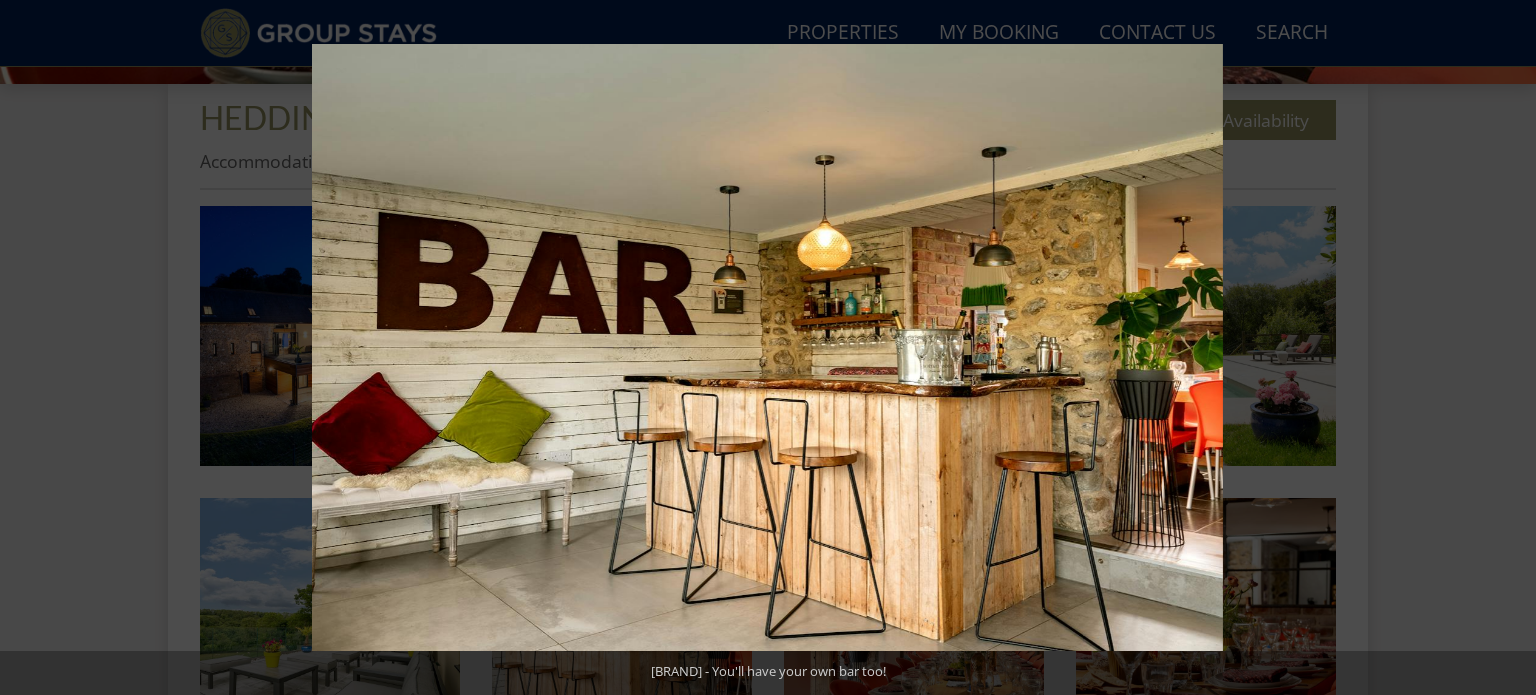 click at bounding box center (1501, 348) 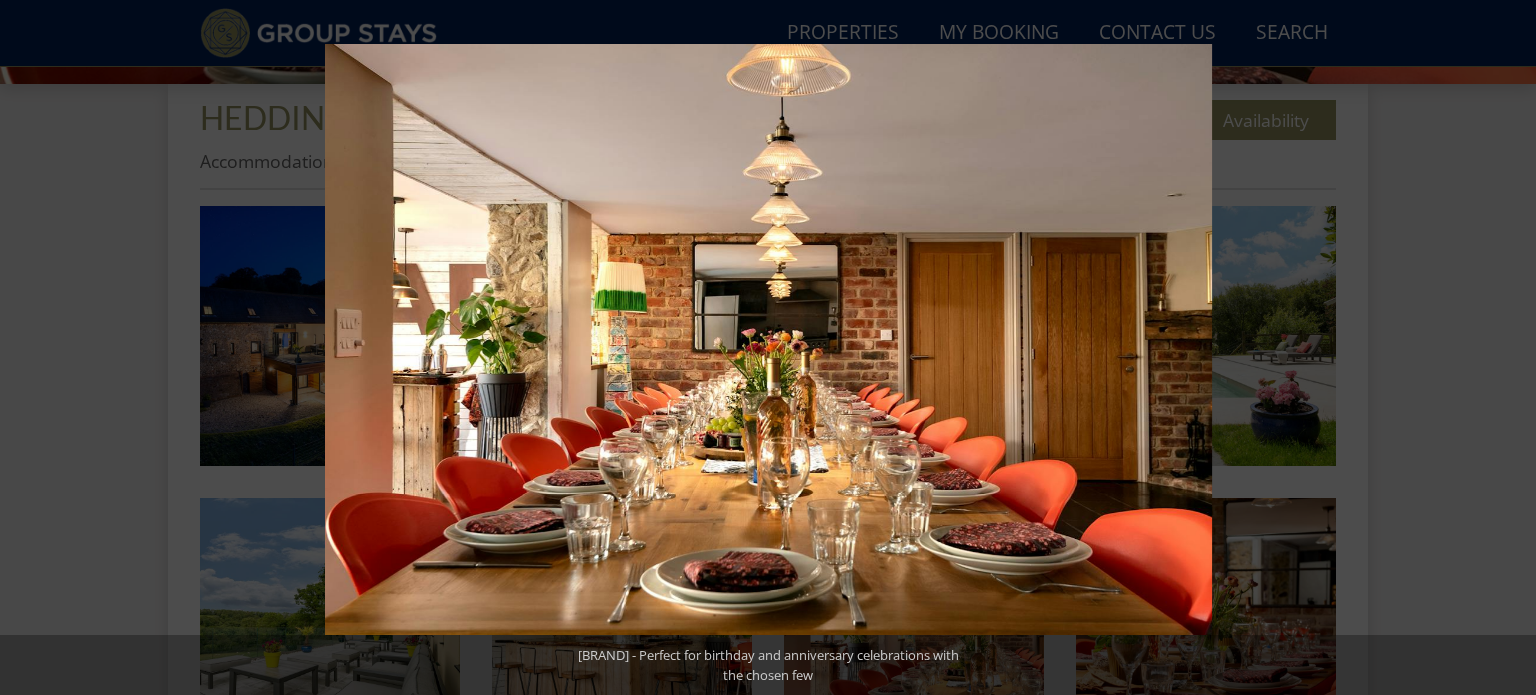 click at bounding box center [1501, 348] 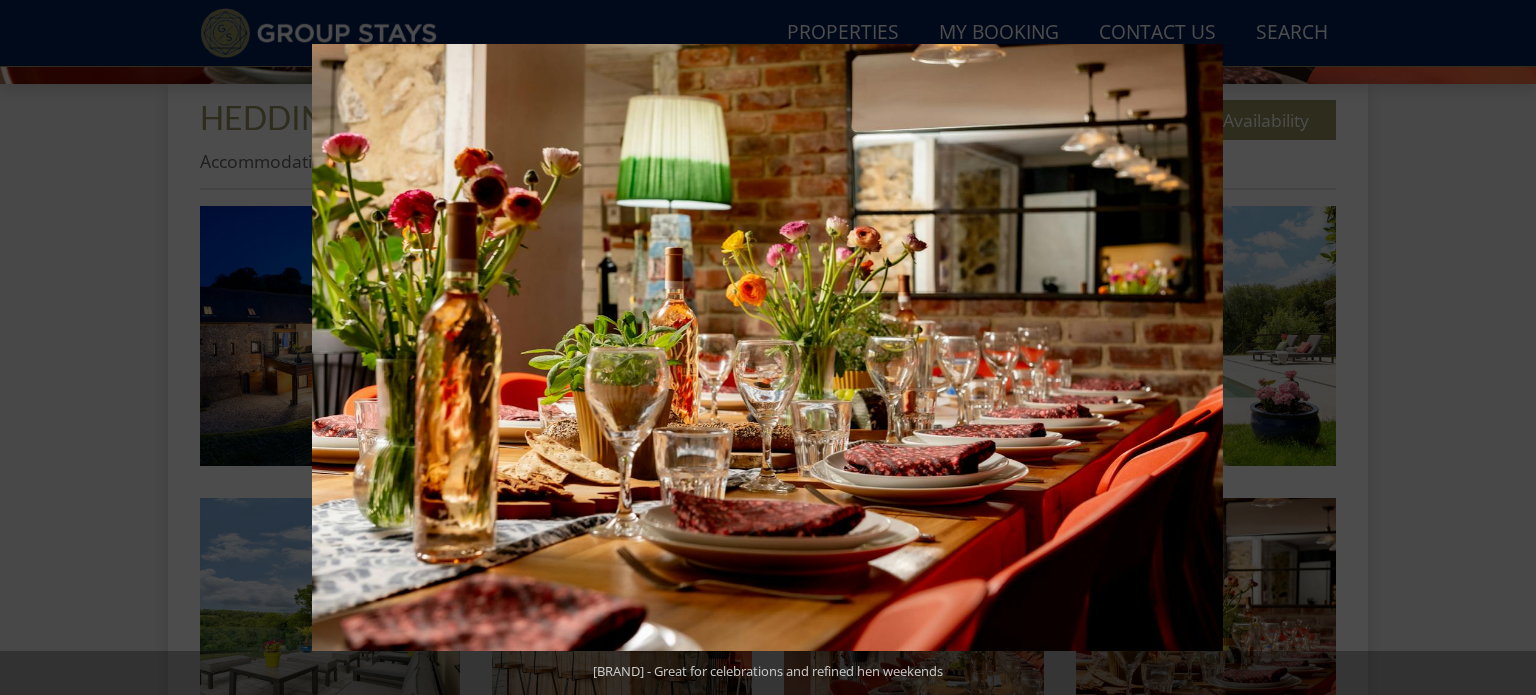 click at bounding box center (1501, 348) 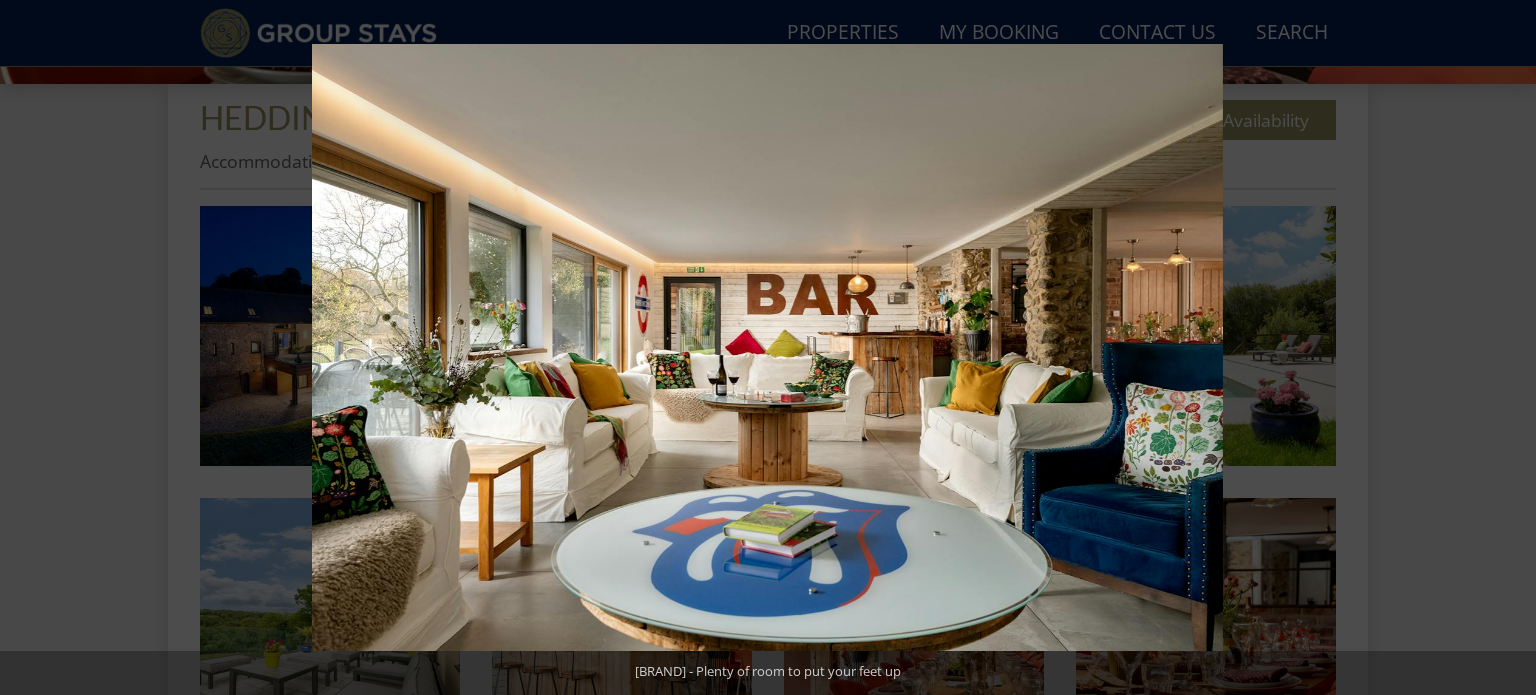 click at bounding box center [1501, 348] 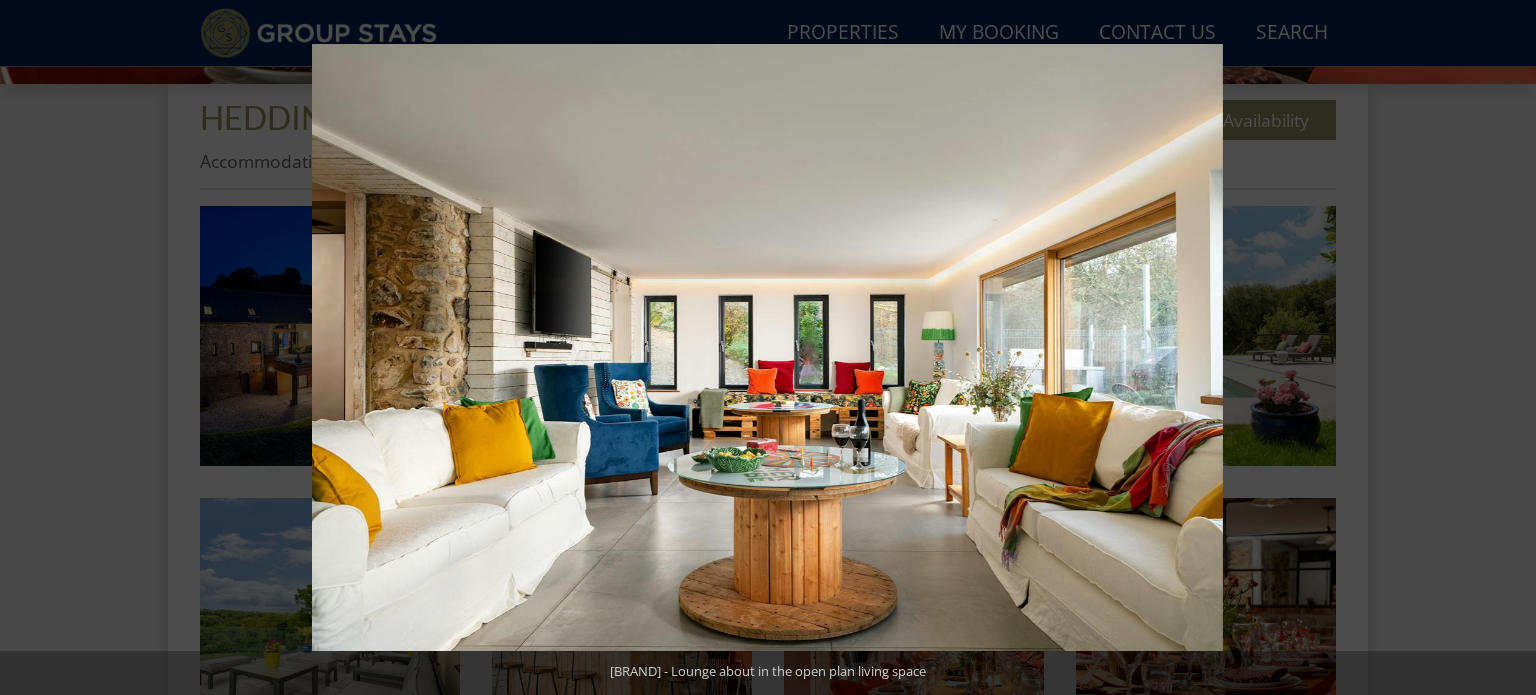 click at bounding box center [1501, 348] 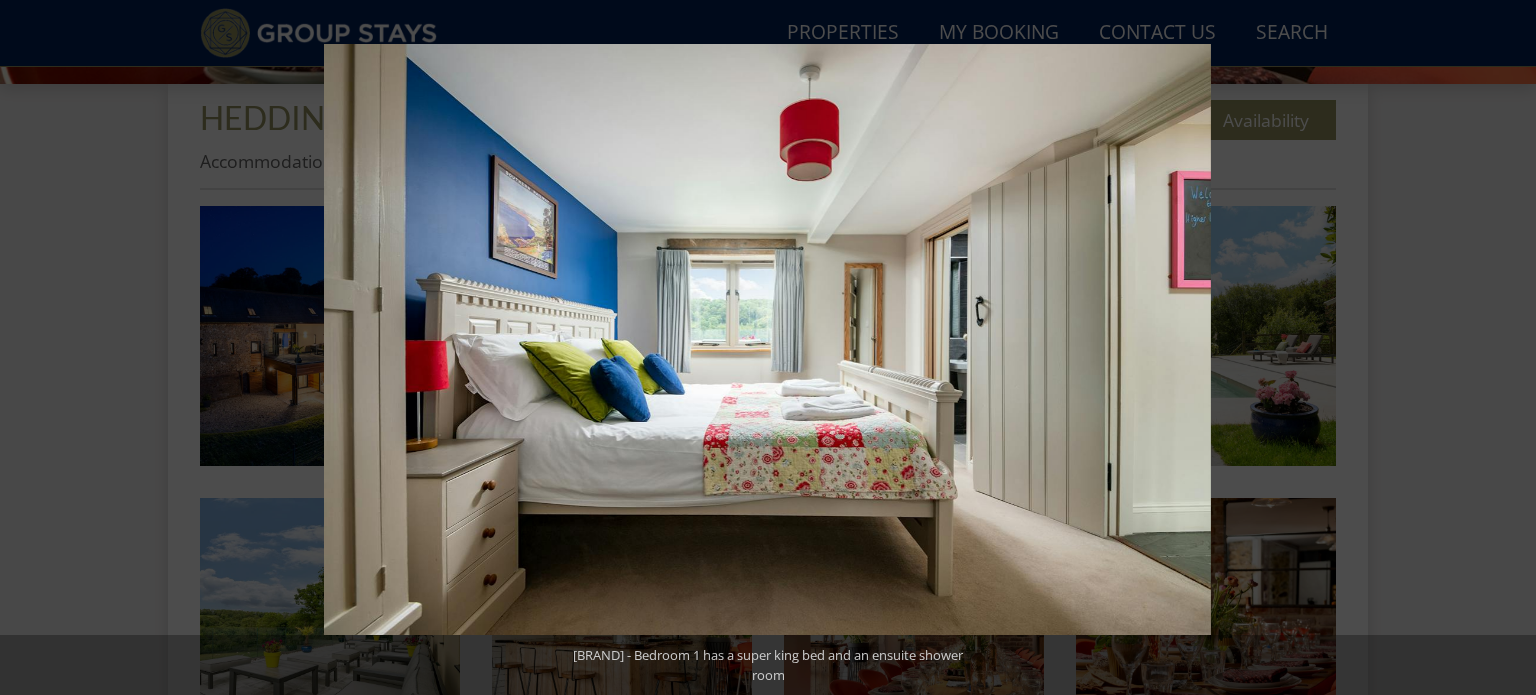 click at bounding box center [1501, 348] 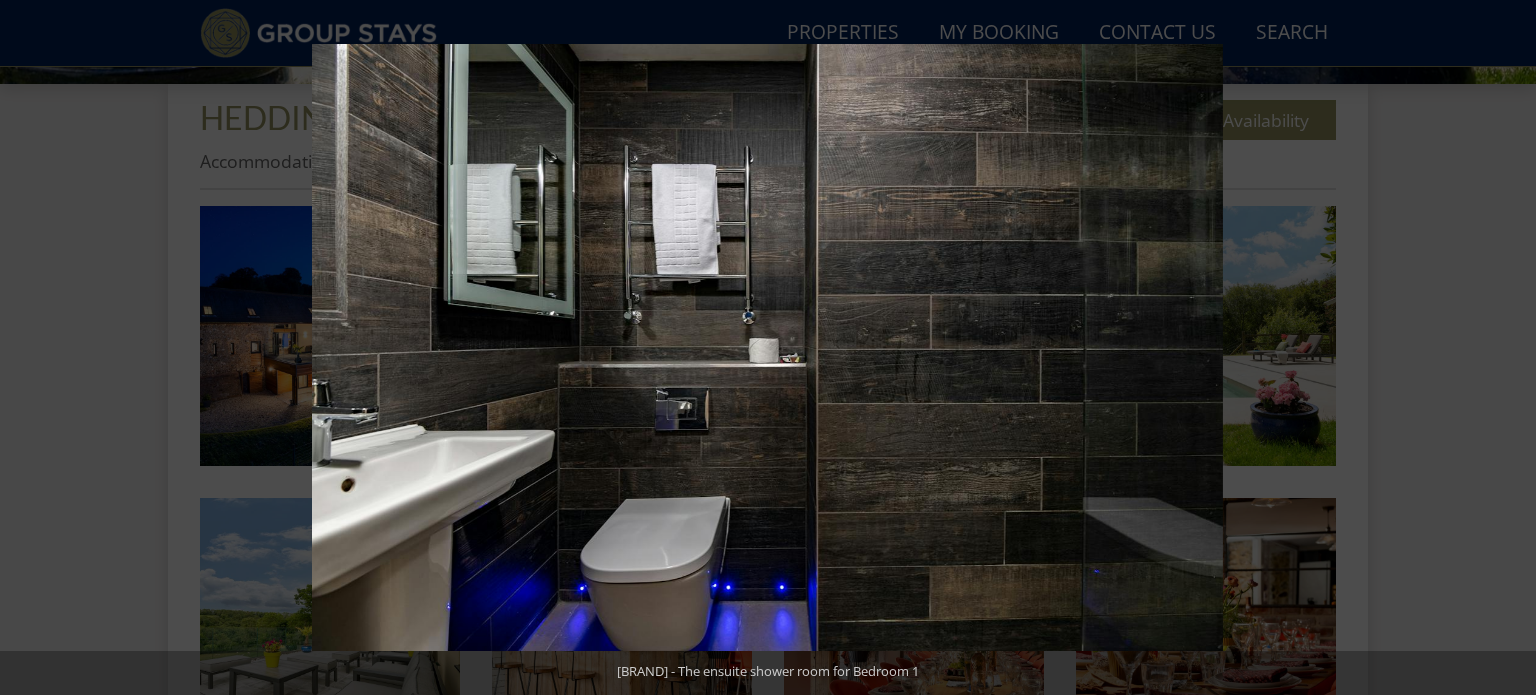 click at bounding box center (1501, 348) 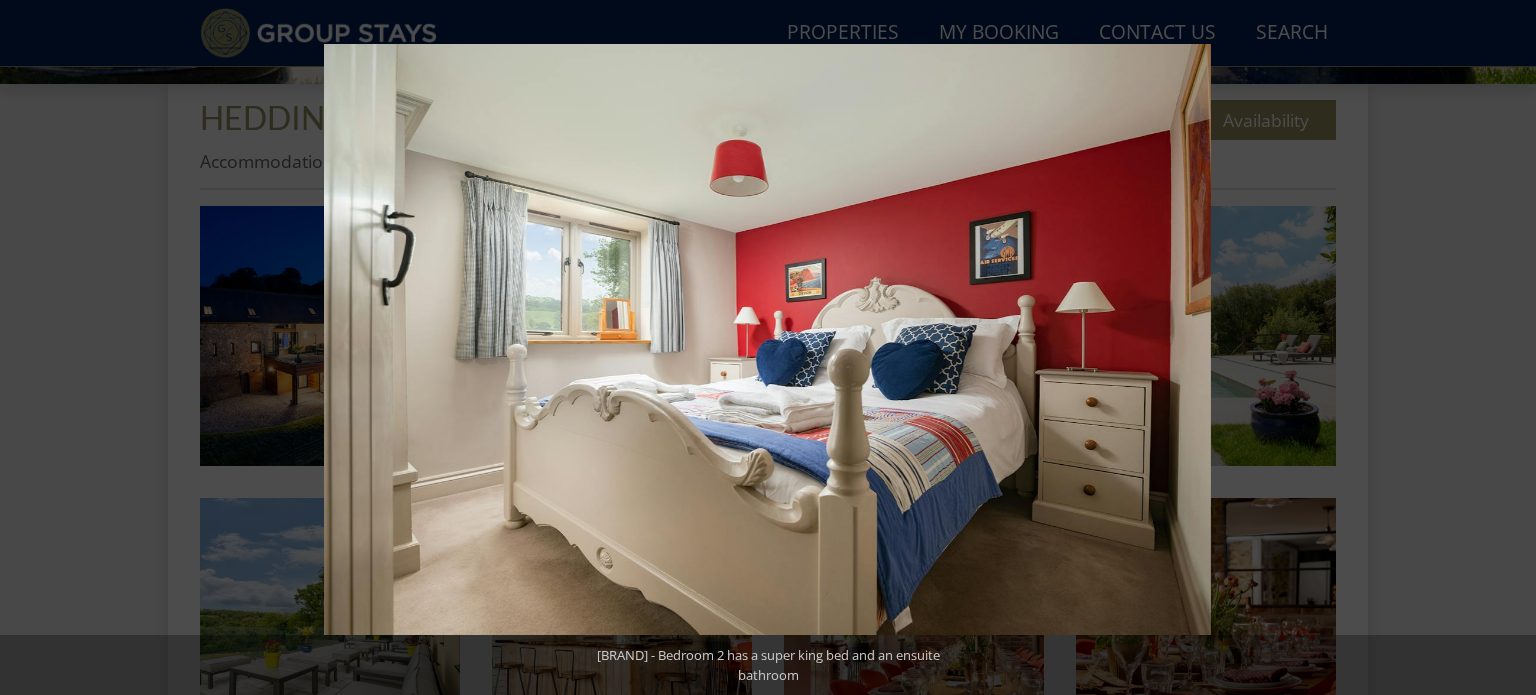 click at bounding box center (1501, 348) 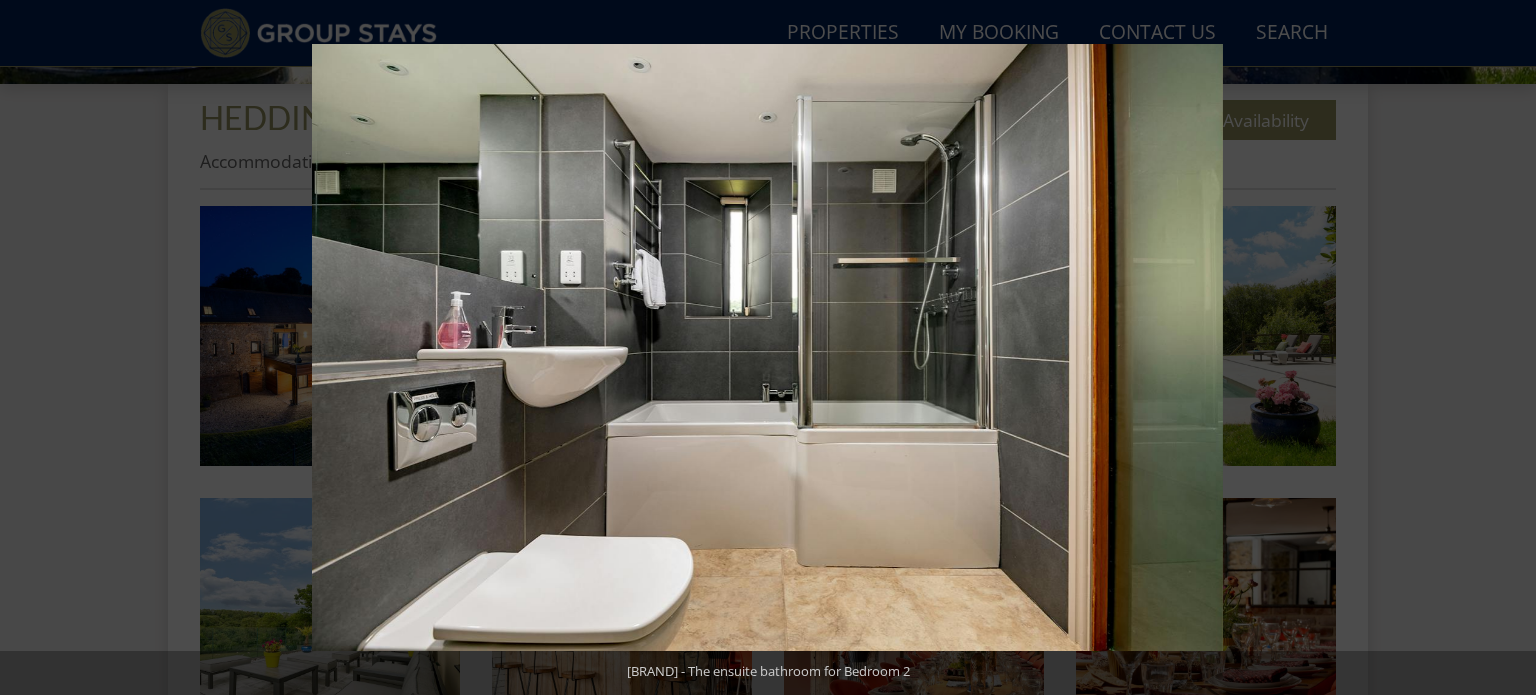 click at bounding box center [1501, 348] 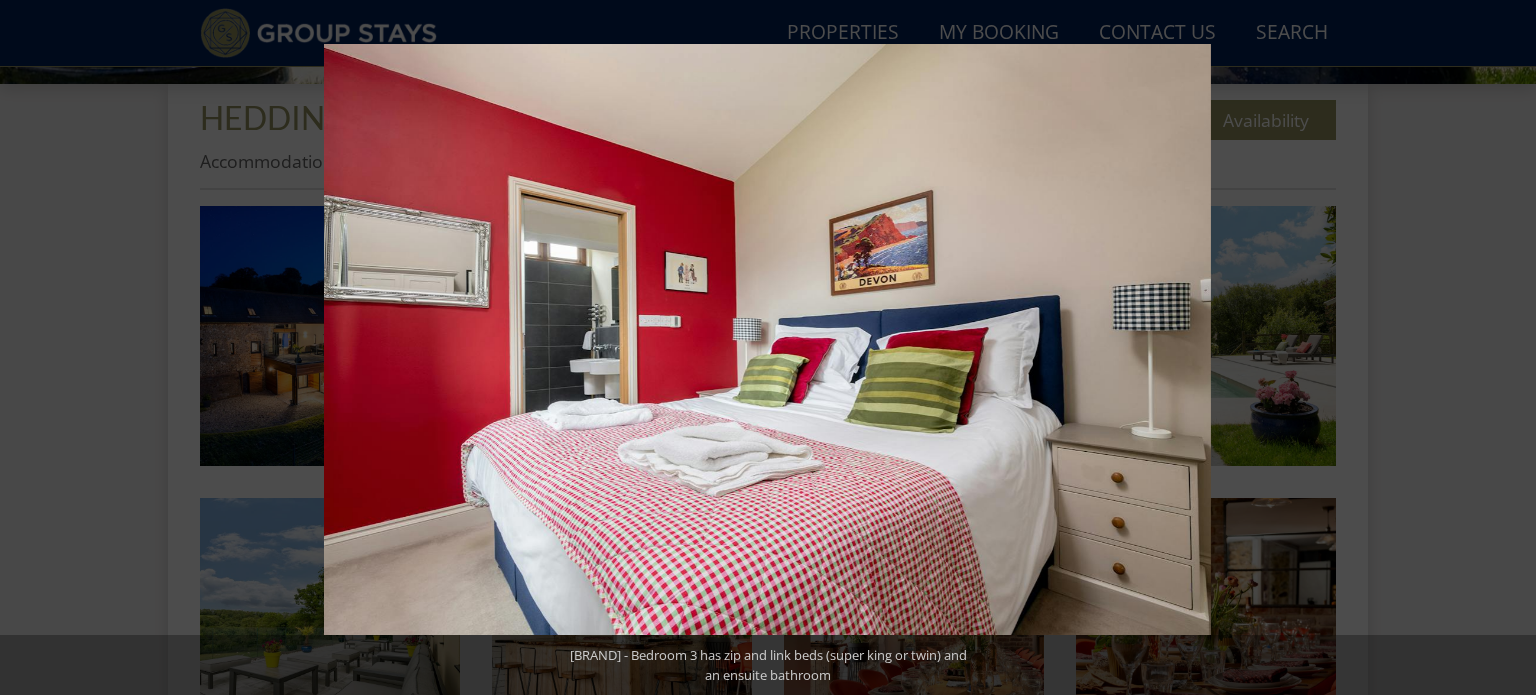 click at bounding box center (1501, 348) 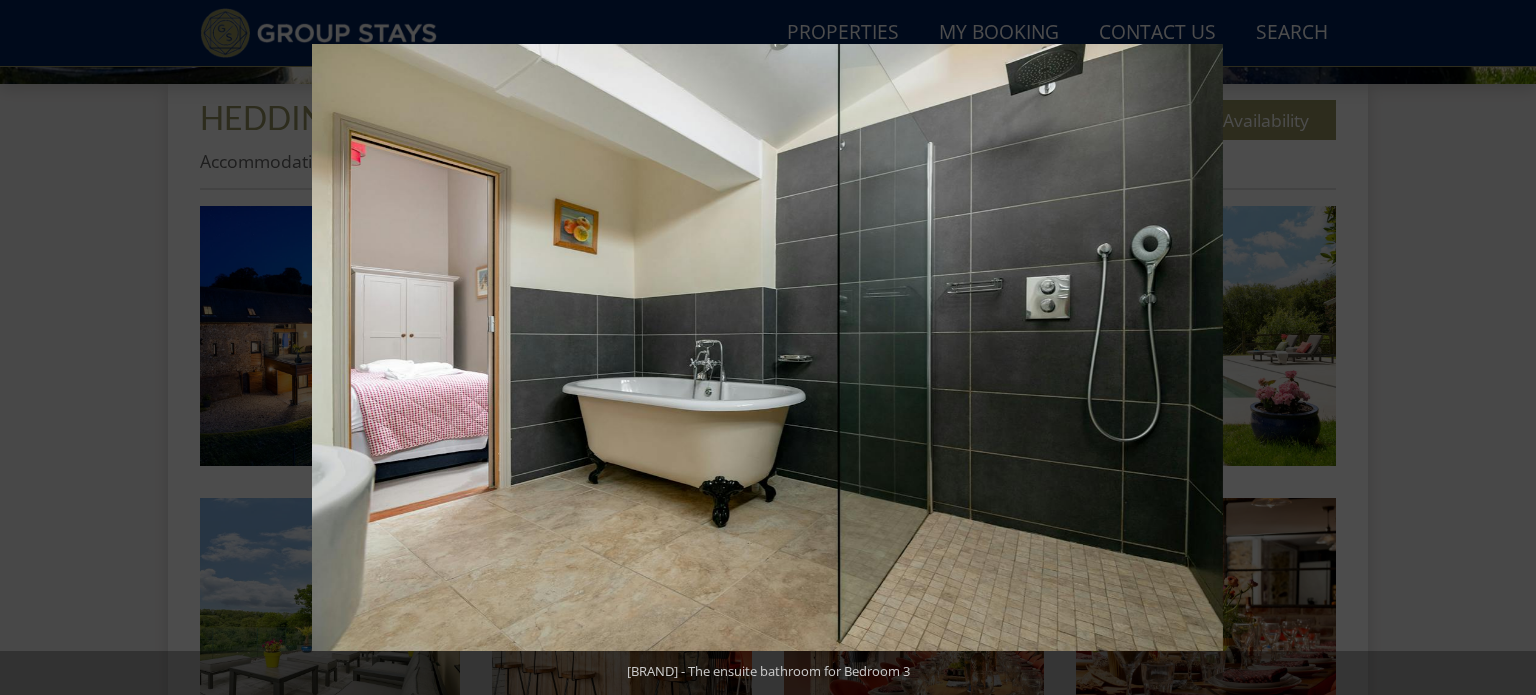 click at bounding box center [1501, 348] 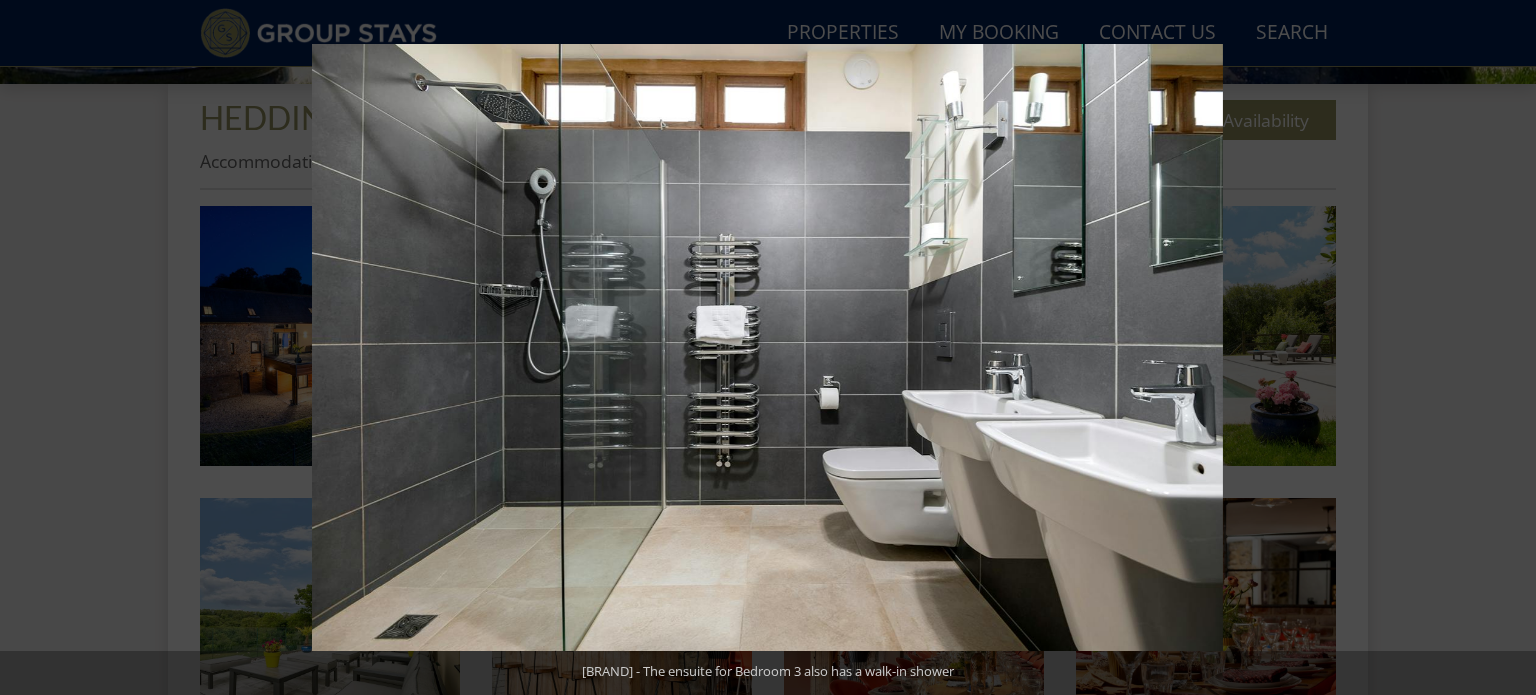 click at bounding box center (1501, 348) 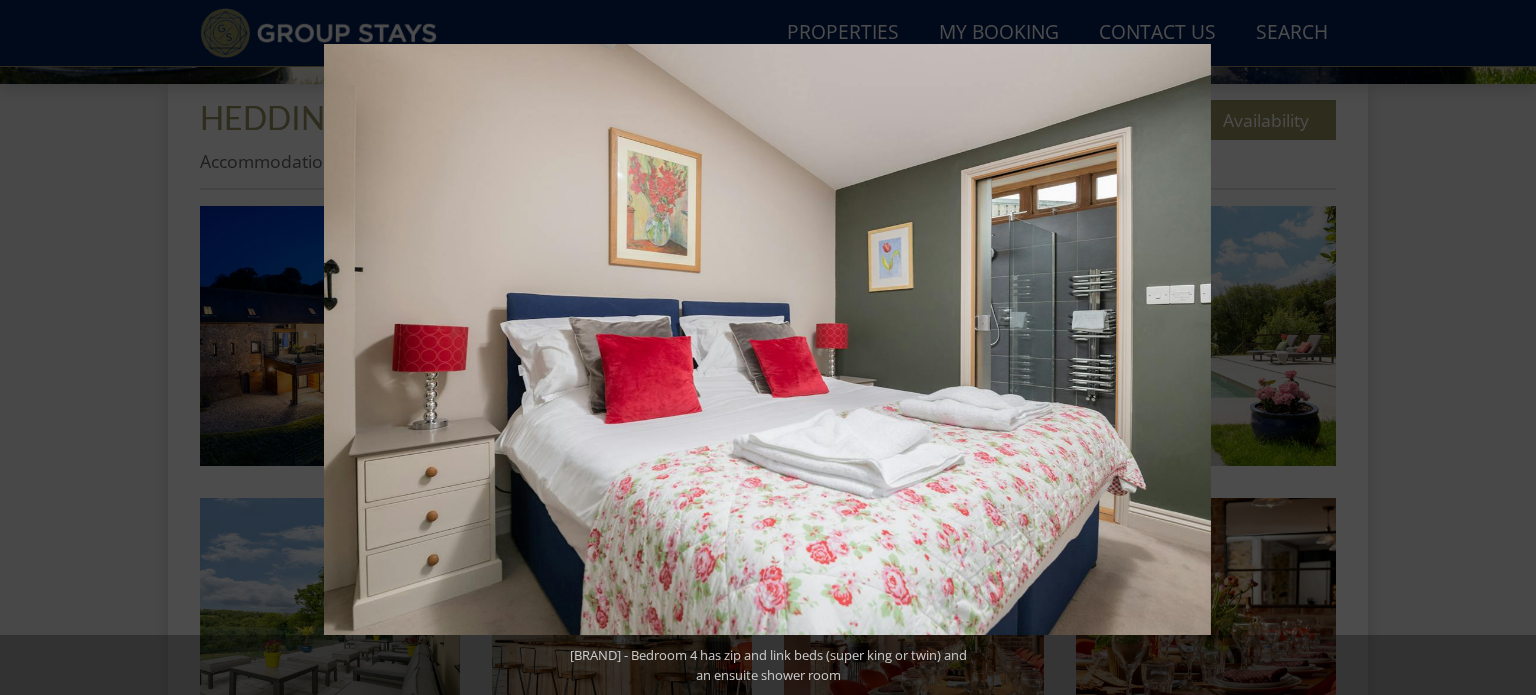 click at bounding box center [1501, 348] 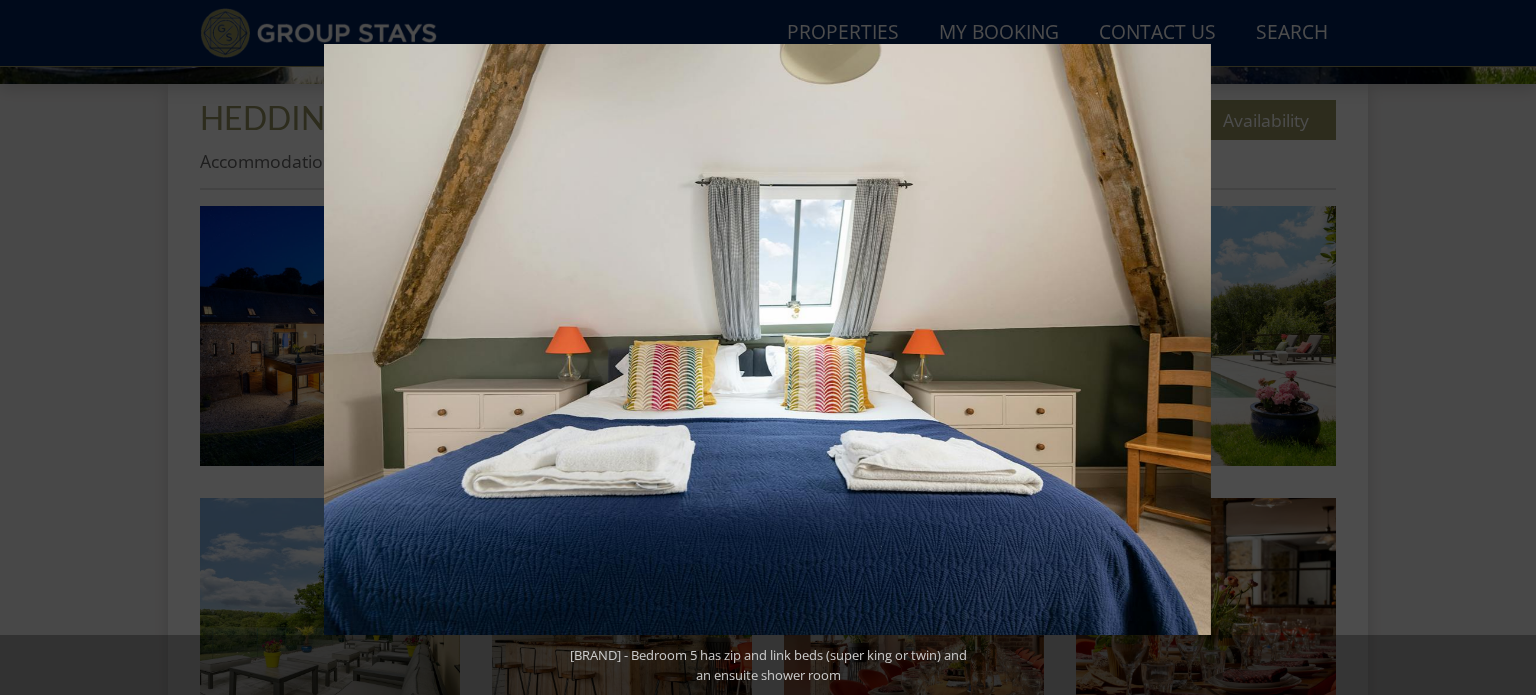 click at bounding box center (1501, 348) 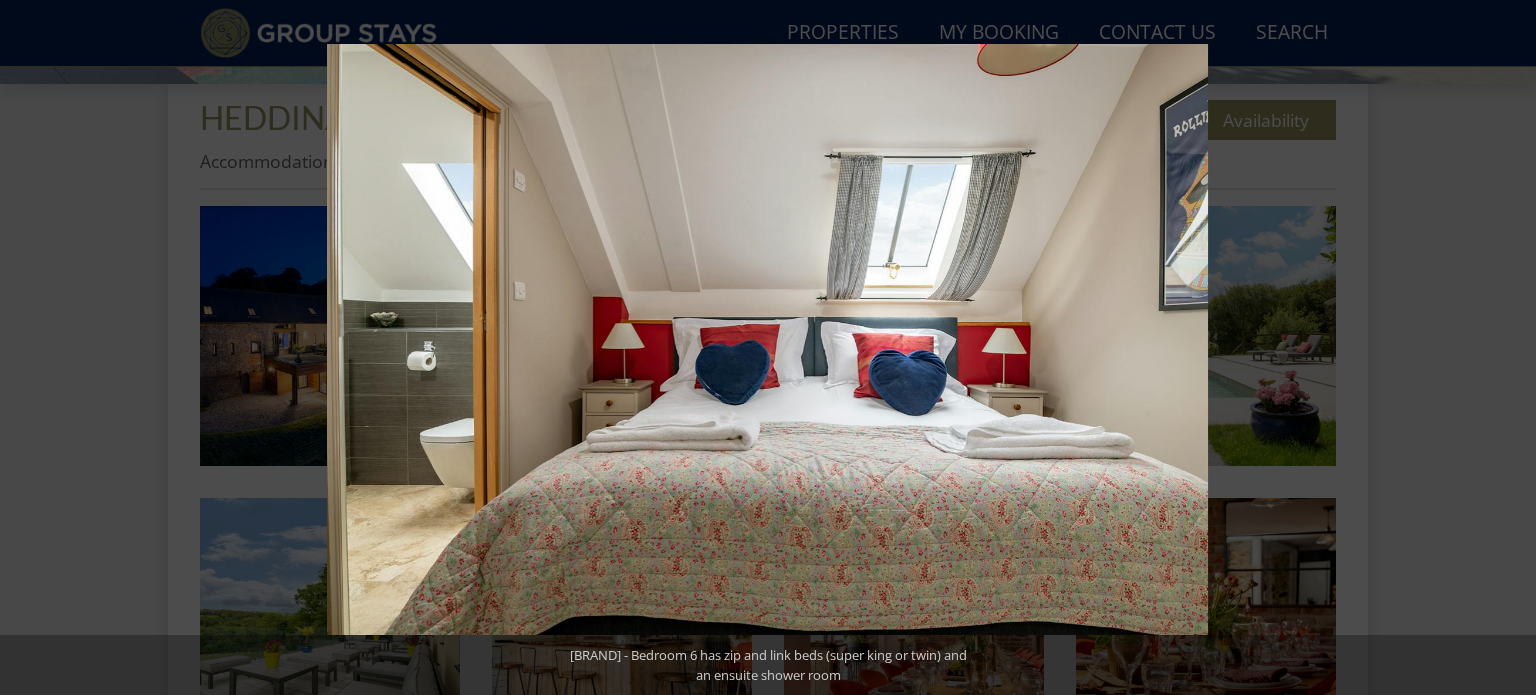 click at bounding box center [1501, 348] 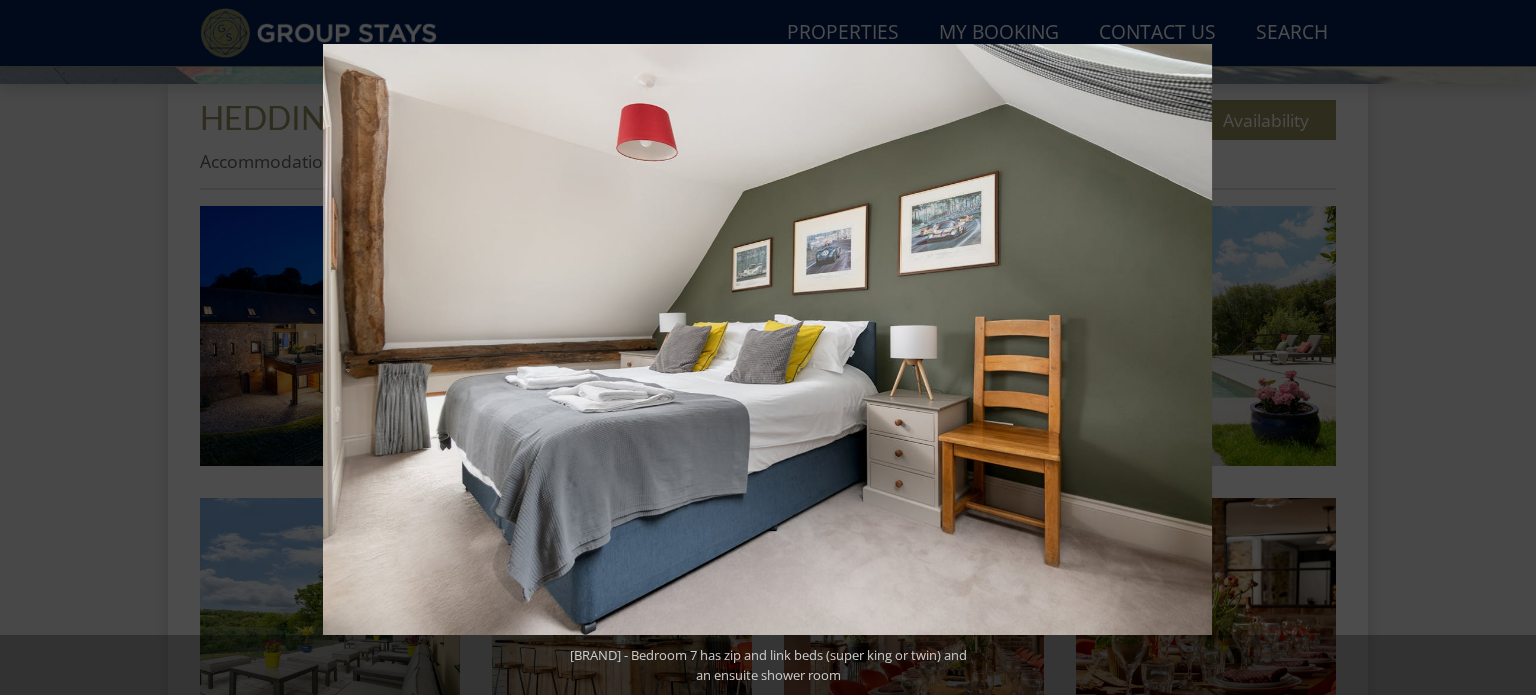 click at bounding box center [1501, 348] 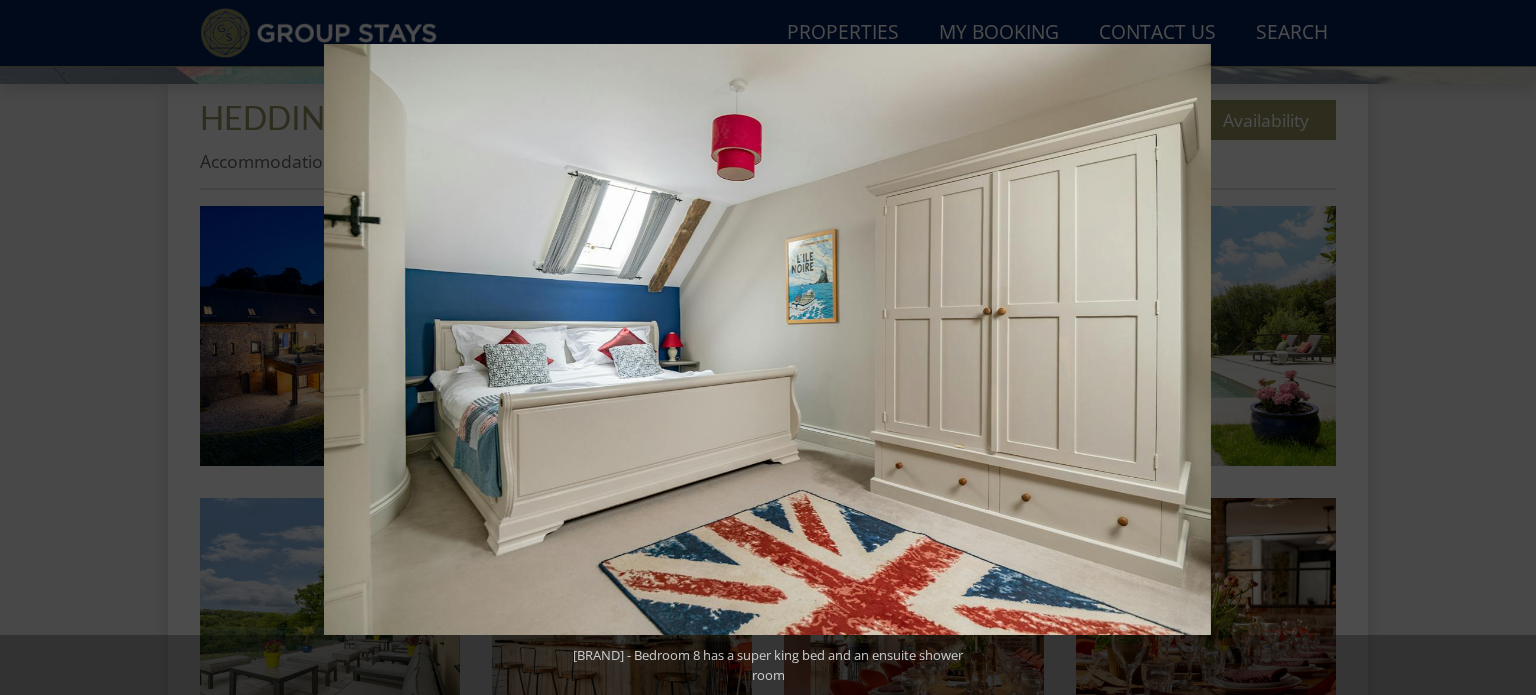 click at bounding box center [1501, 348] 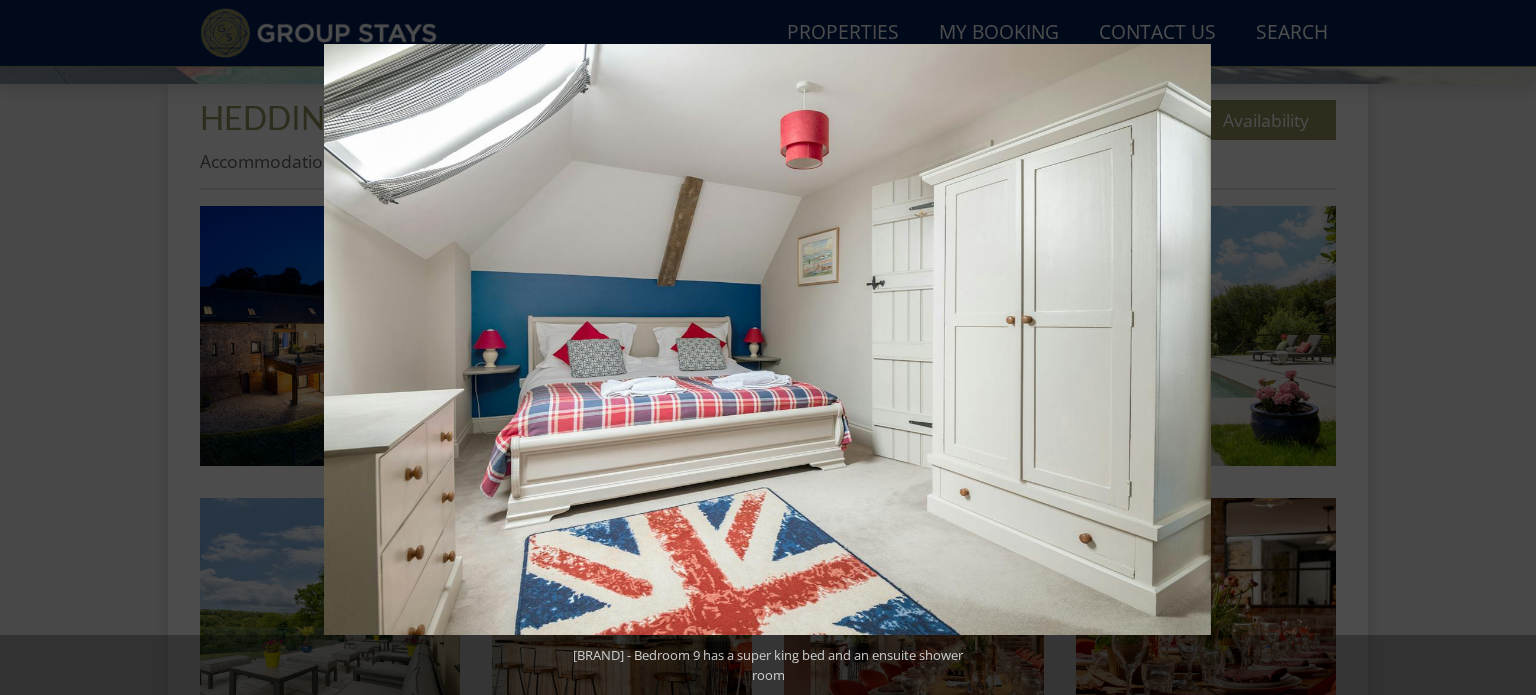 click at bounding box center [1501, 348] 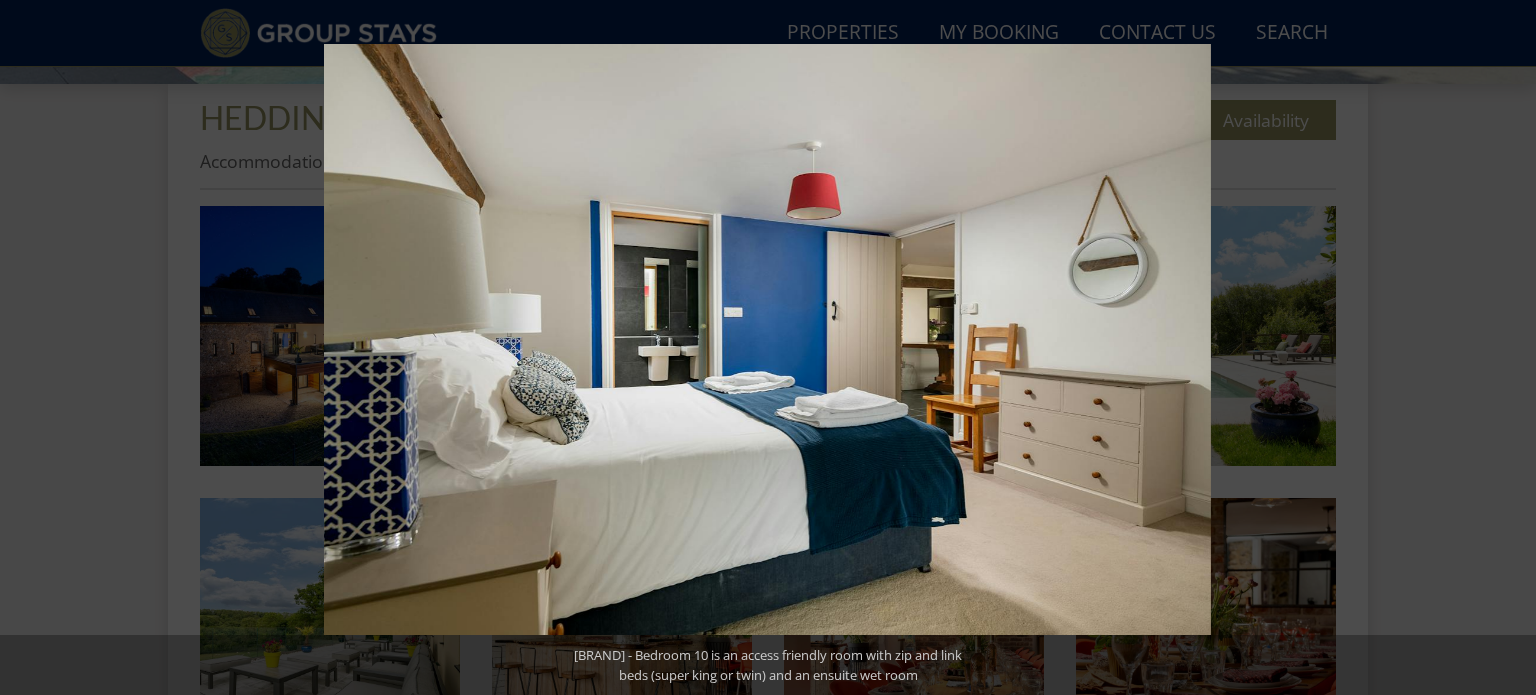 click at bounding box center [1501, 348] 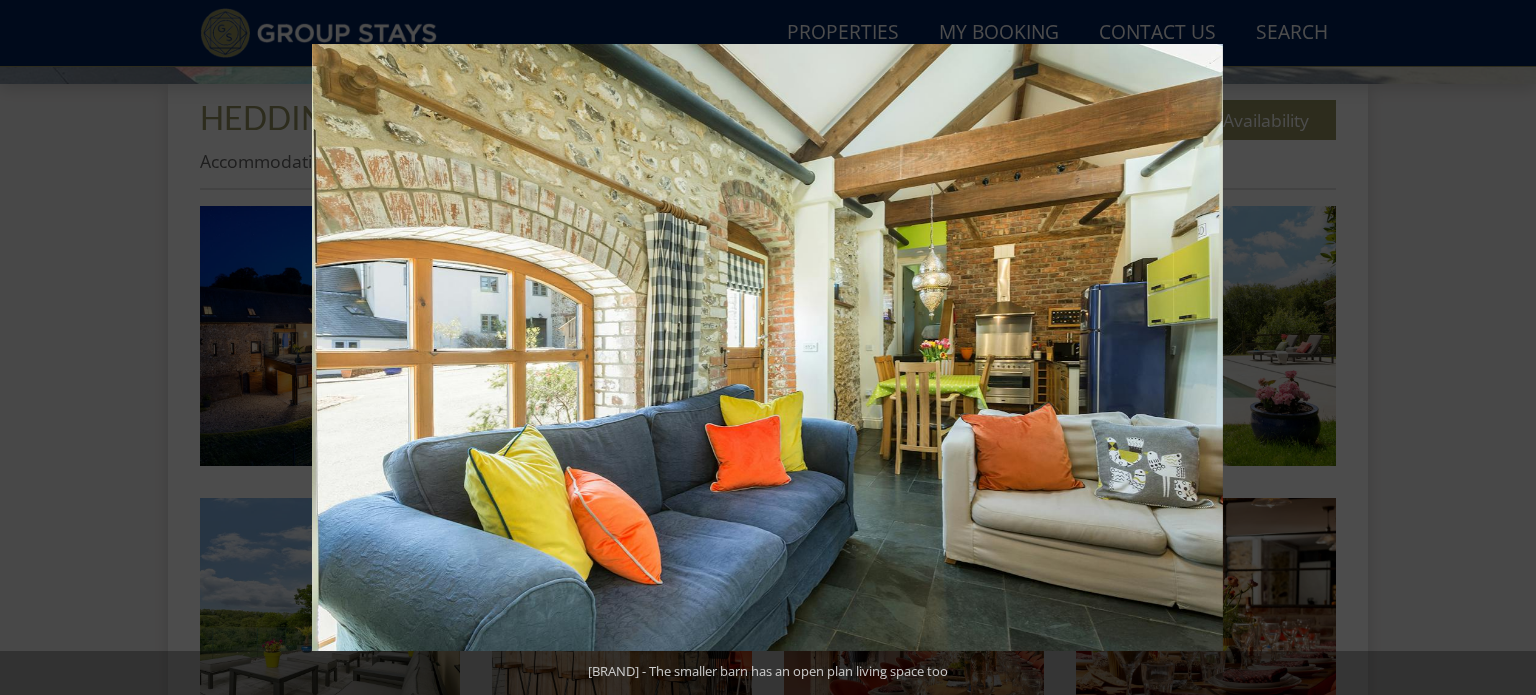 click at bounding box center [1501, 348] 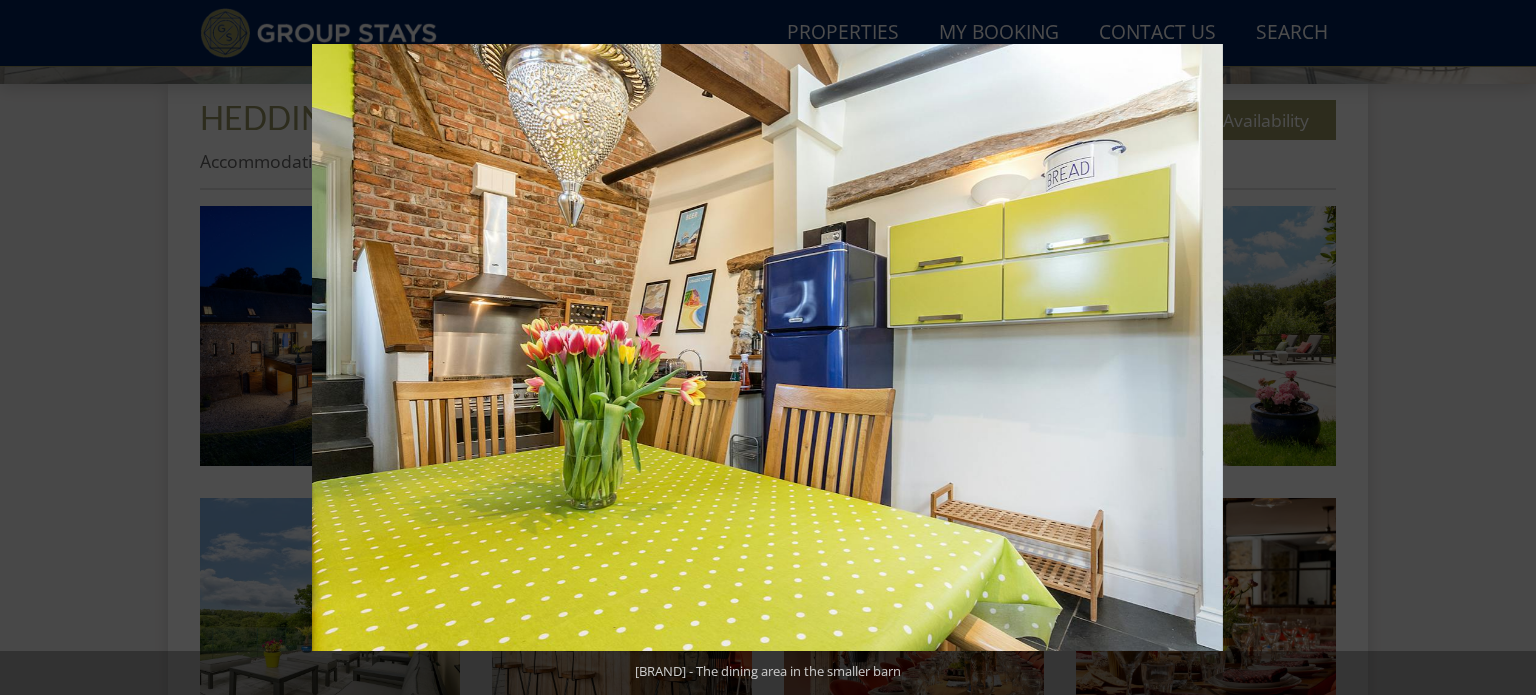 click at bounding box center (1501, 348) 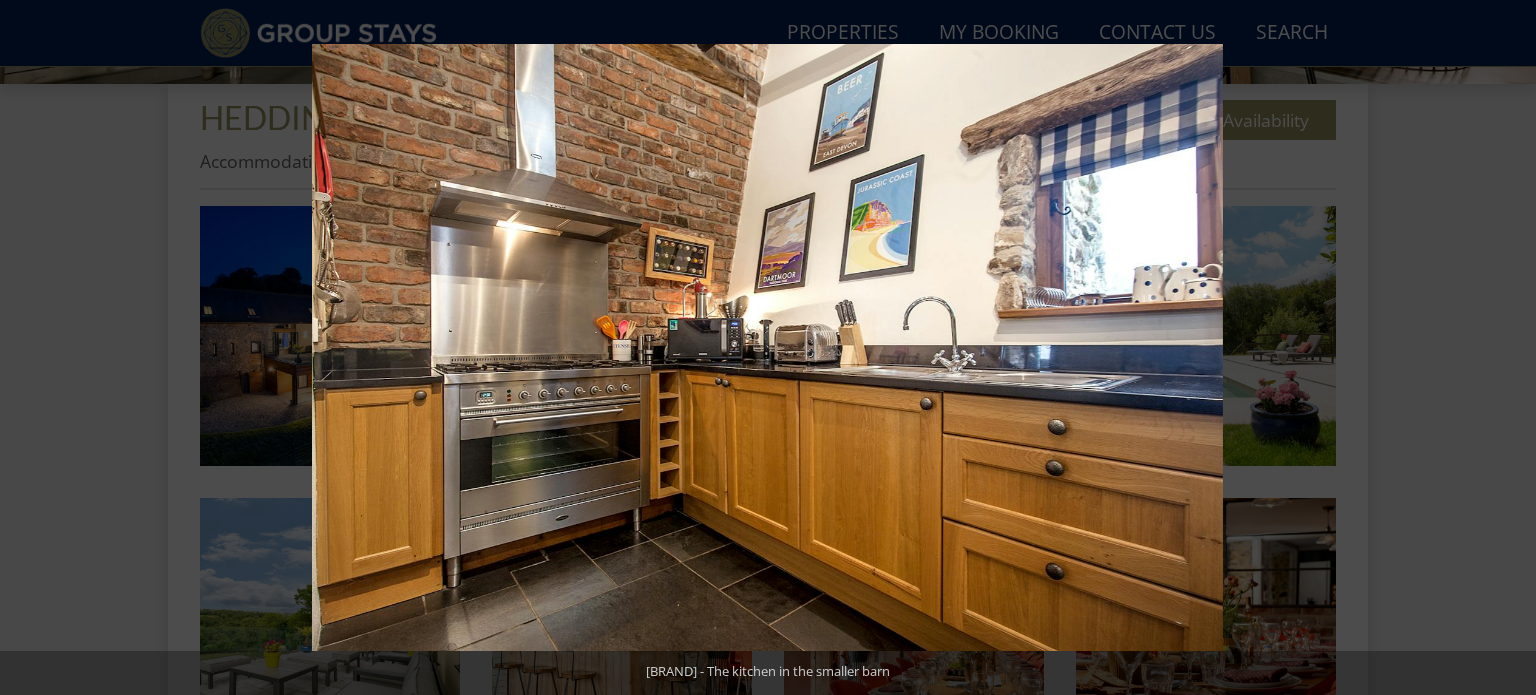 click at bounding box center (1501, 348) 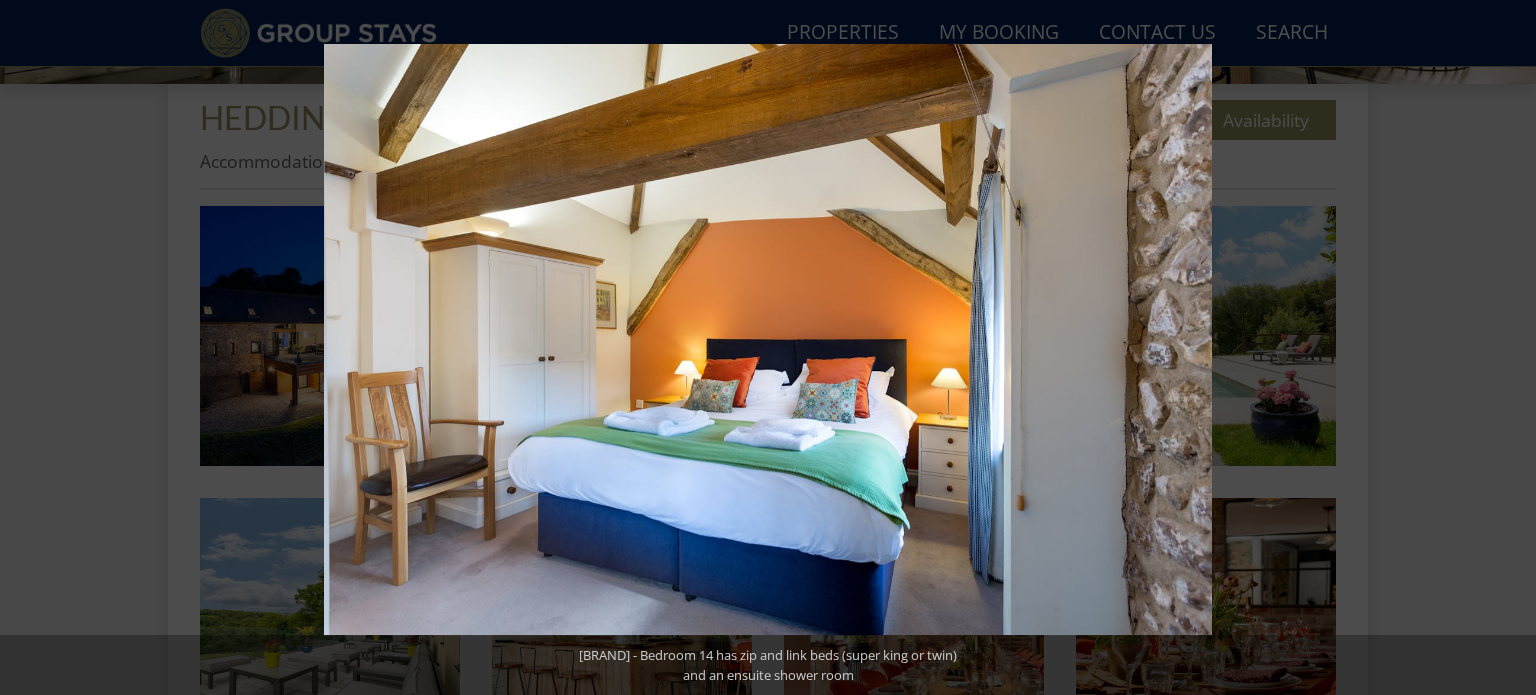 click at bounding box center [1501, 348] 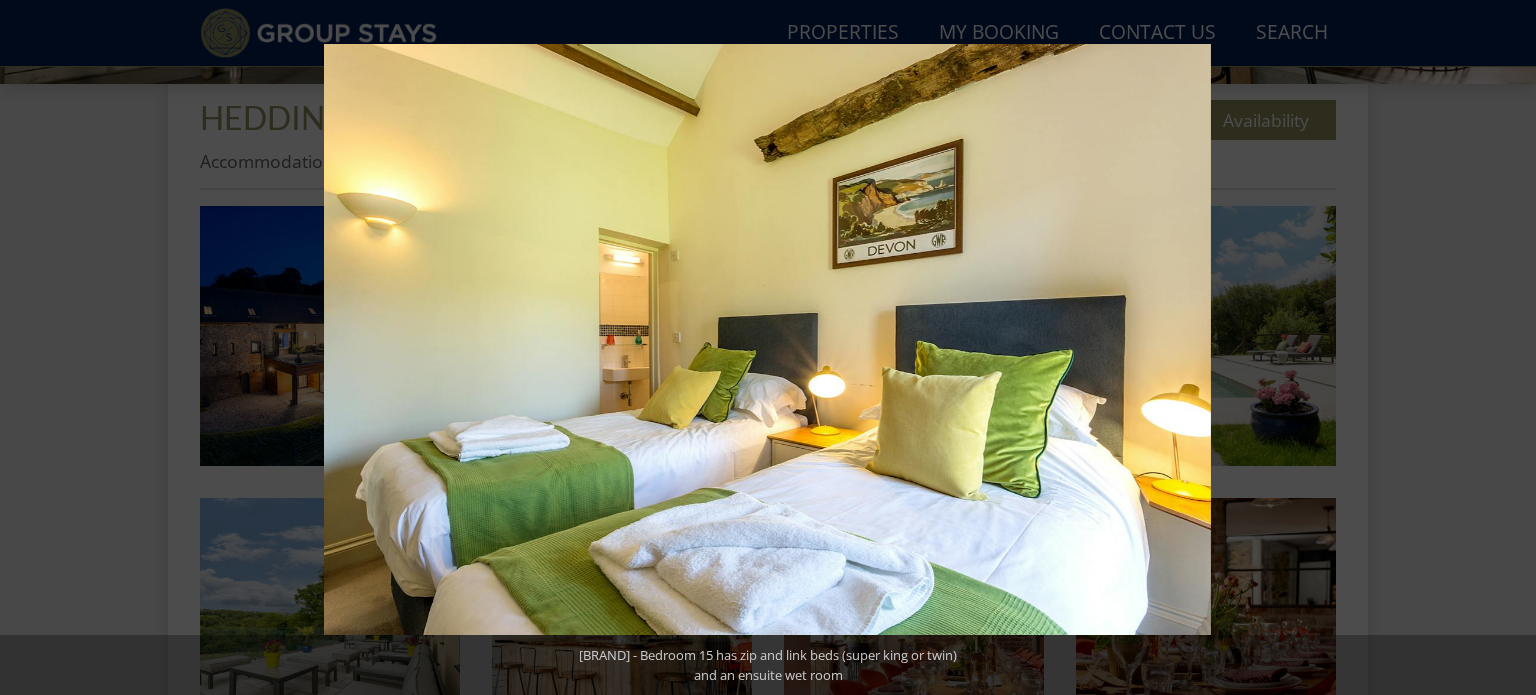 click at bounding box center [1501, 348] 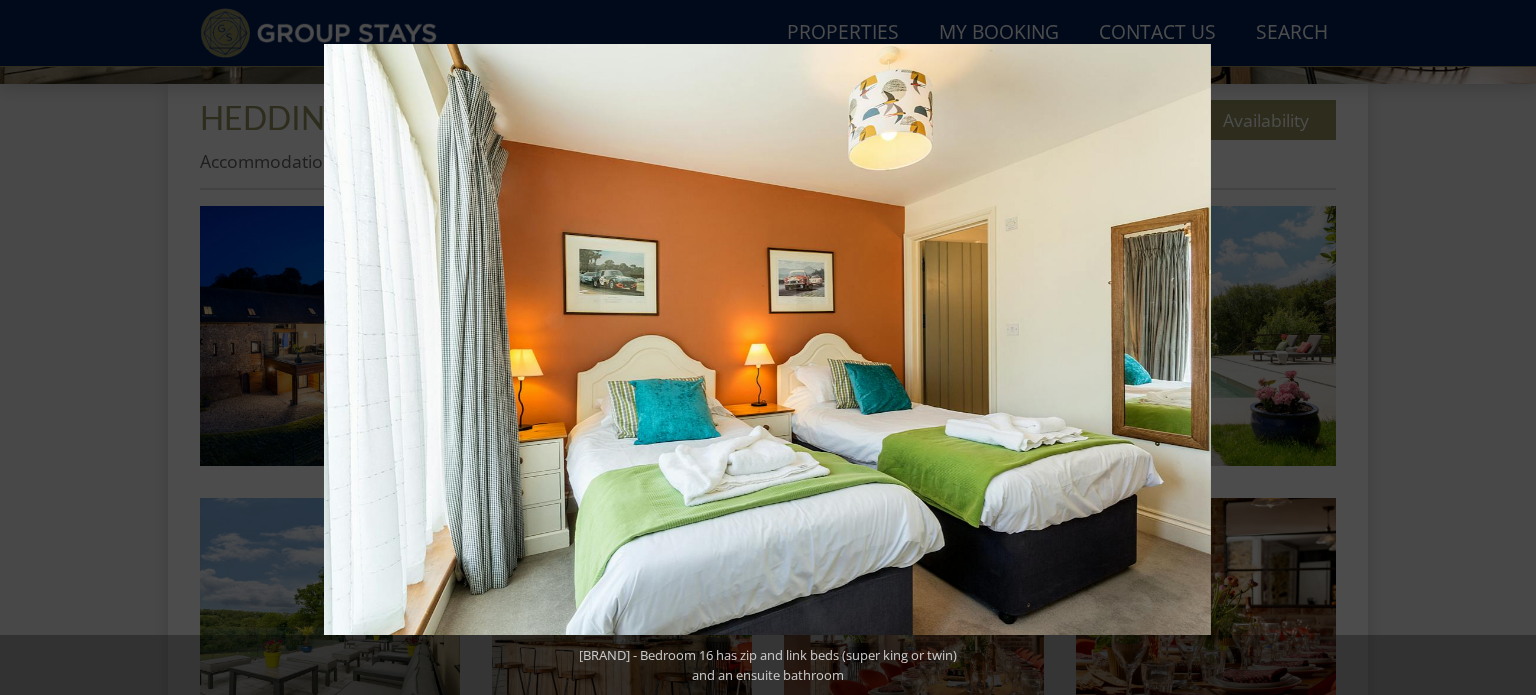 click at bounding box center (1501, 348) 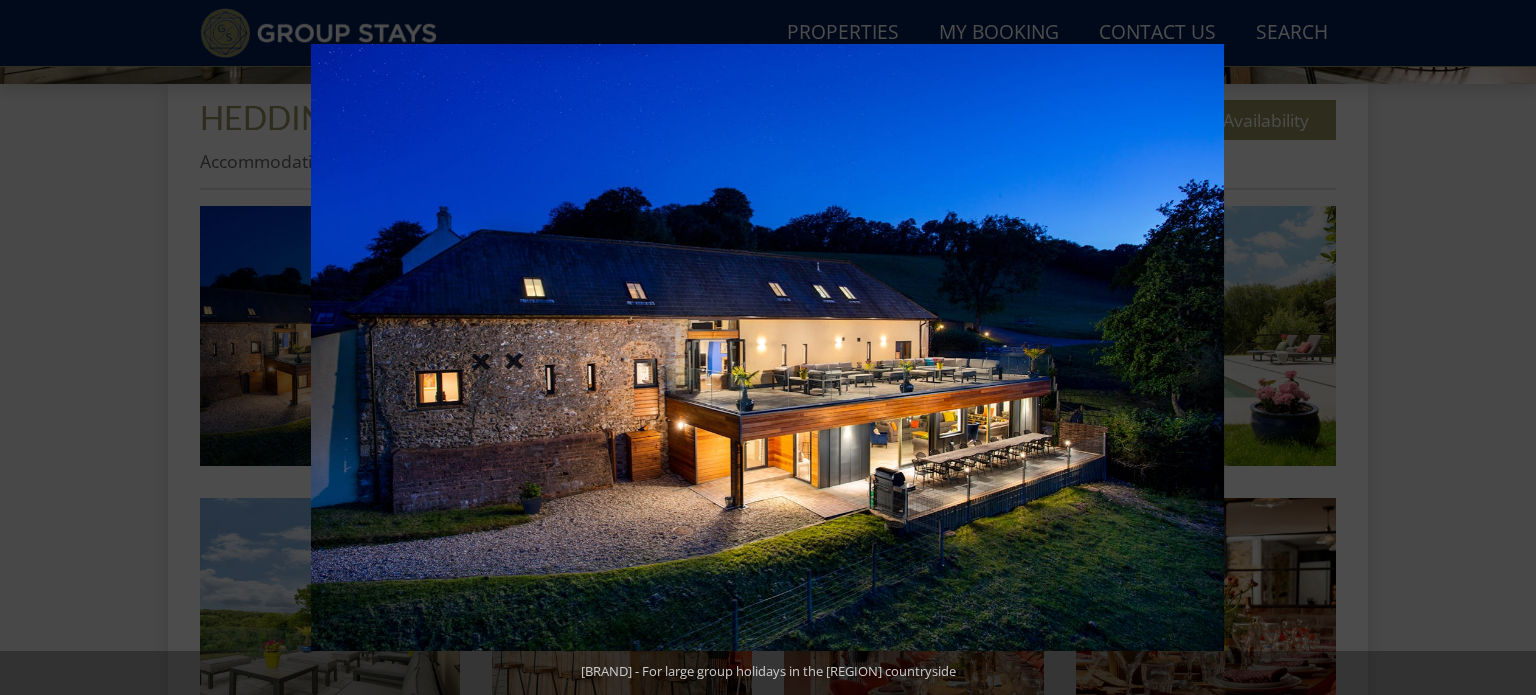 click at bounding box center (1501, 348) 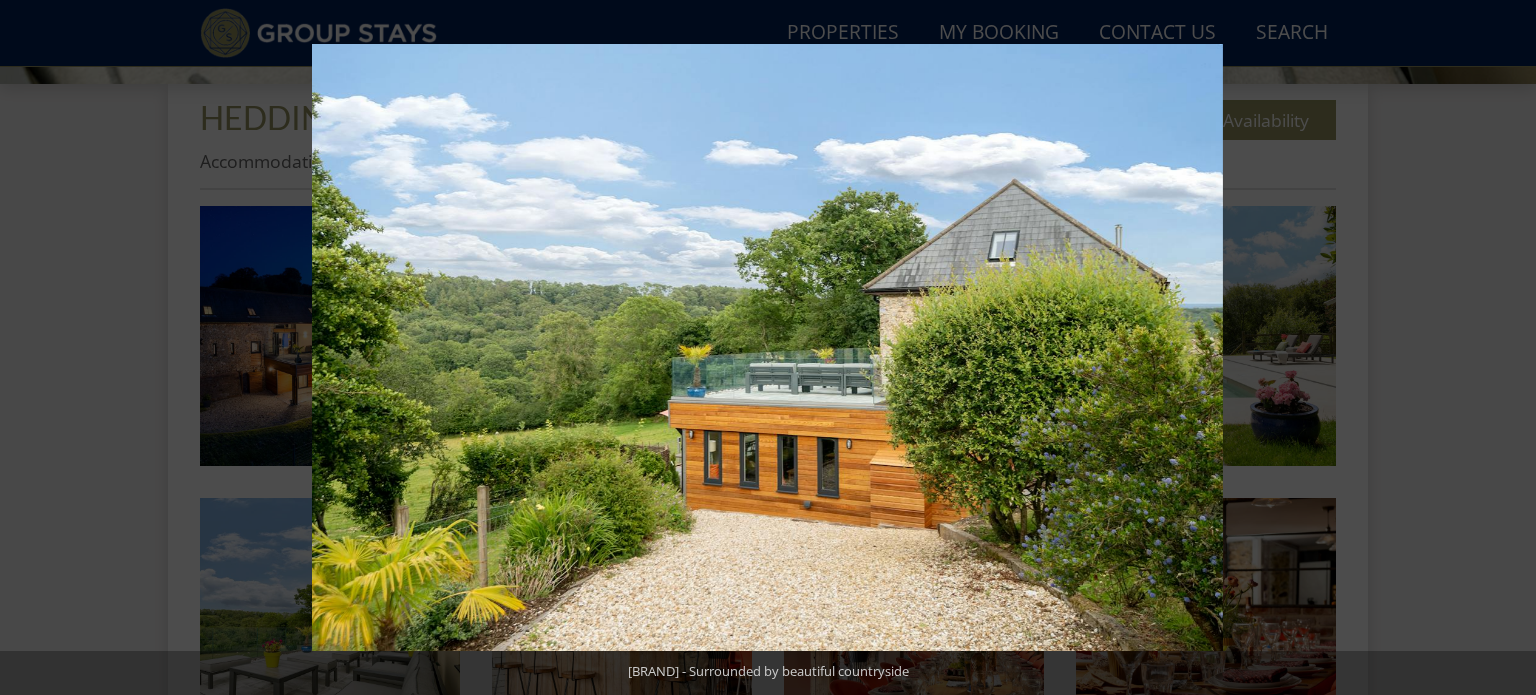 click at bounding box center (1501, 348) 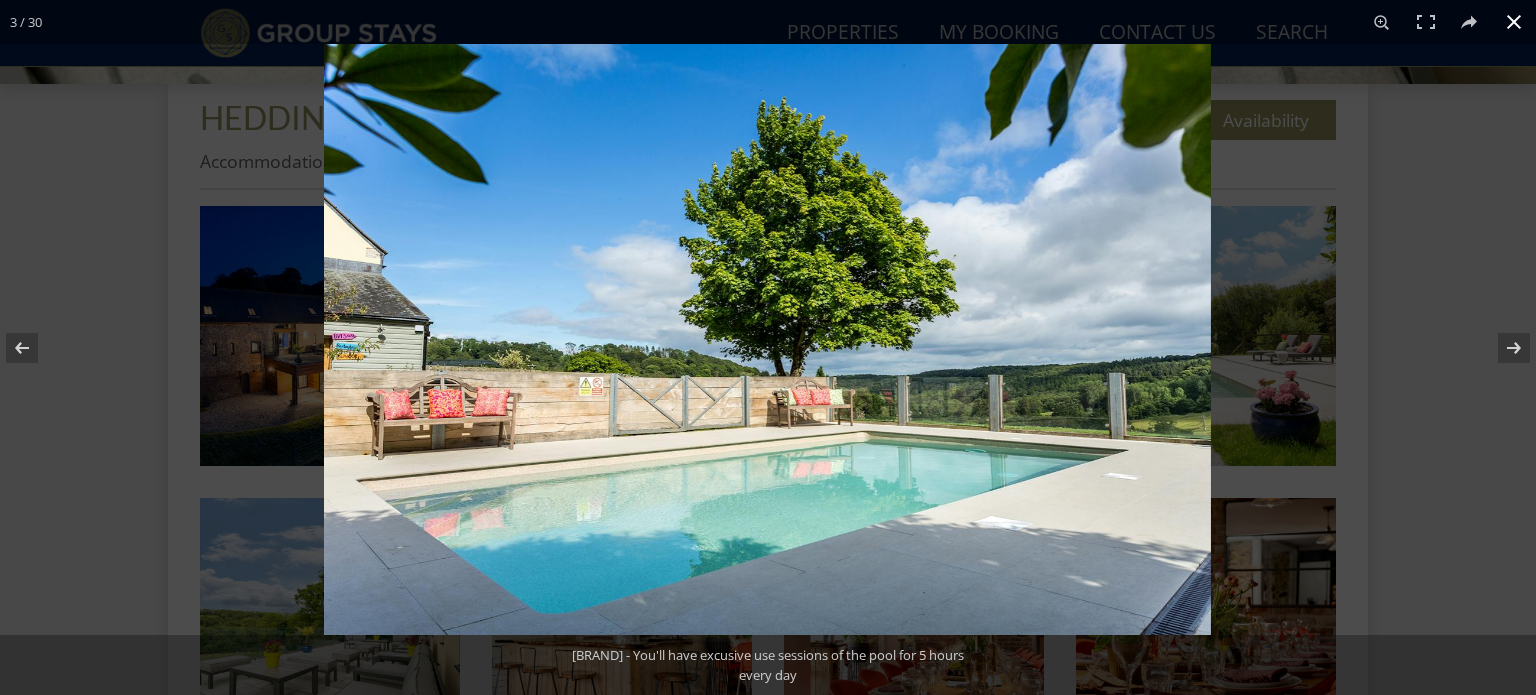 click at bounding box center (1514, 22) 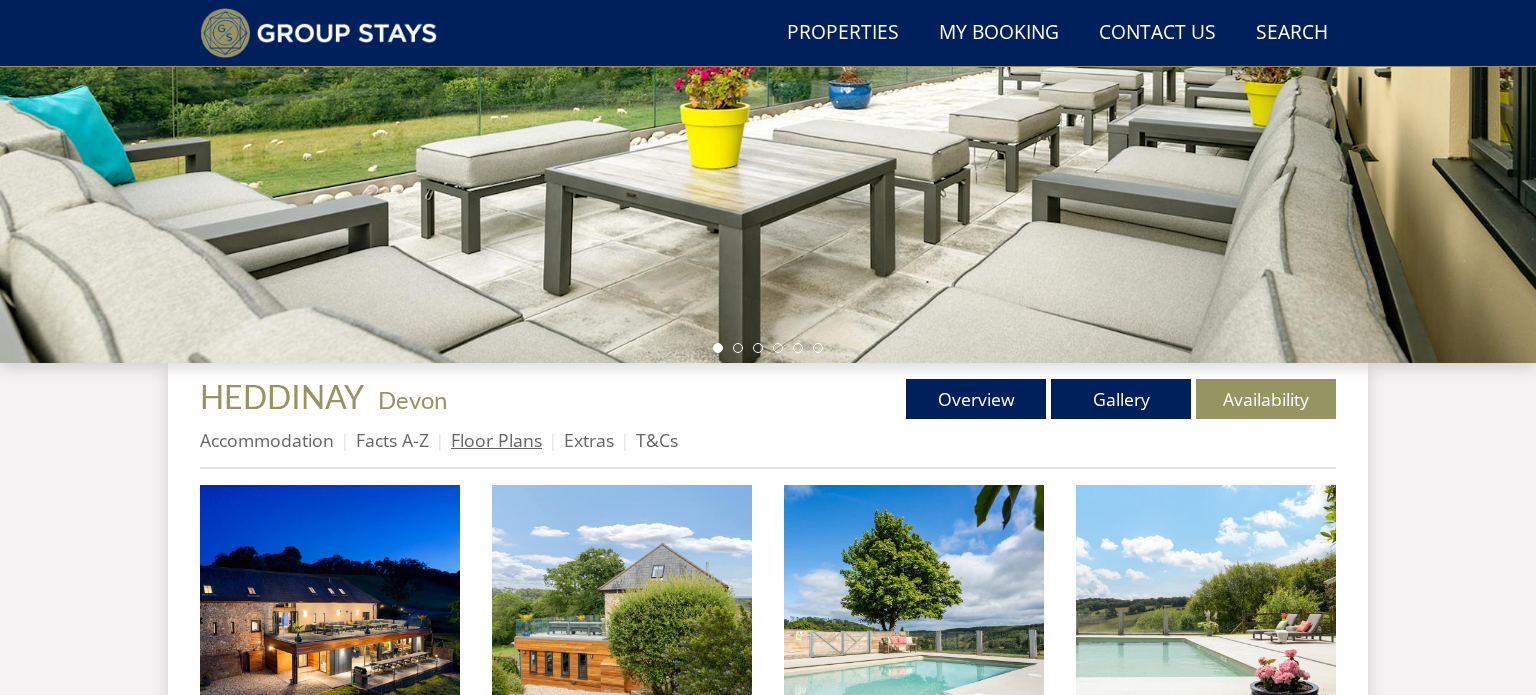 scroll, scrollTop: 450, scrollLeft: 0, axis: vertical 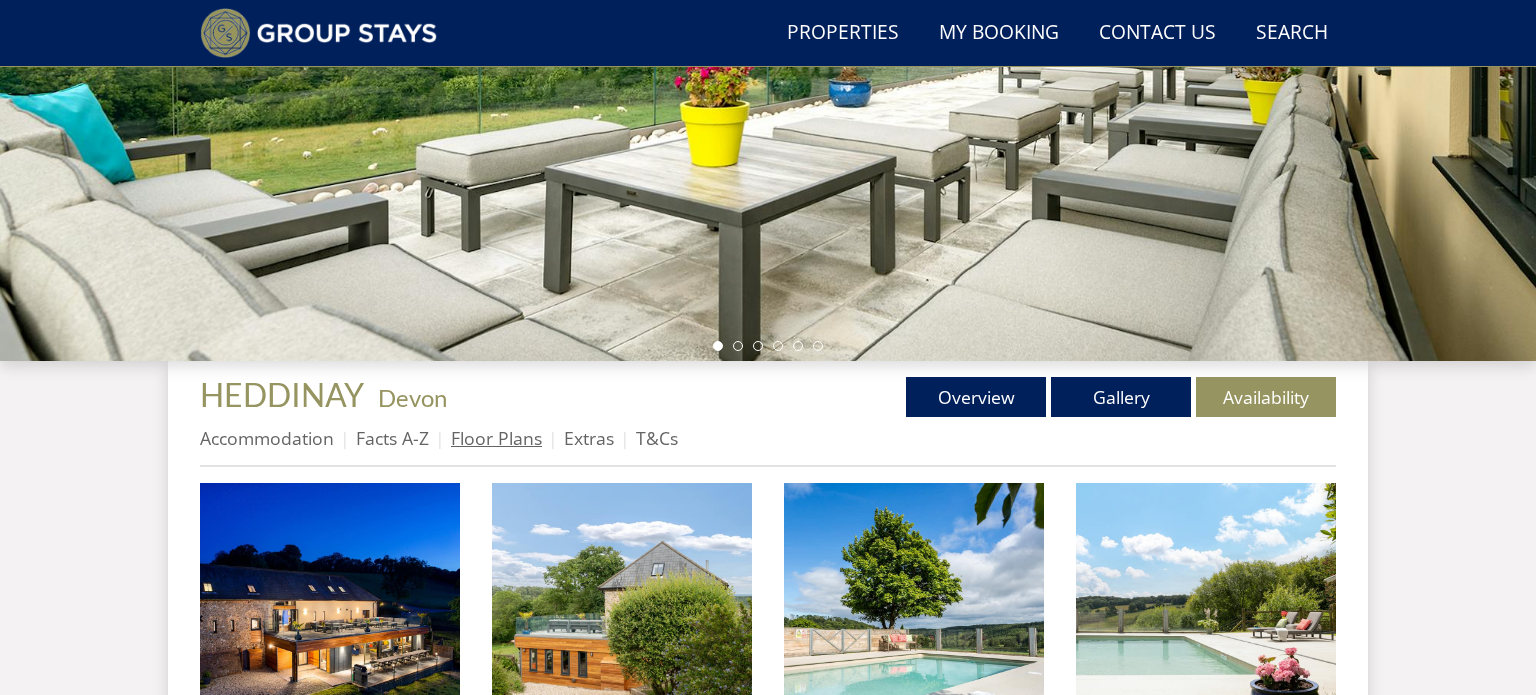 click on "Floor Plans" at bounding box center [496, 438] 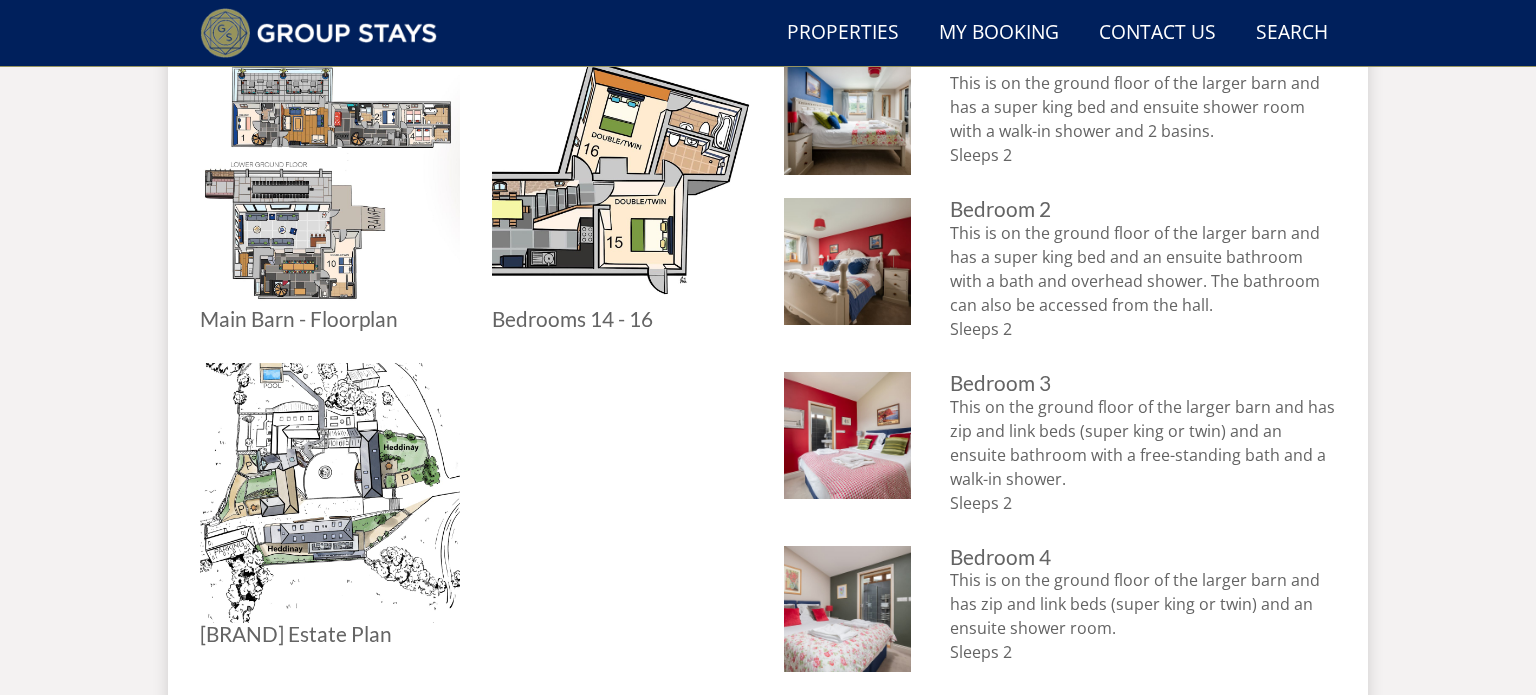 scroll, scrollTop: 961, scrollLeft: 0, axis: vertical 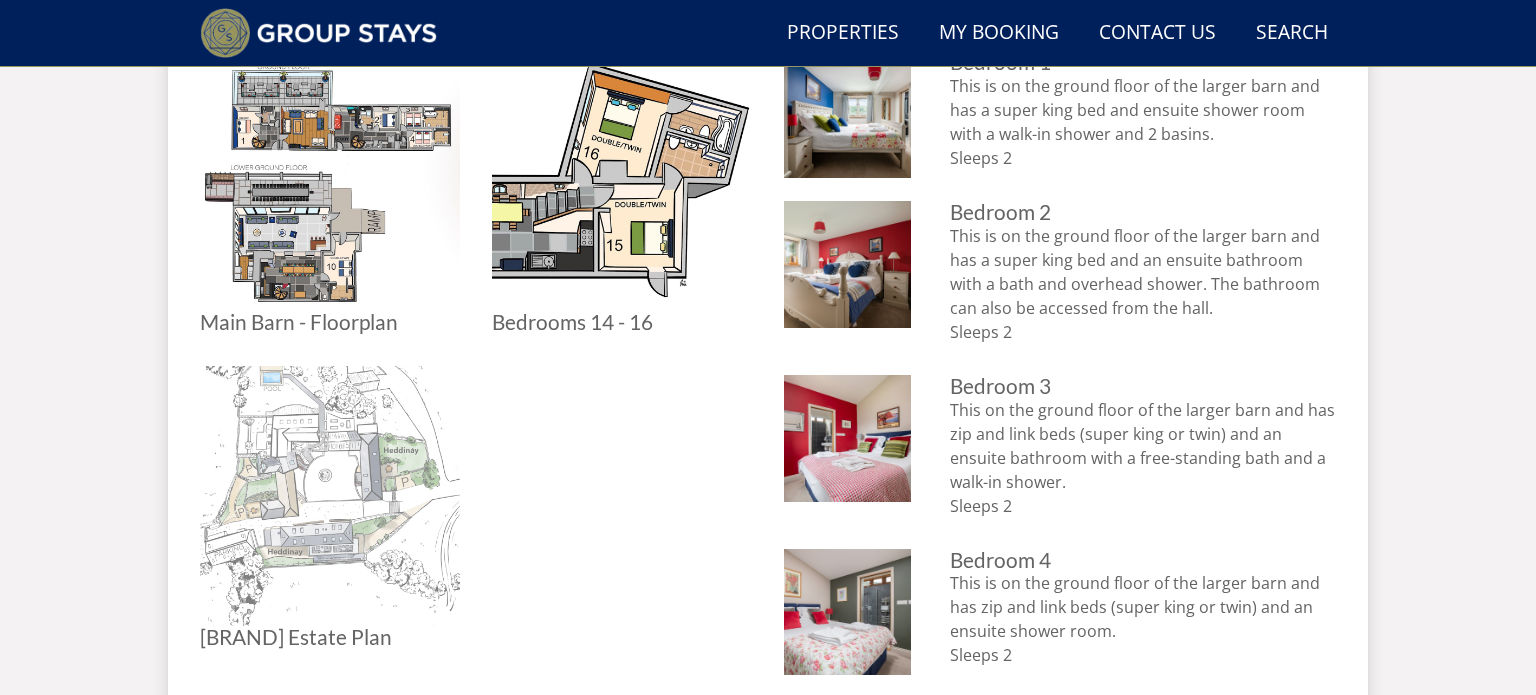 click at bounding box center [330, 496] 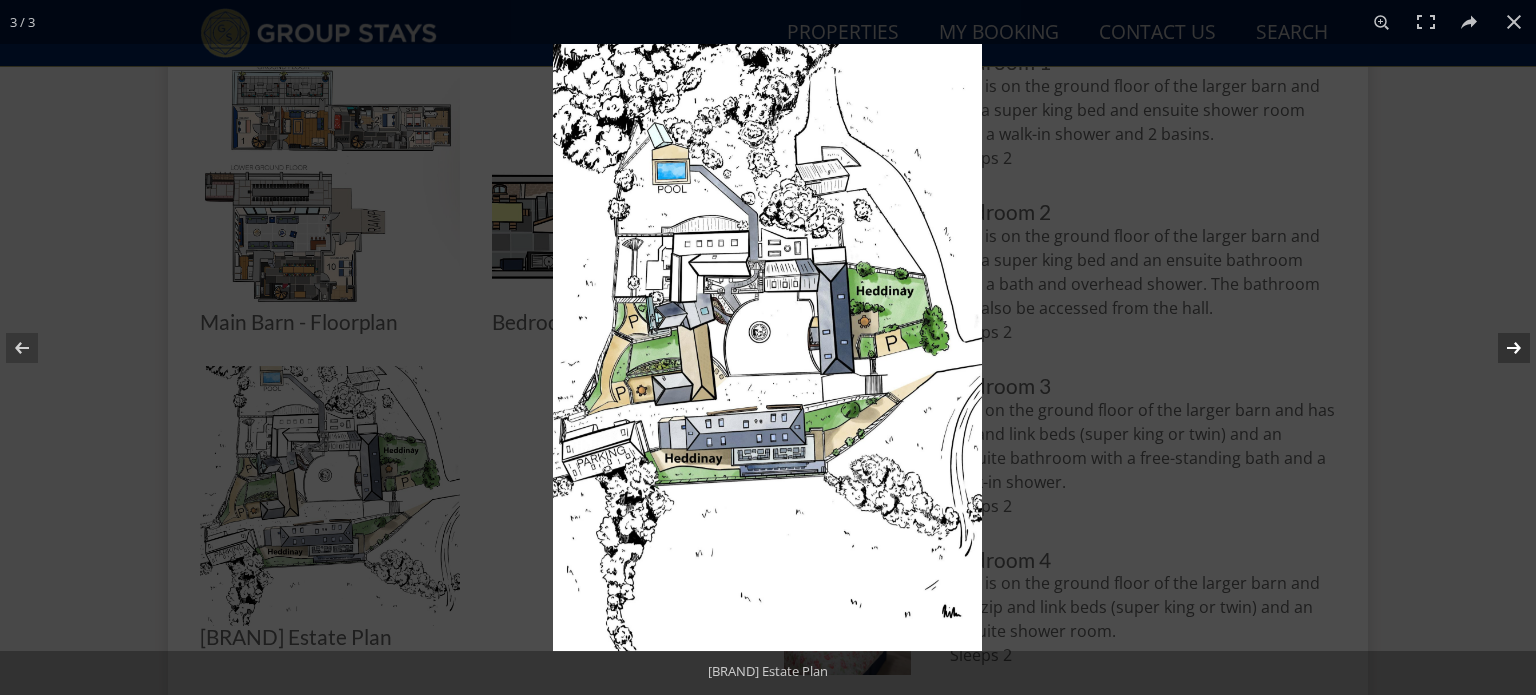 click at bounding box center (1501, 348) 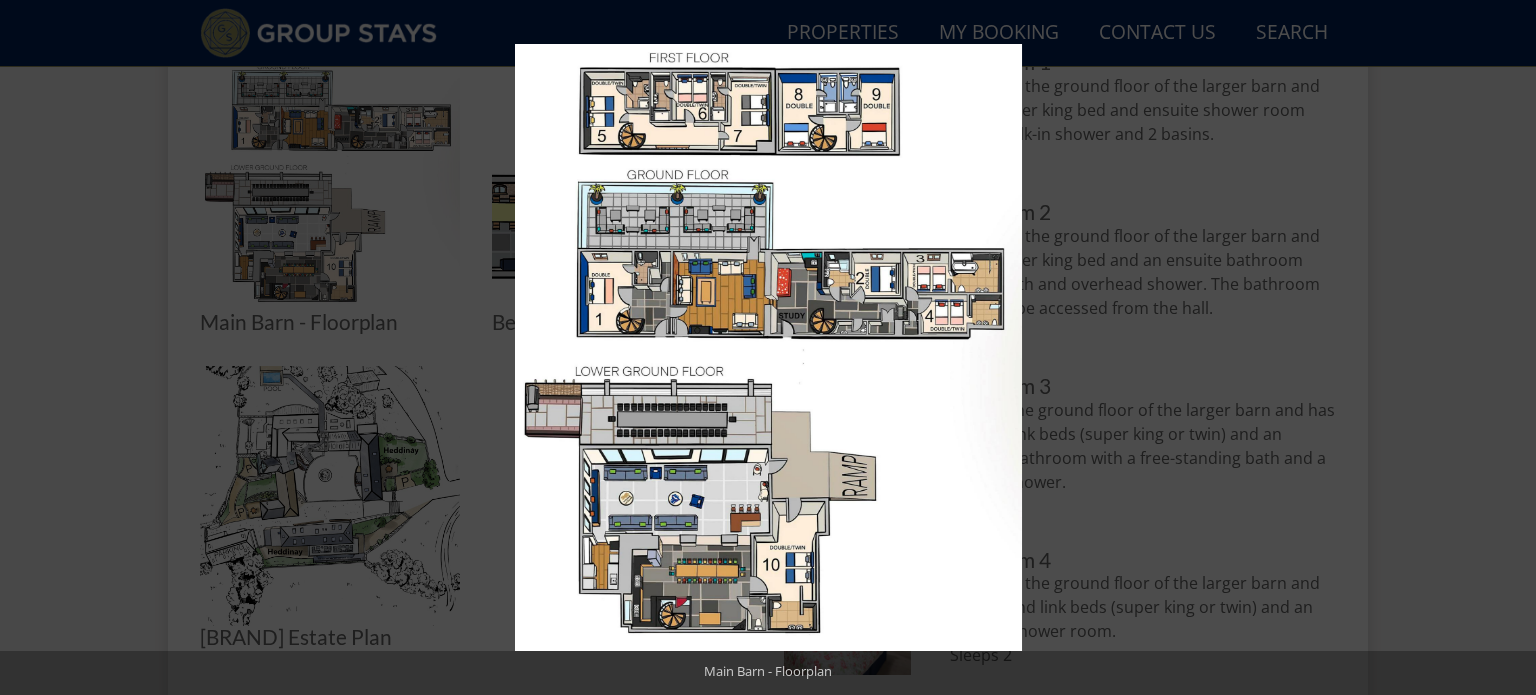 click at bounding box center (1501, 348) 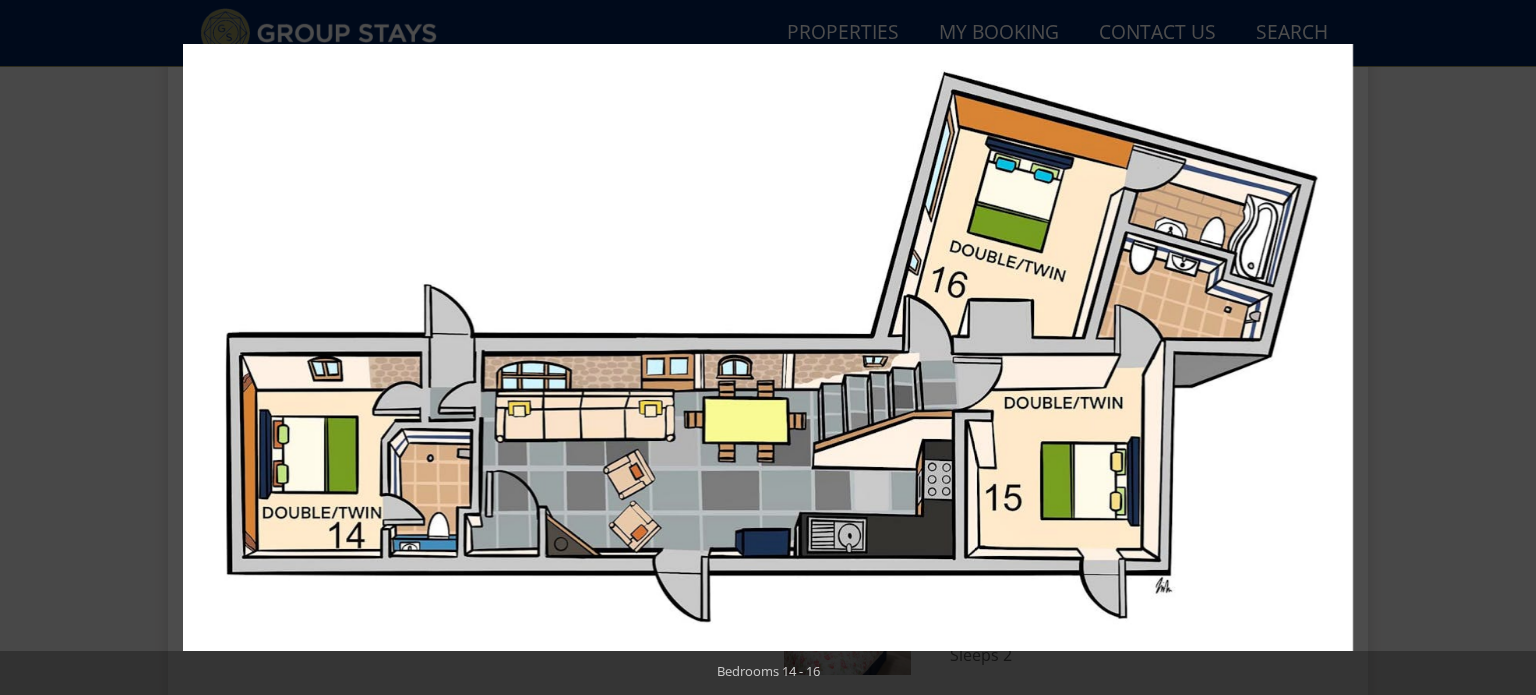 click at bounding box center (1501, 348) 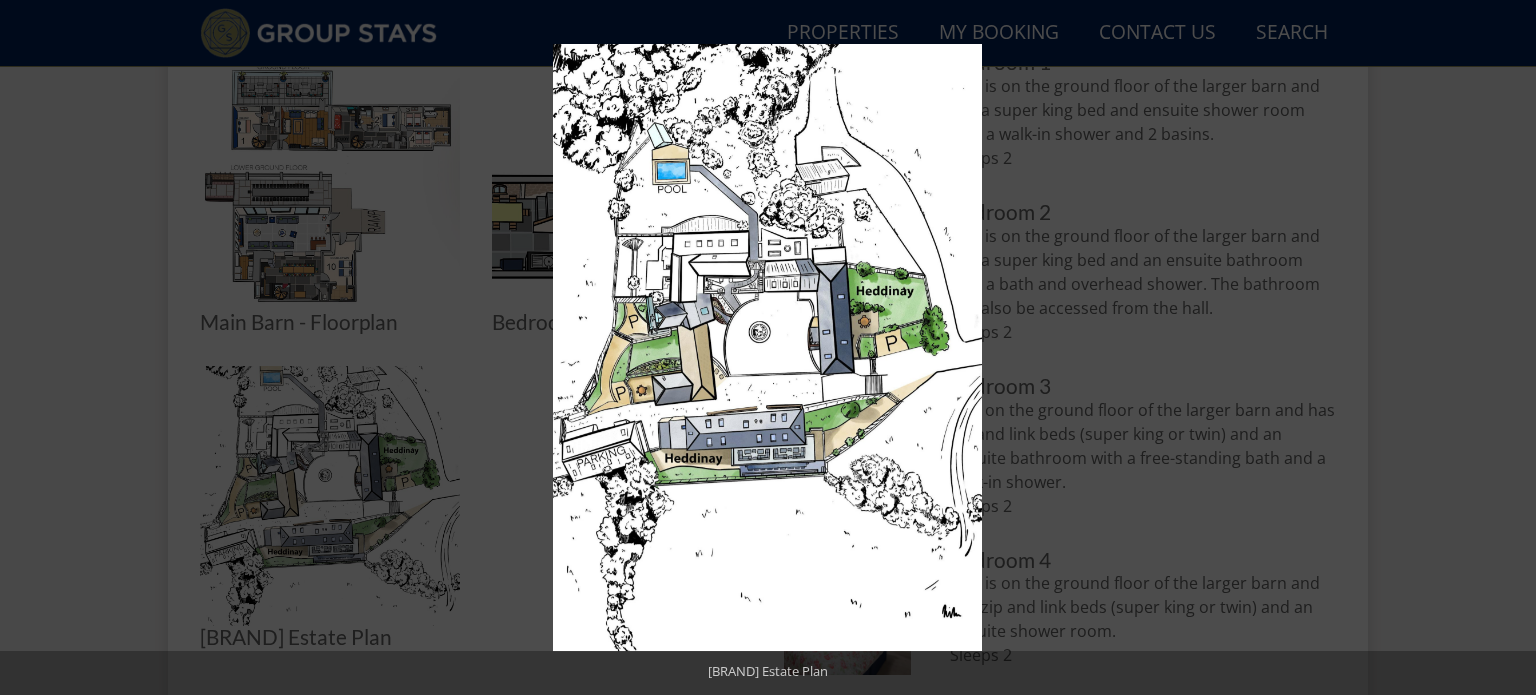 click at bounding box center (1501, 348) 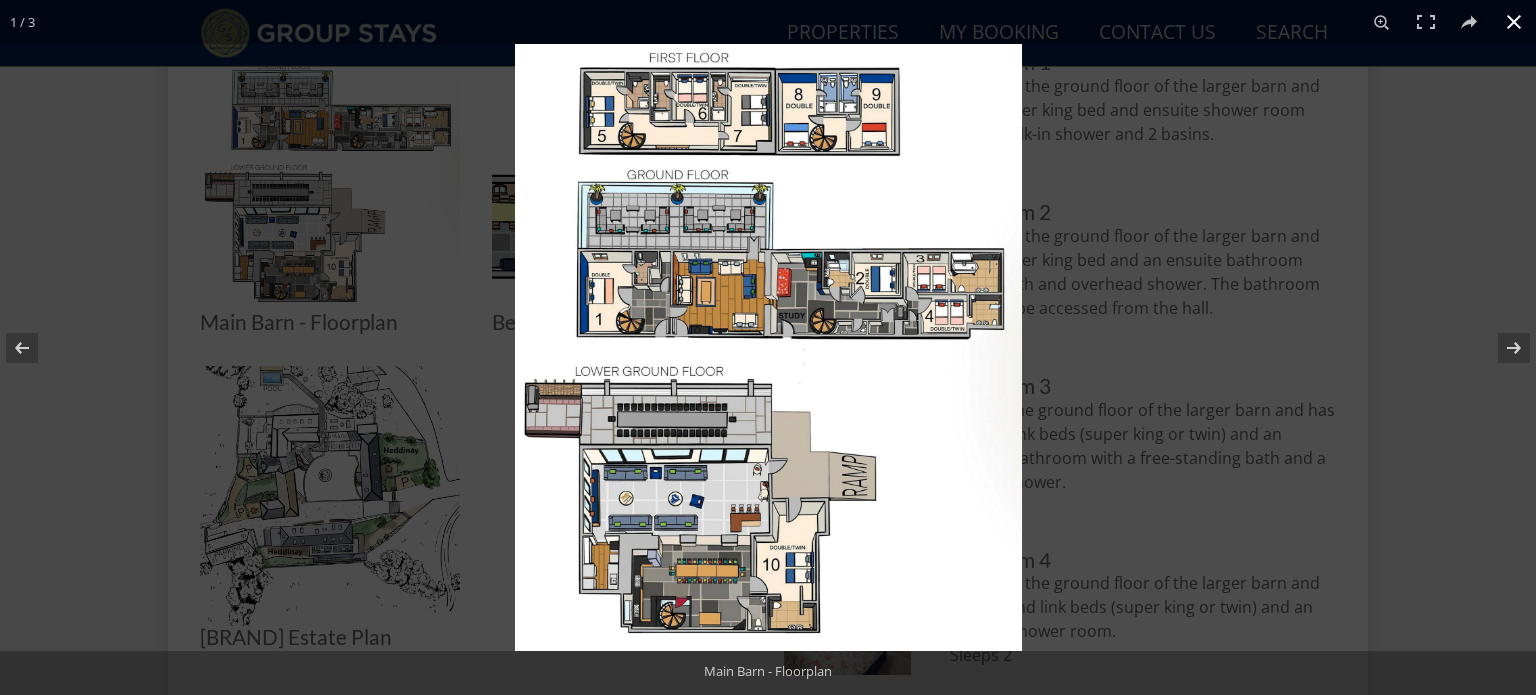 click at bounding box center [1514, 22] 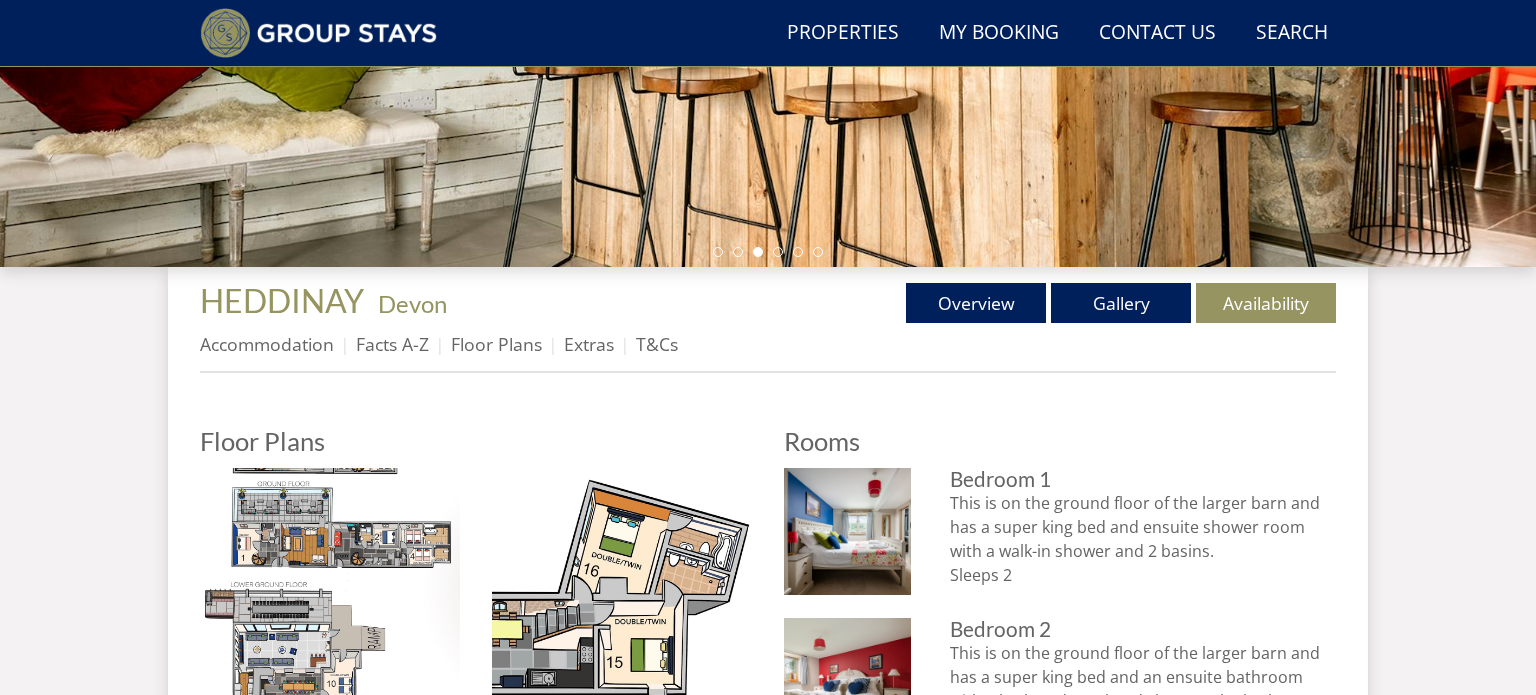 scroll, scrollTop: 541, scrollLeft: 0, axis: vertical 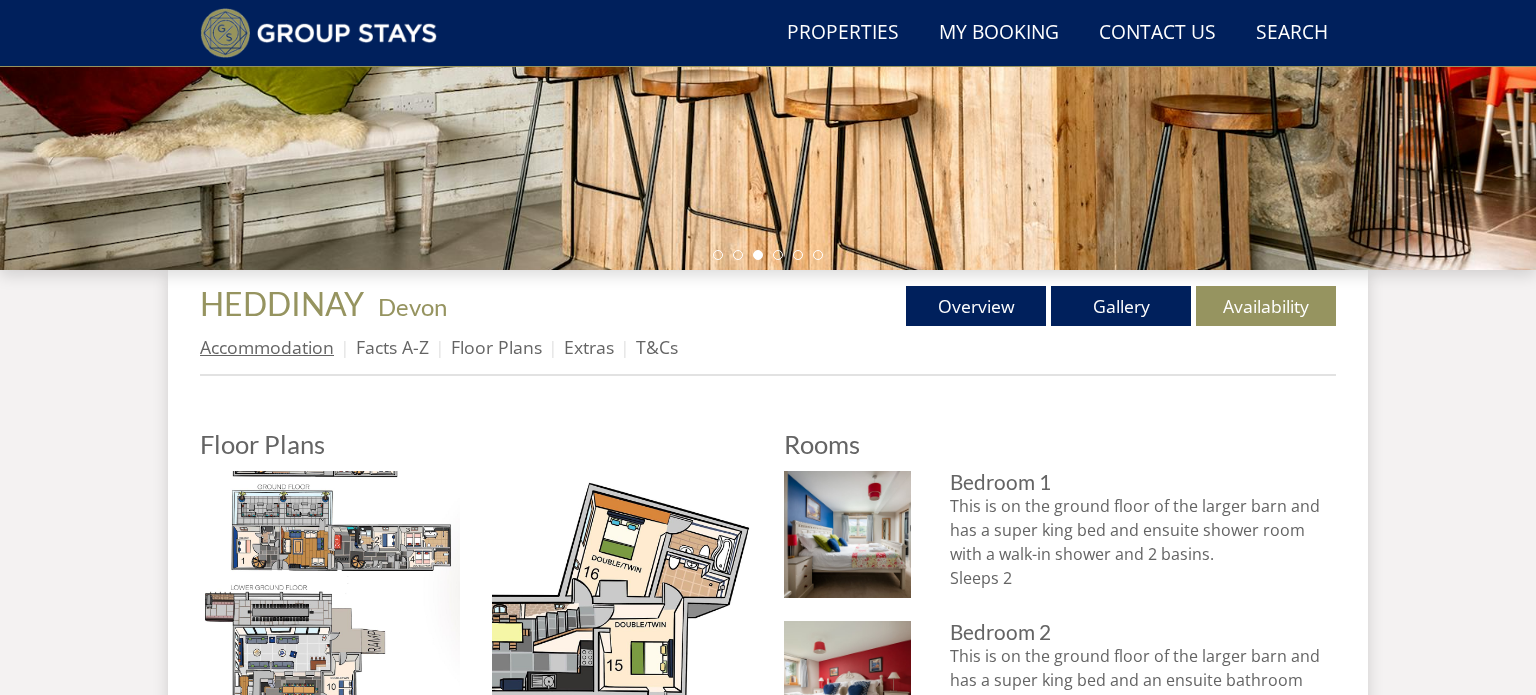 click on "Accommodation" at bounding box center [267, 347] 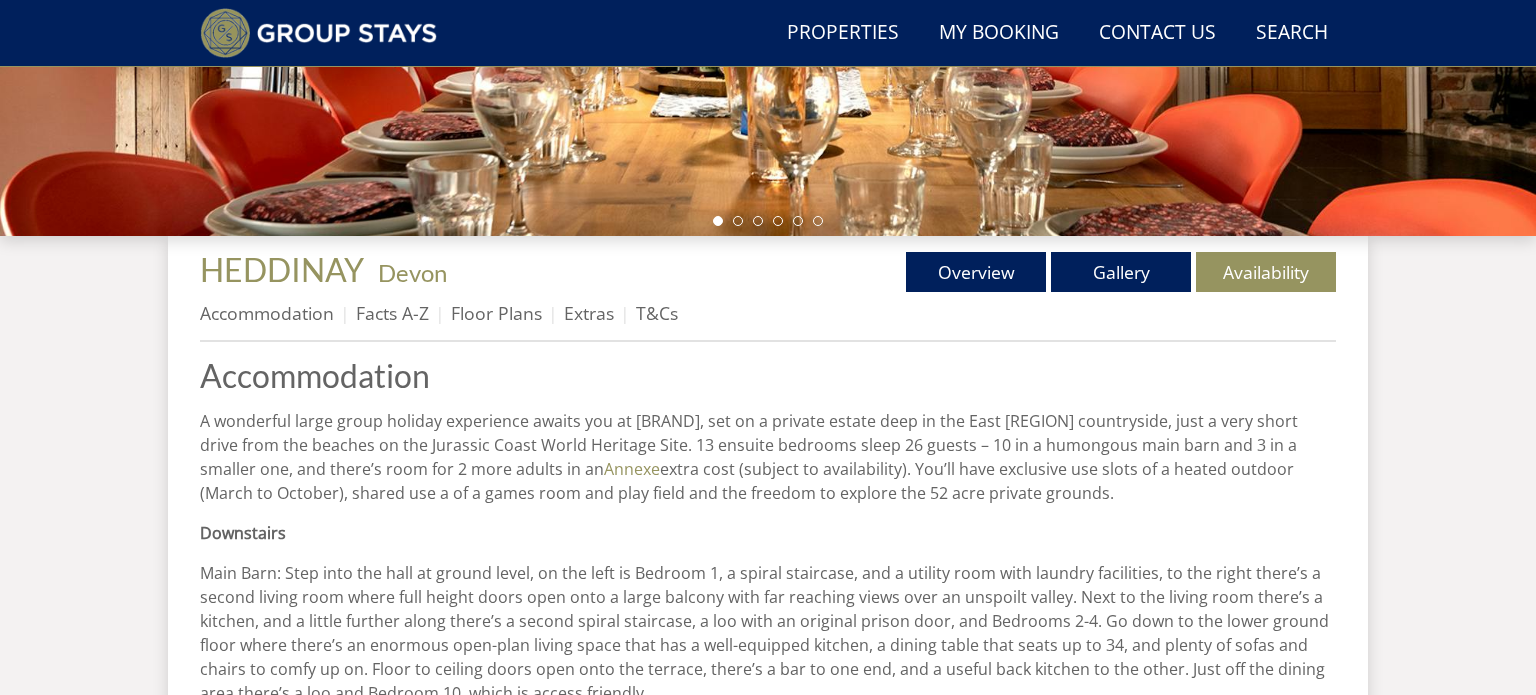 scroll, scrollTop: 580, scrollLeft: 0, axis: vertical 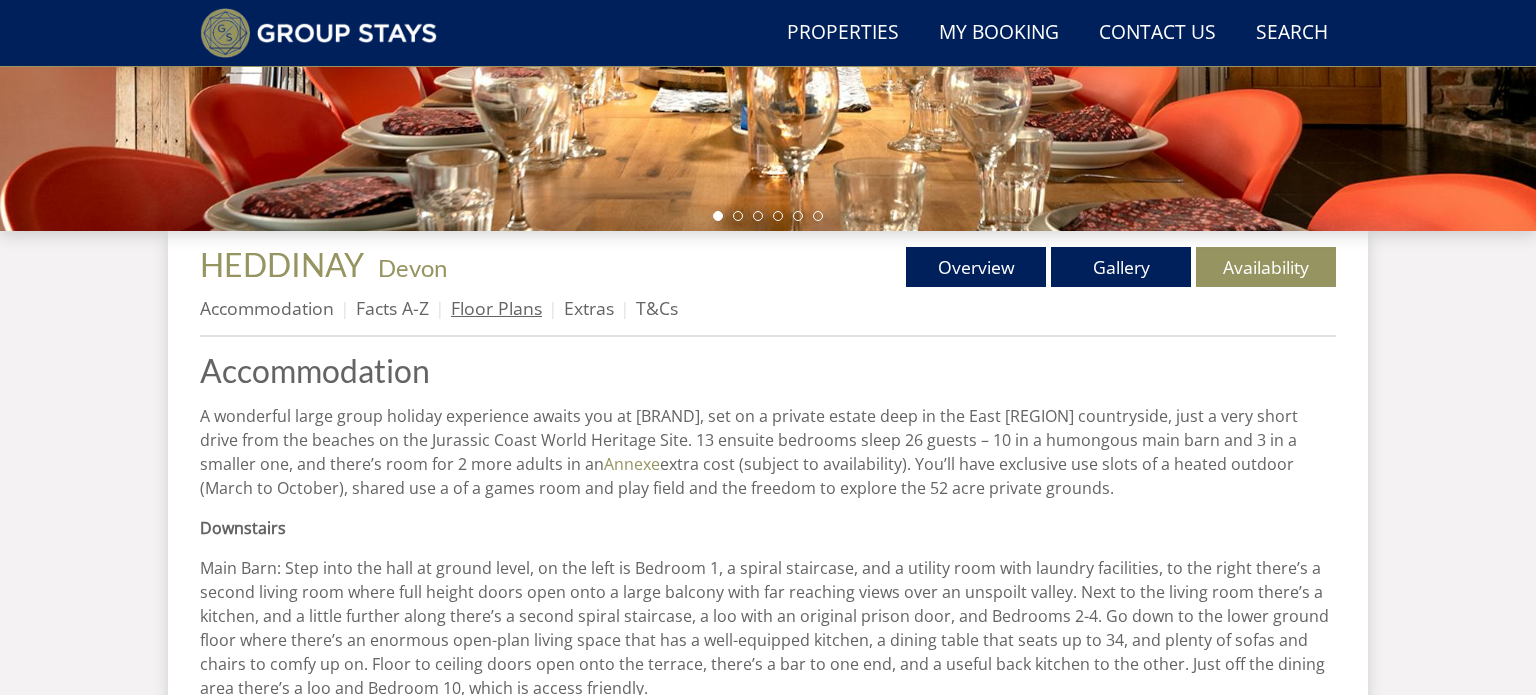 click on "Floor Plans" at bounding box center [496, 308] 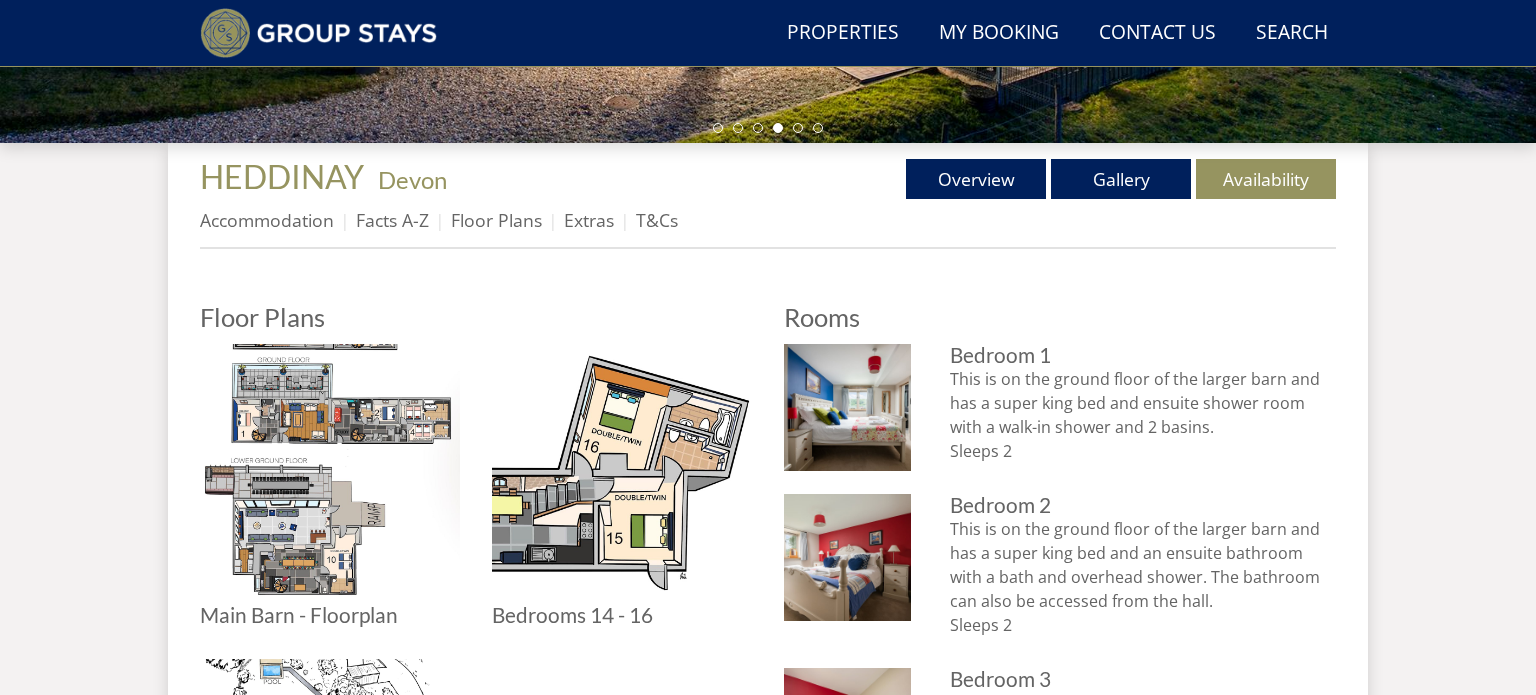 scroll, scrollTop: 0, scrollLeft: 0, axis: both 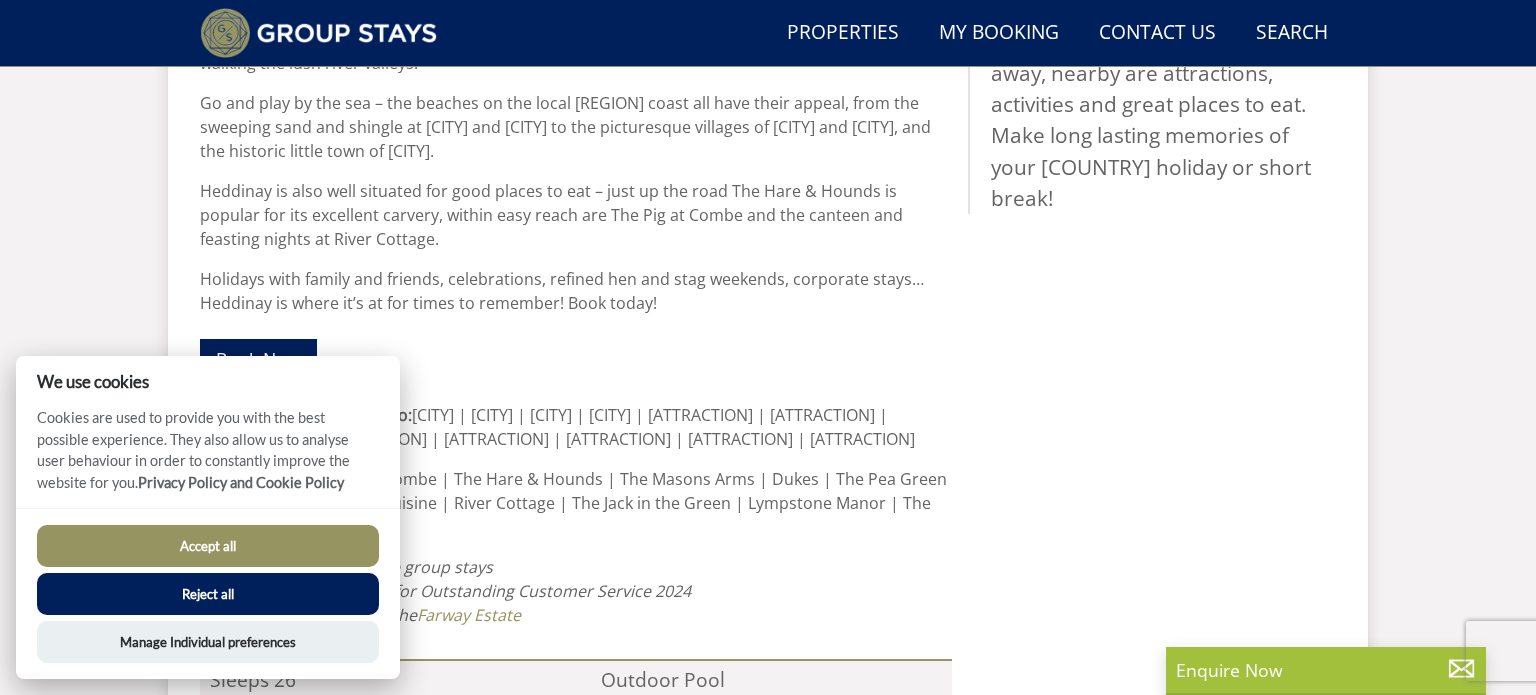 click on "Accept all" at bounding box center [208, 546] 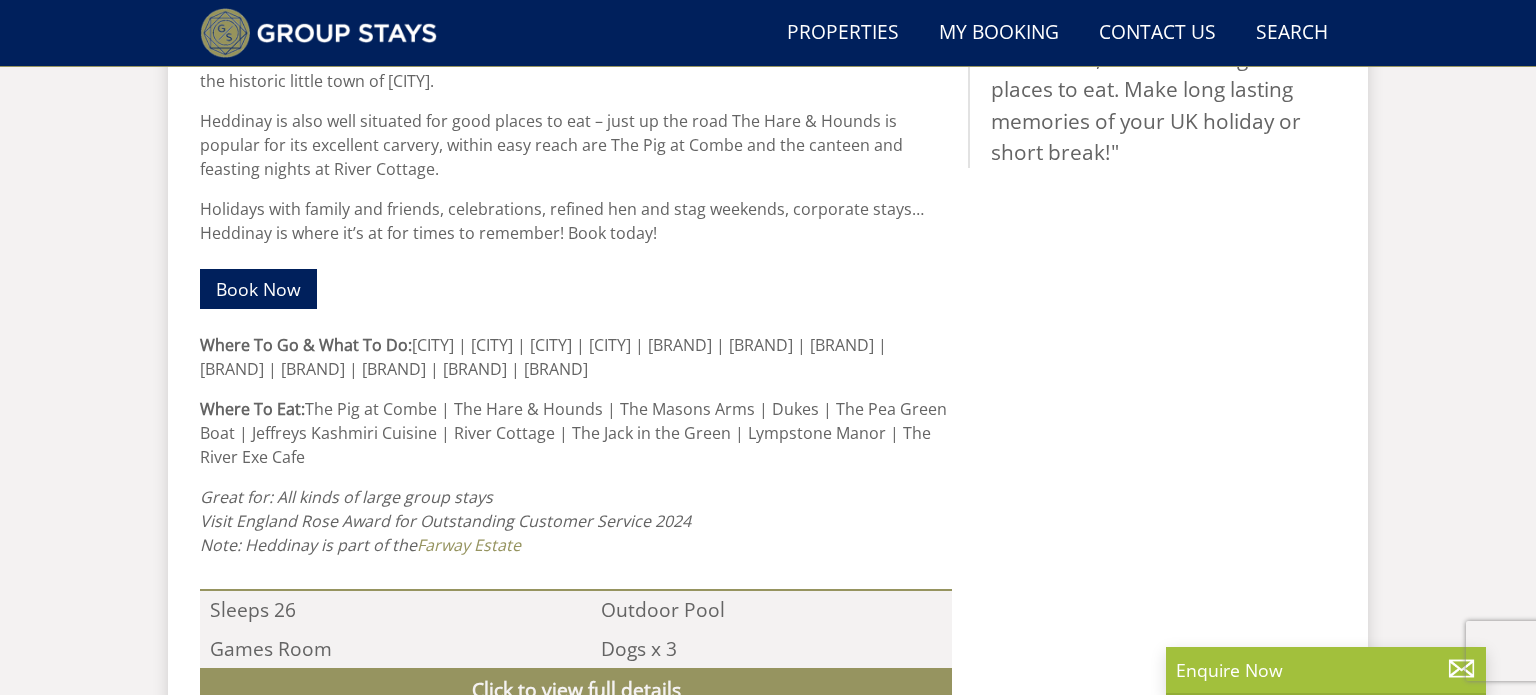 scroll, scrollTop: 0, scrollLeft: 0, axis: both 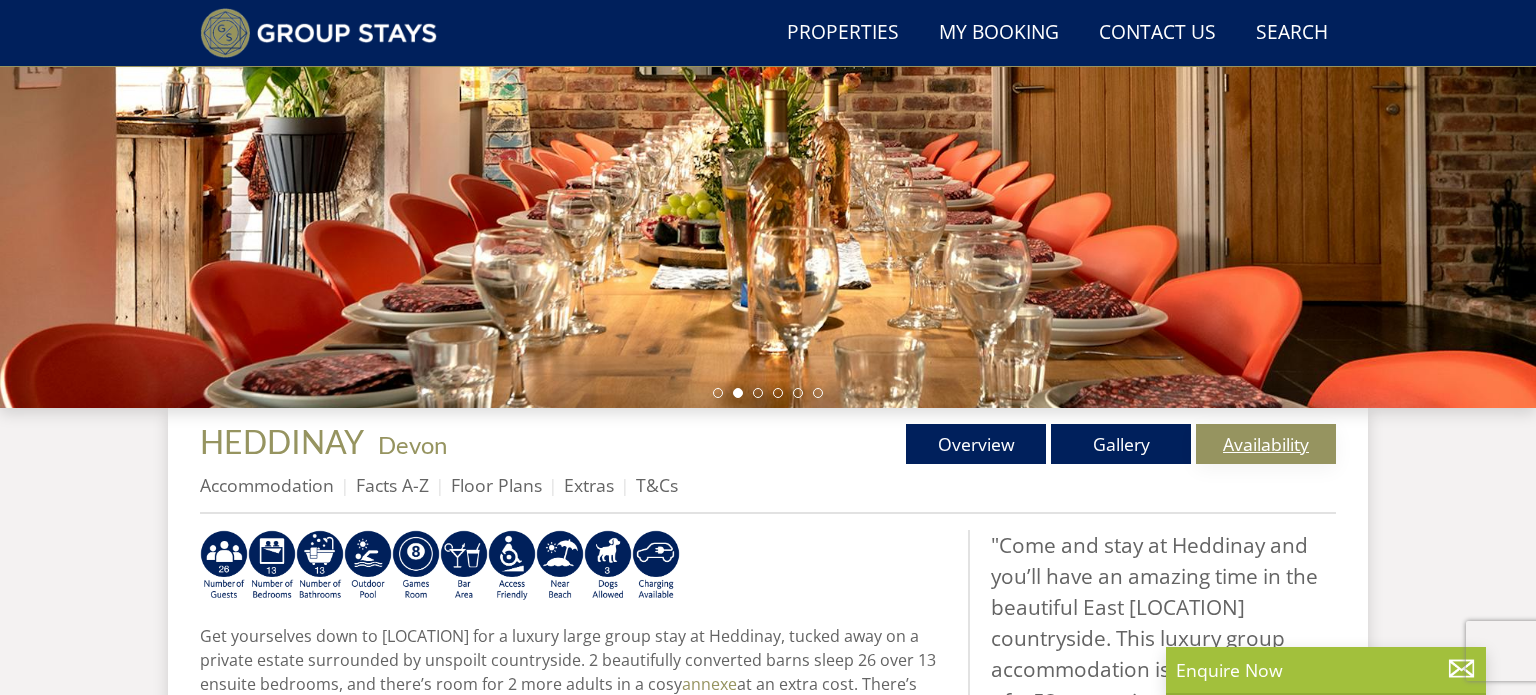 click on "Availability" at bounding box center (1266, 444) 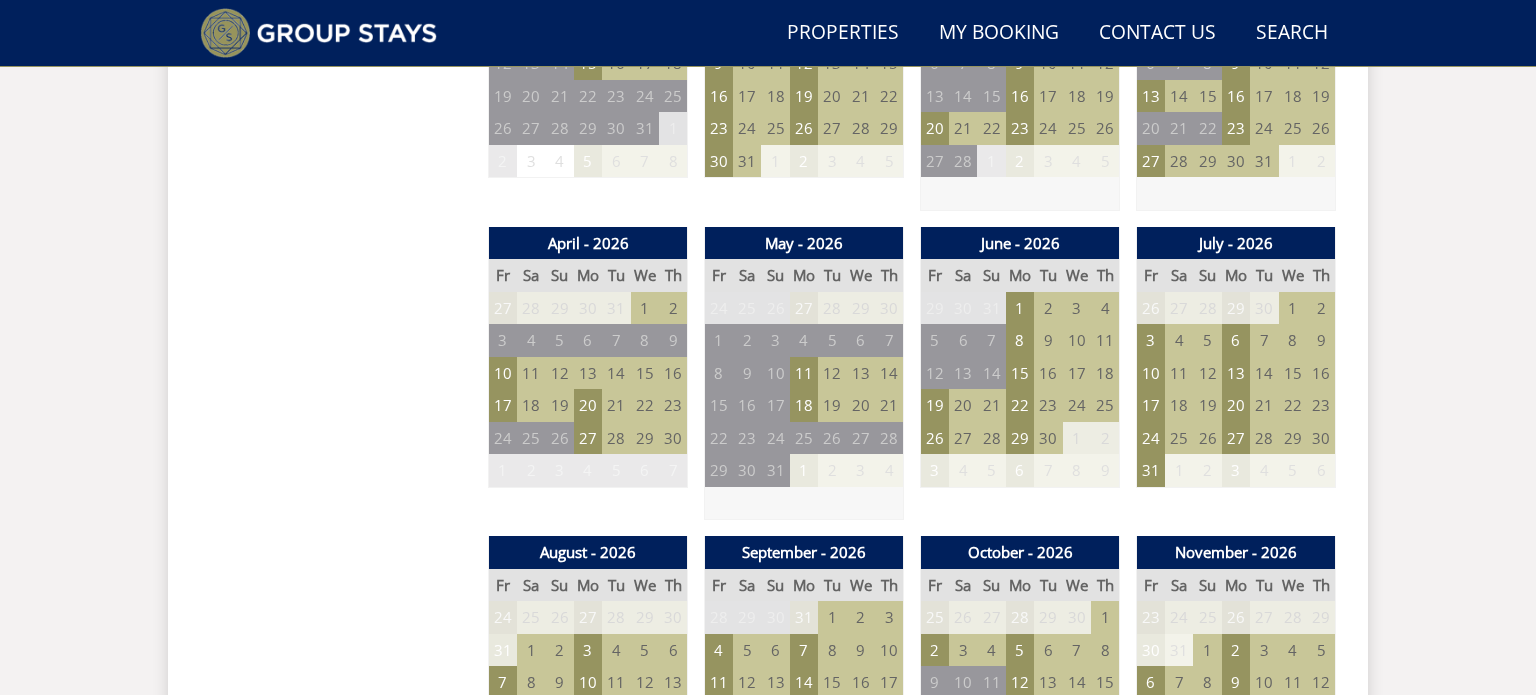 scroll, scrollTop: 1317, scrollLeft: 0, axis: vertical 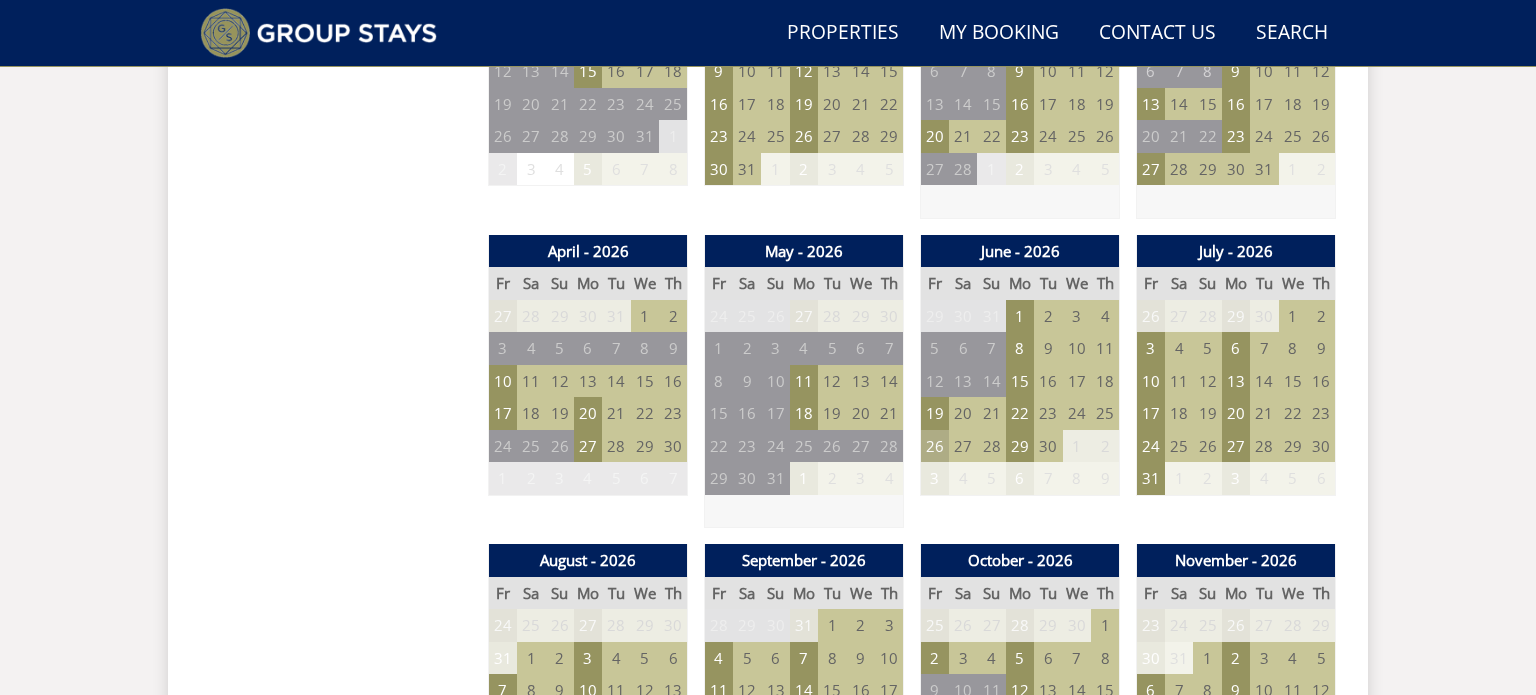 click on "26" at bounding box center (935, 446) 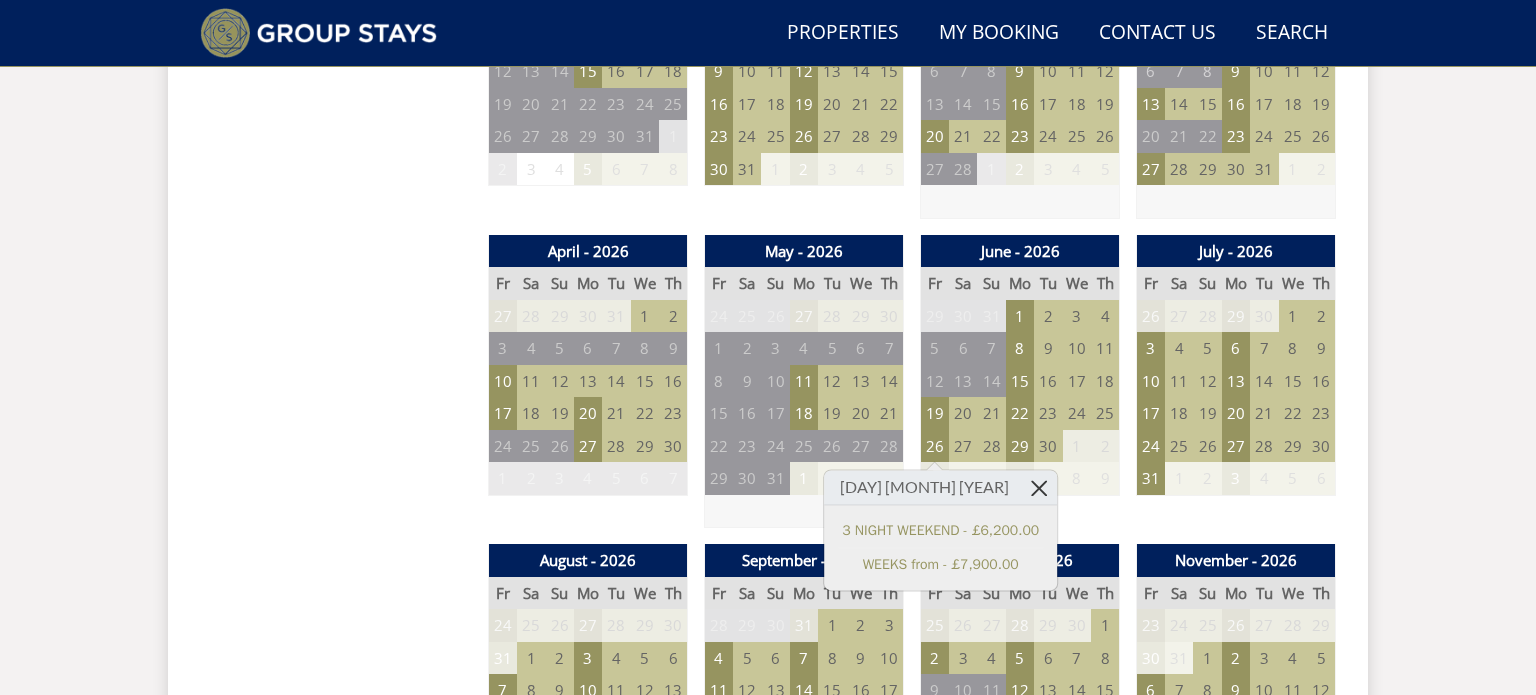 click at bounding box center (1039, 487) 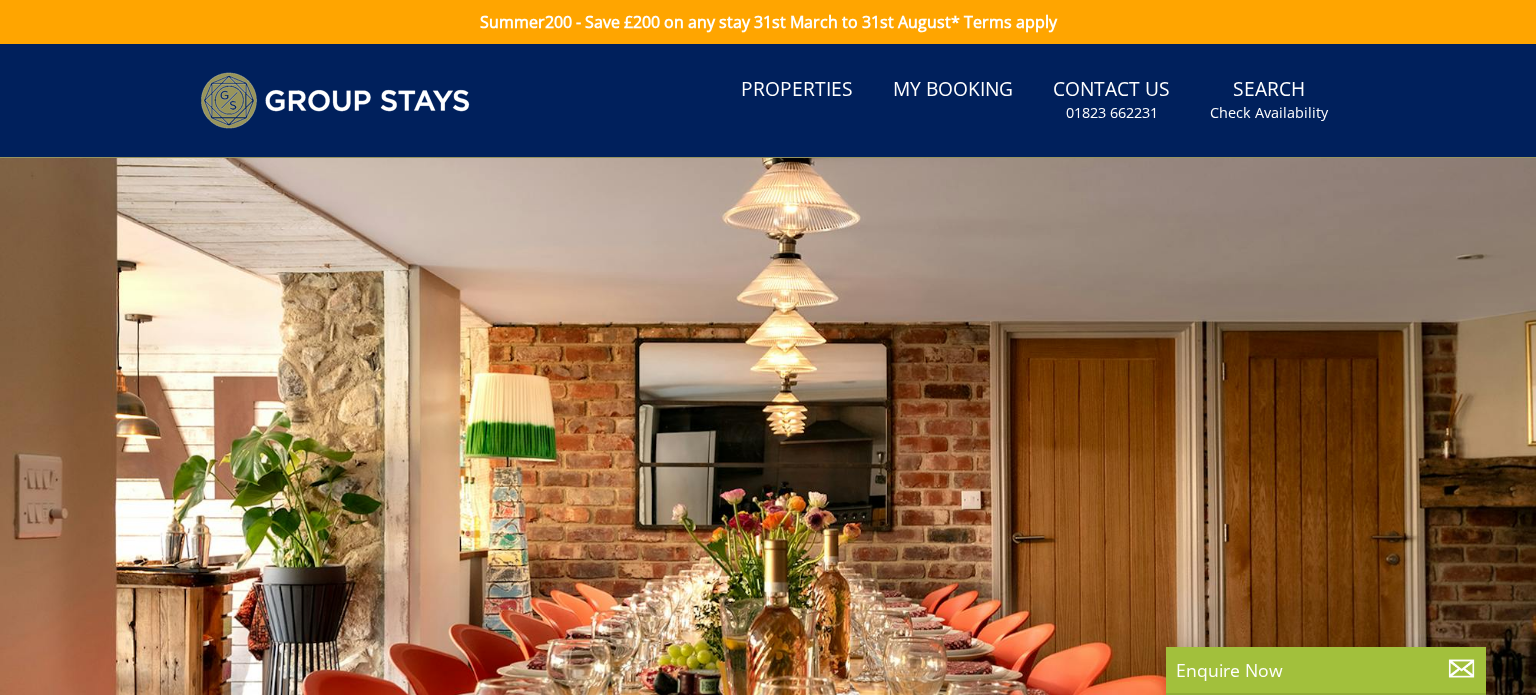 scroll, scrollTop: 0, scrollLeft: 0, axis: both 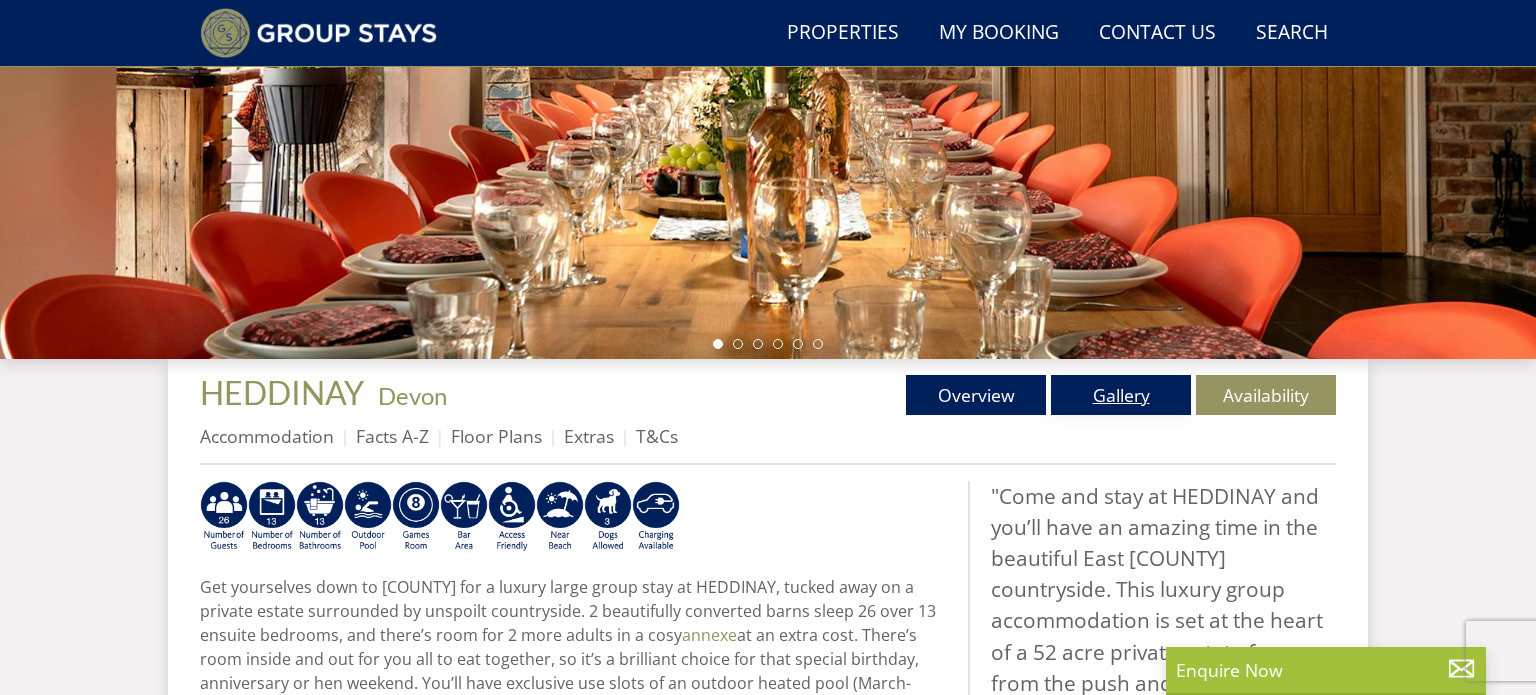 click on "Gallery" at bounding box center [1121, 395] 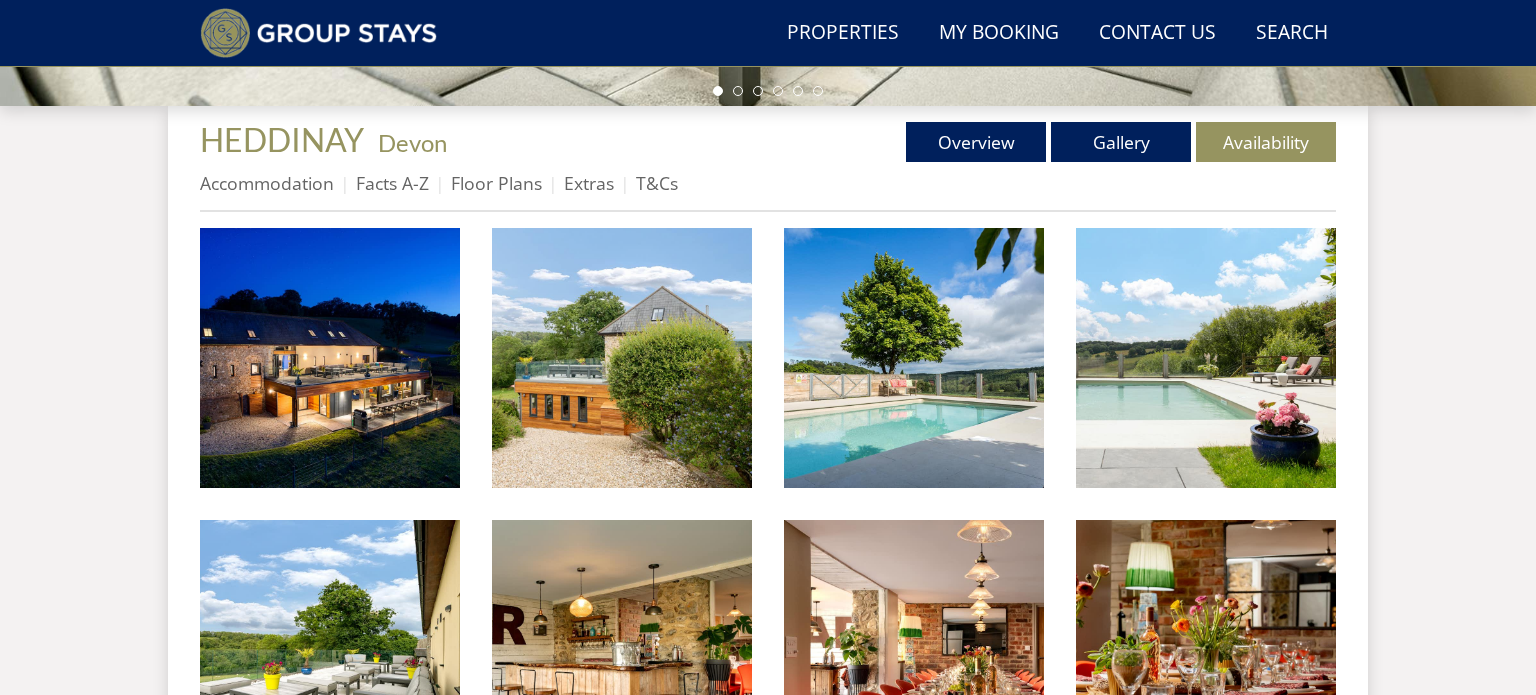 scroll, scrollTop: 704, scrollLeft: 0, axis: vertical 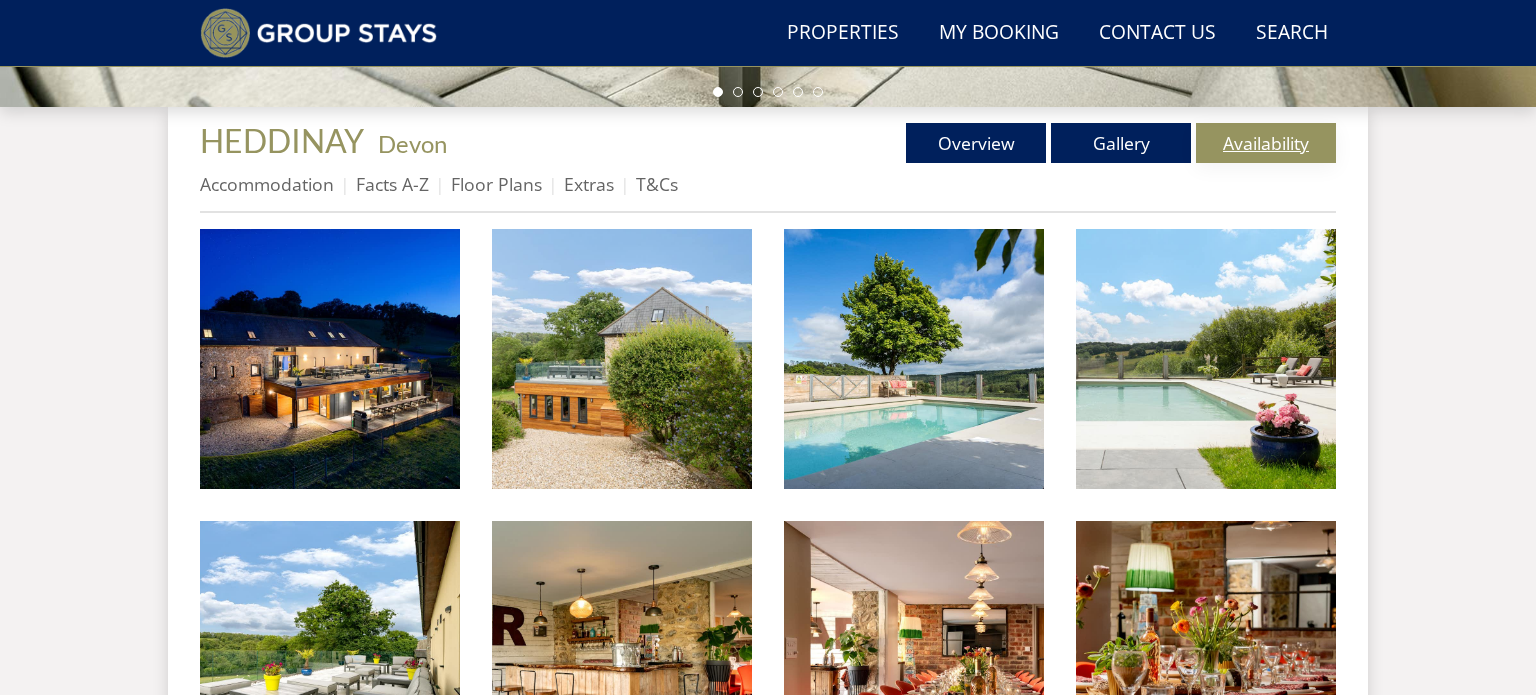 click on "Availability" at bounding box center (1266, 143) 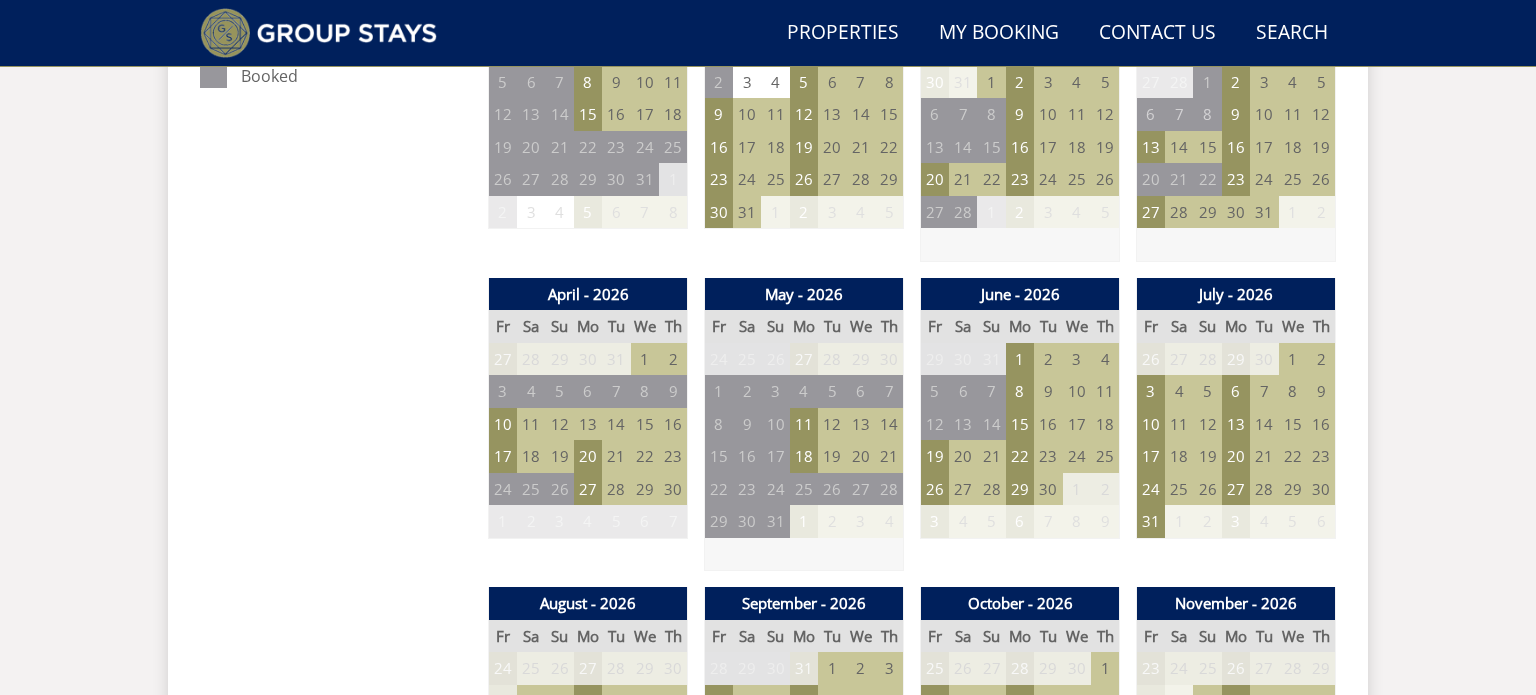 scroll, scrollTop: 1276, scrollLeft: 0, axis: vertical 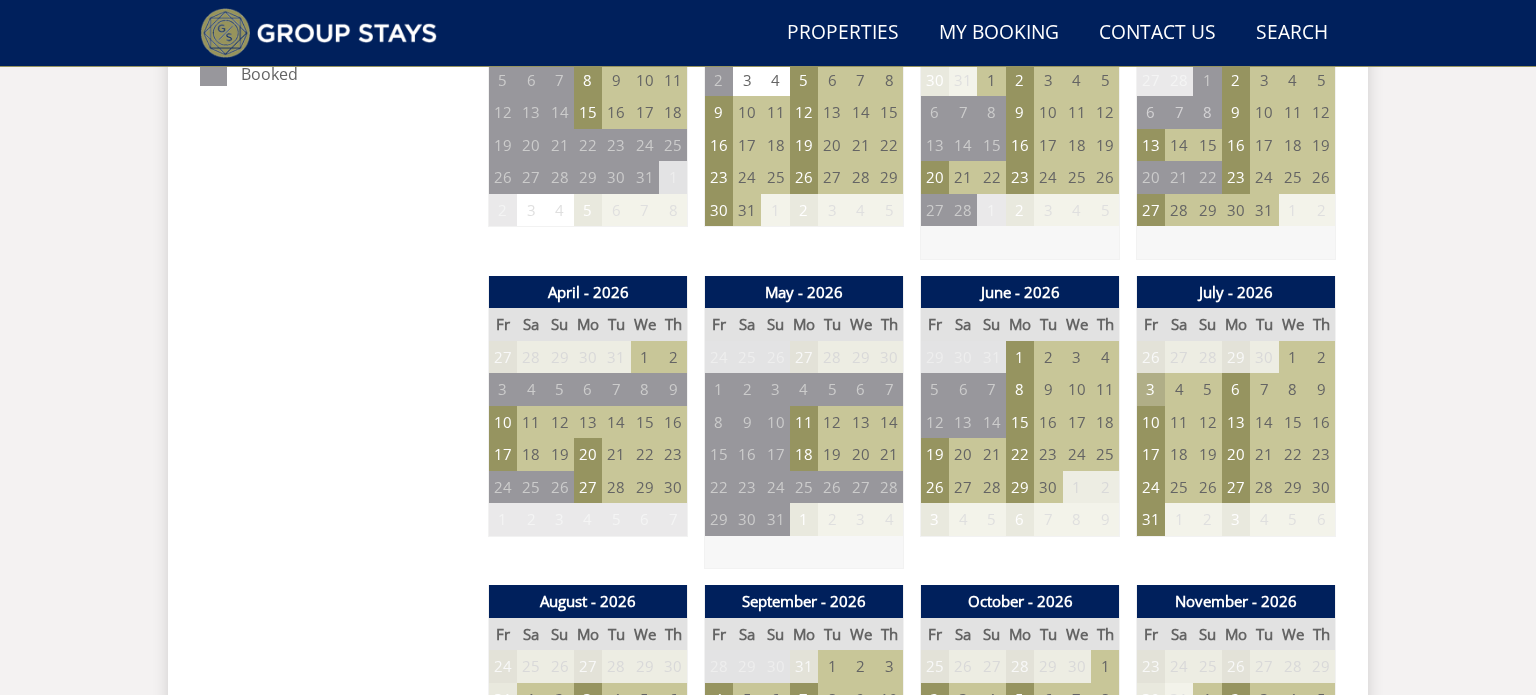 click on "3" at bounding box center (1151, 389) 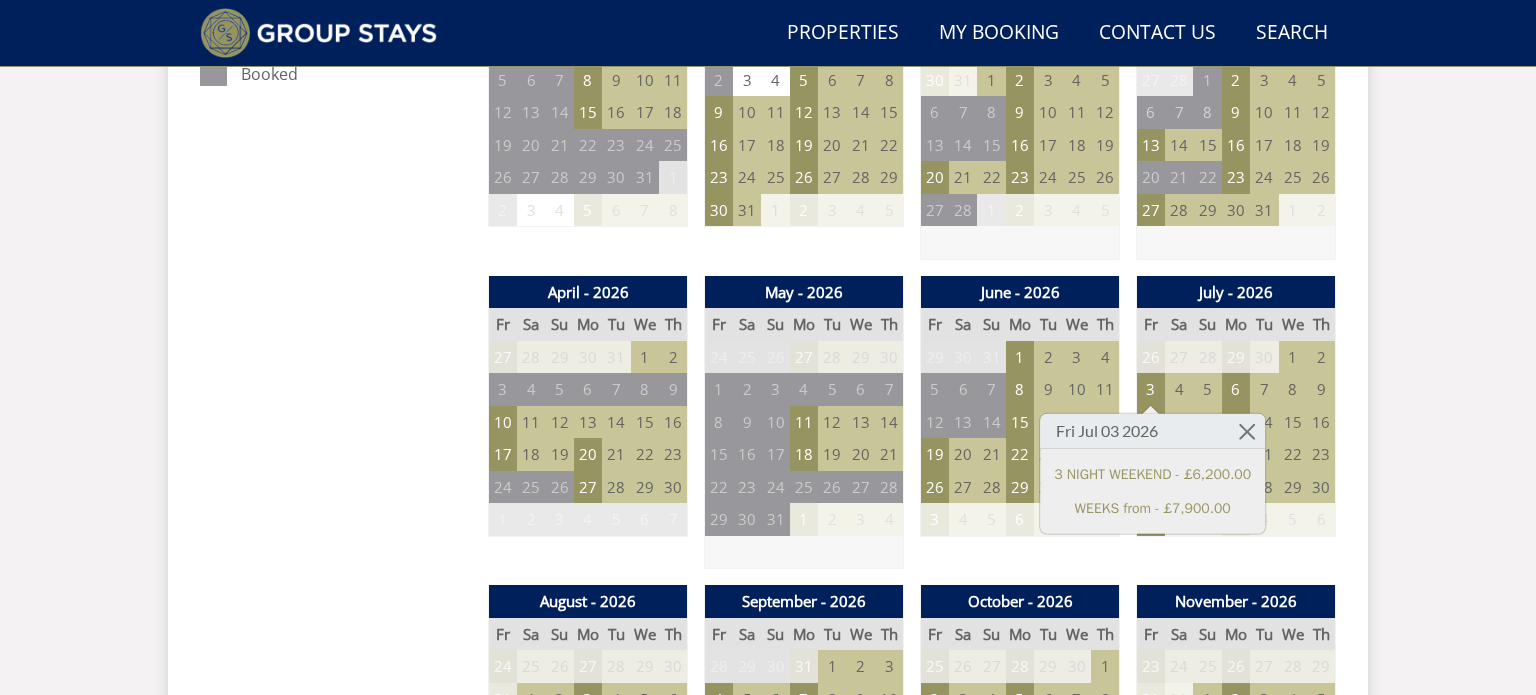 click on "Search
Menu
Properties
My Booking
Contact Us  [PHONE]
Search  Check Availability
Guests
1
2
3
4
5
6
7
8
9
10
11
12
13
14
15
16
17
18
19
20
21
22
23
24
25
26
27
28
29
30
31
32
33
34
35
36
37
38
39
40
41
42
43
44
45
46
47
48
49
50
Date
[DATE]
Search
-" at bounding box center [768, 613] 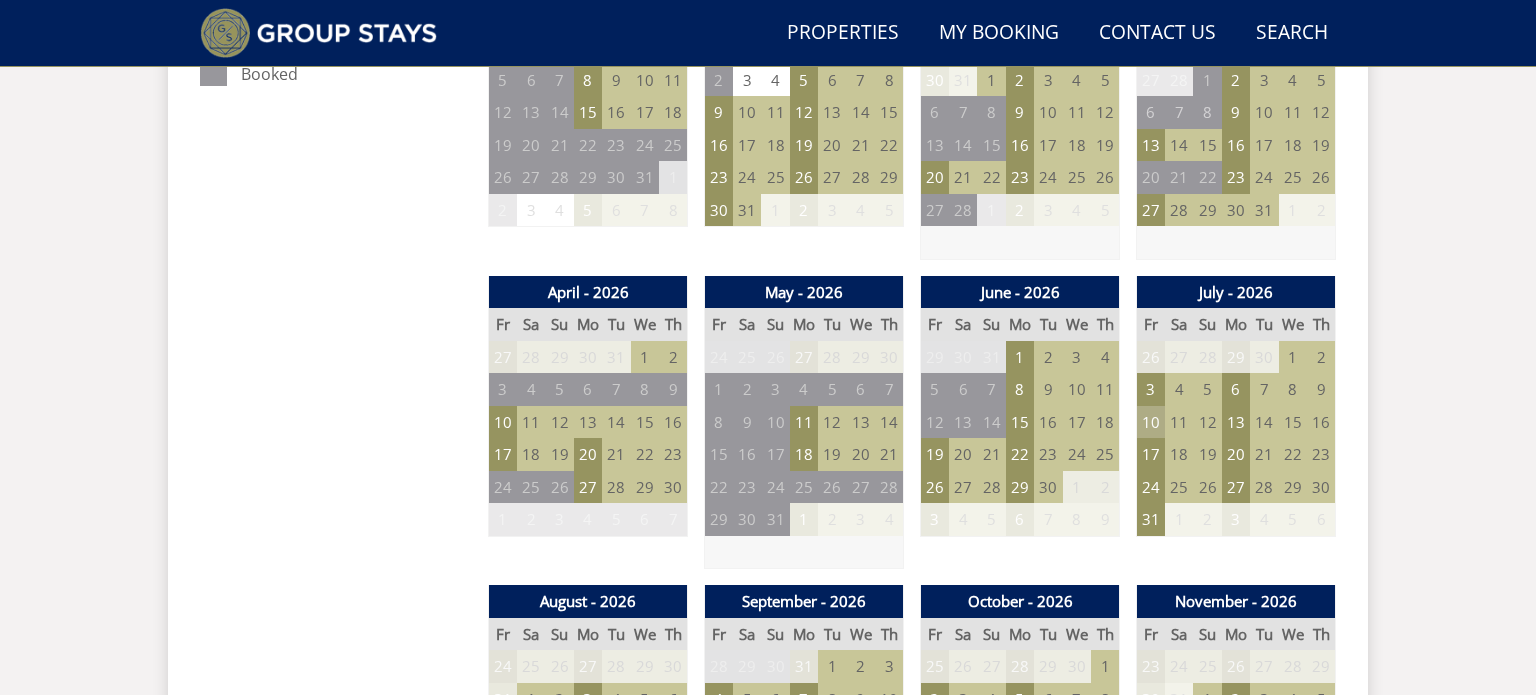 click on "10" at bounding box center [1151, 422] 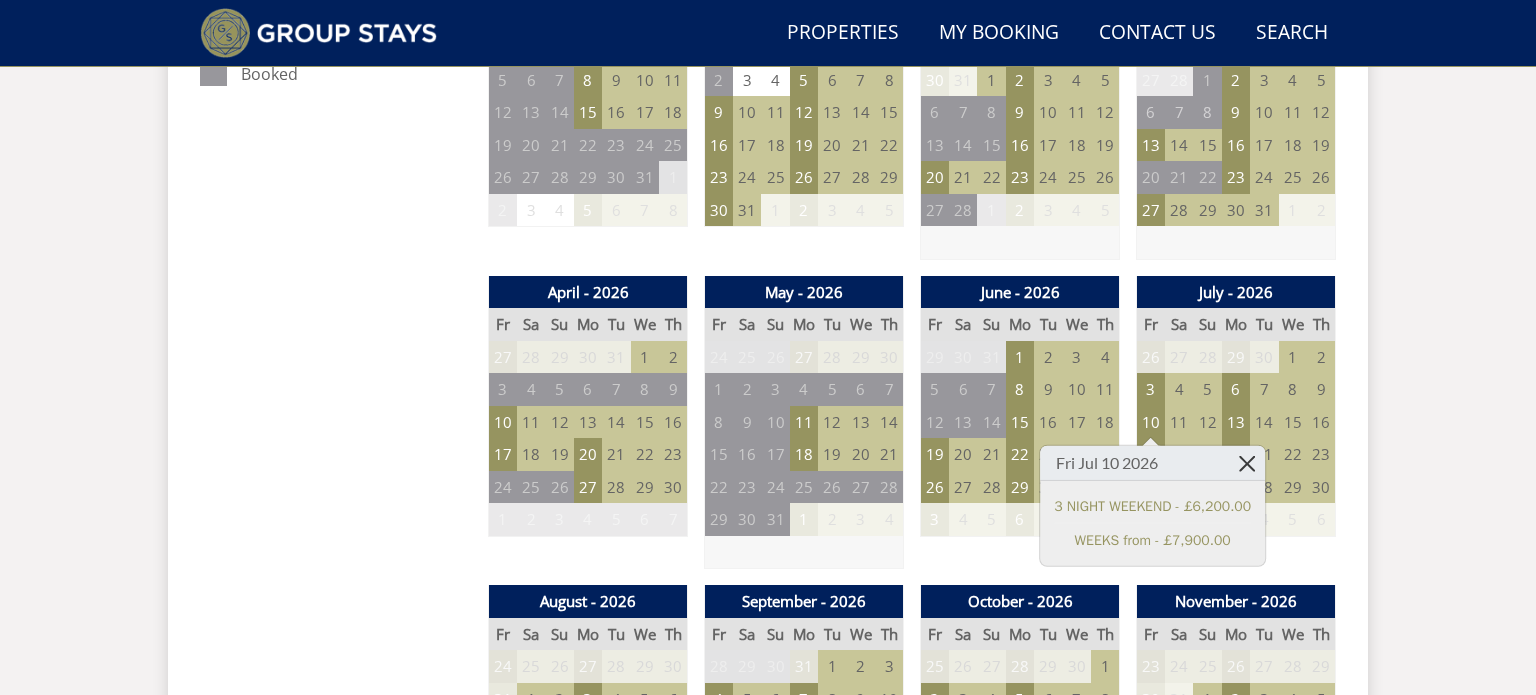 click at bounding box center [1247, 463] 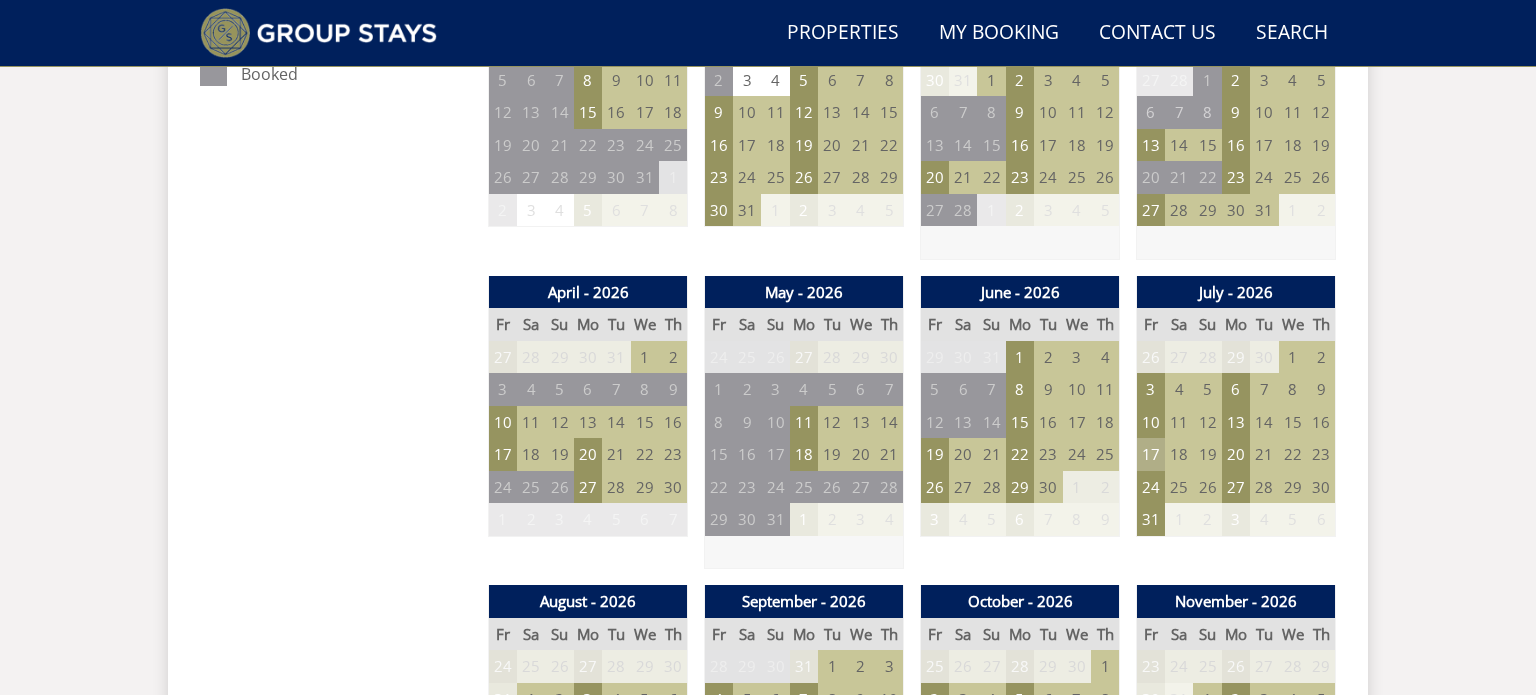 click on "17" at bounding box center [1151, 454] 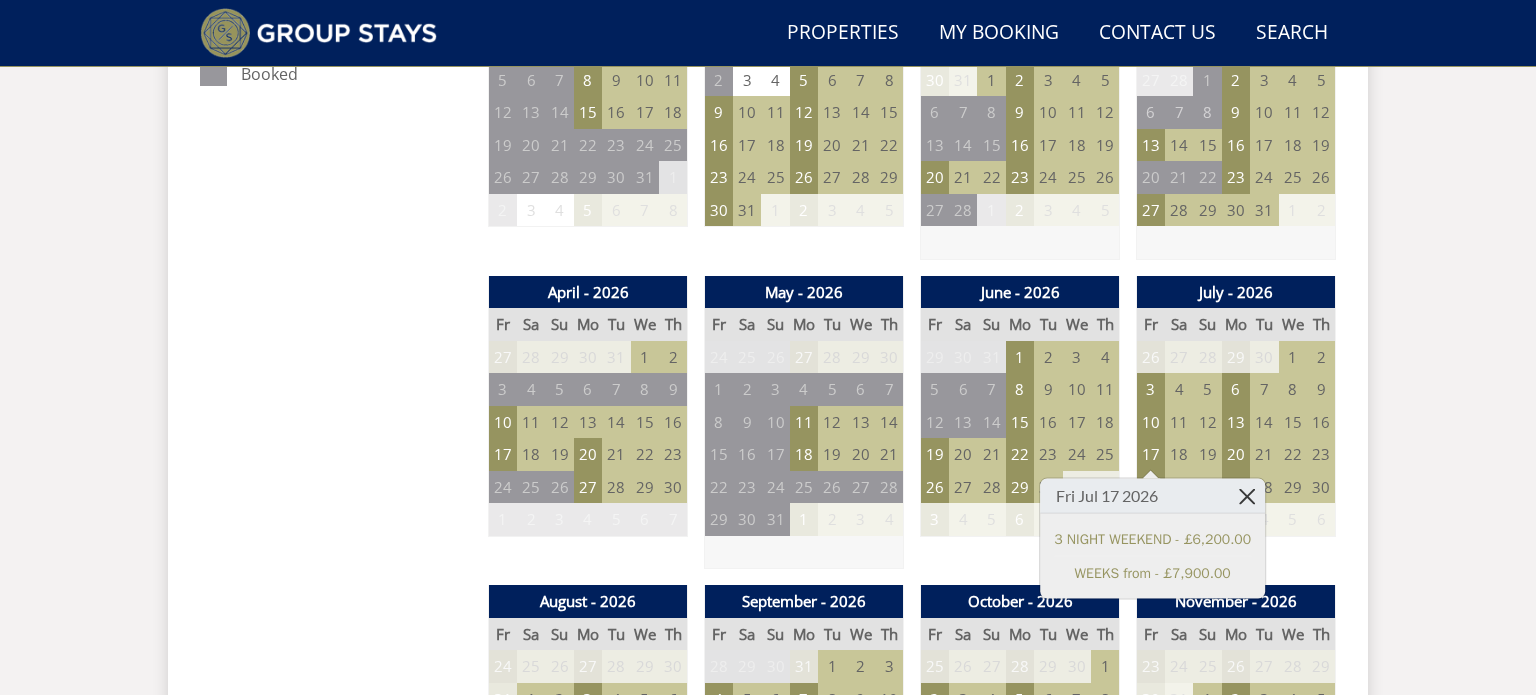 click at bounding box center (1247, 496) 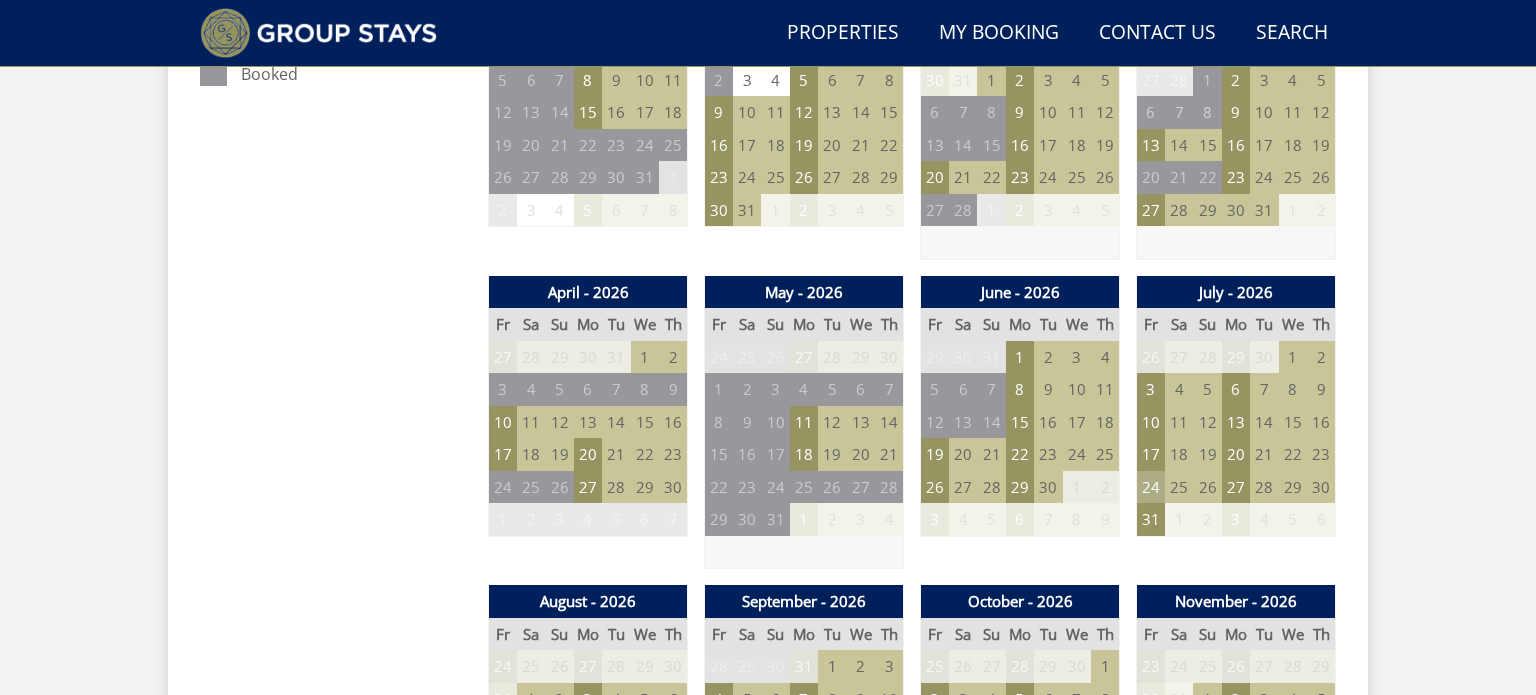 click on "24" at bounding box center (1151, 487) 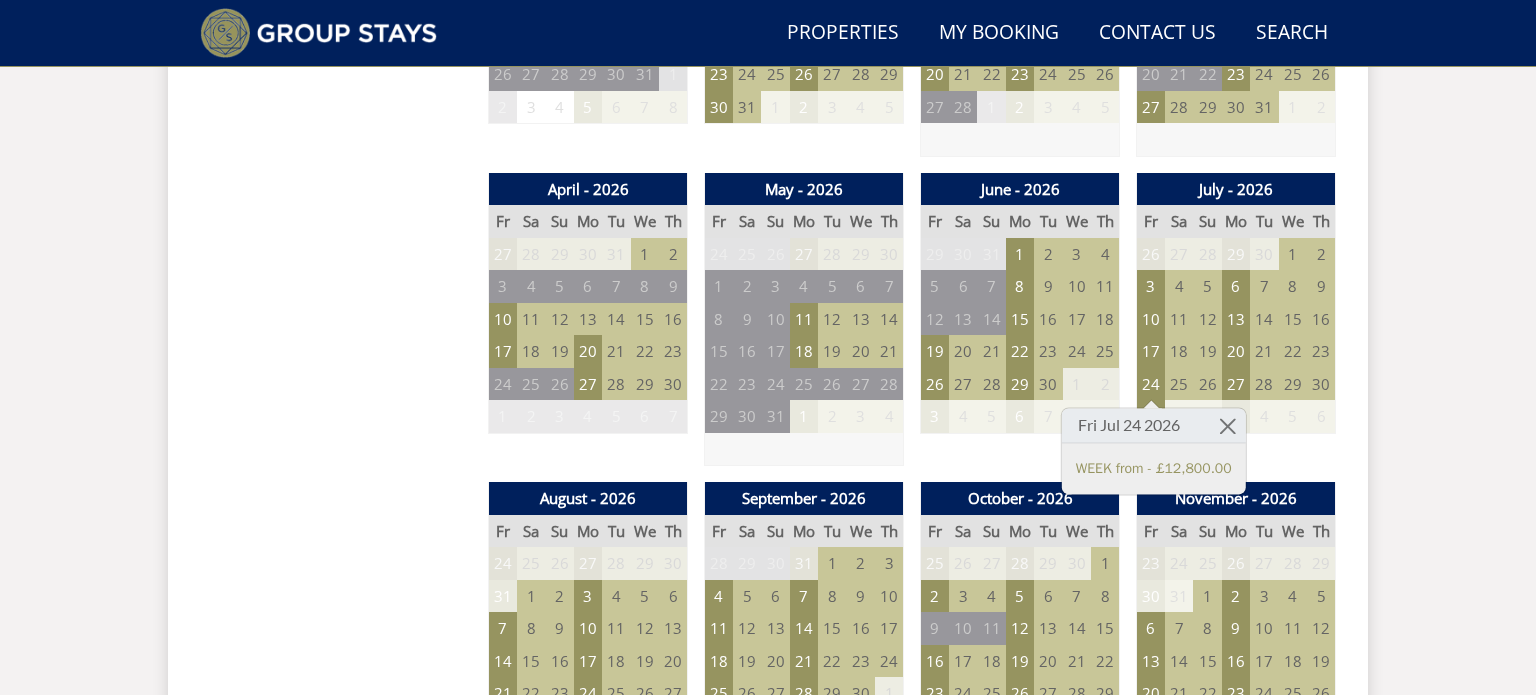 scroll, scrollTop: 1375, scrollLeft: 0, axis: vertical 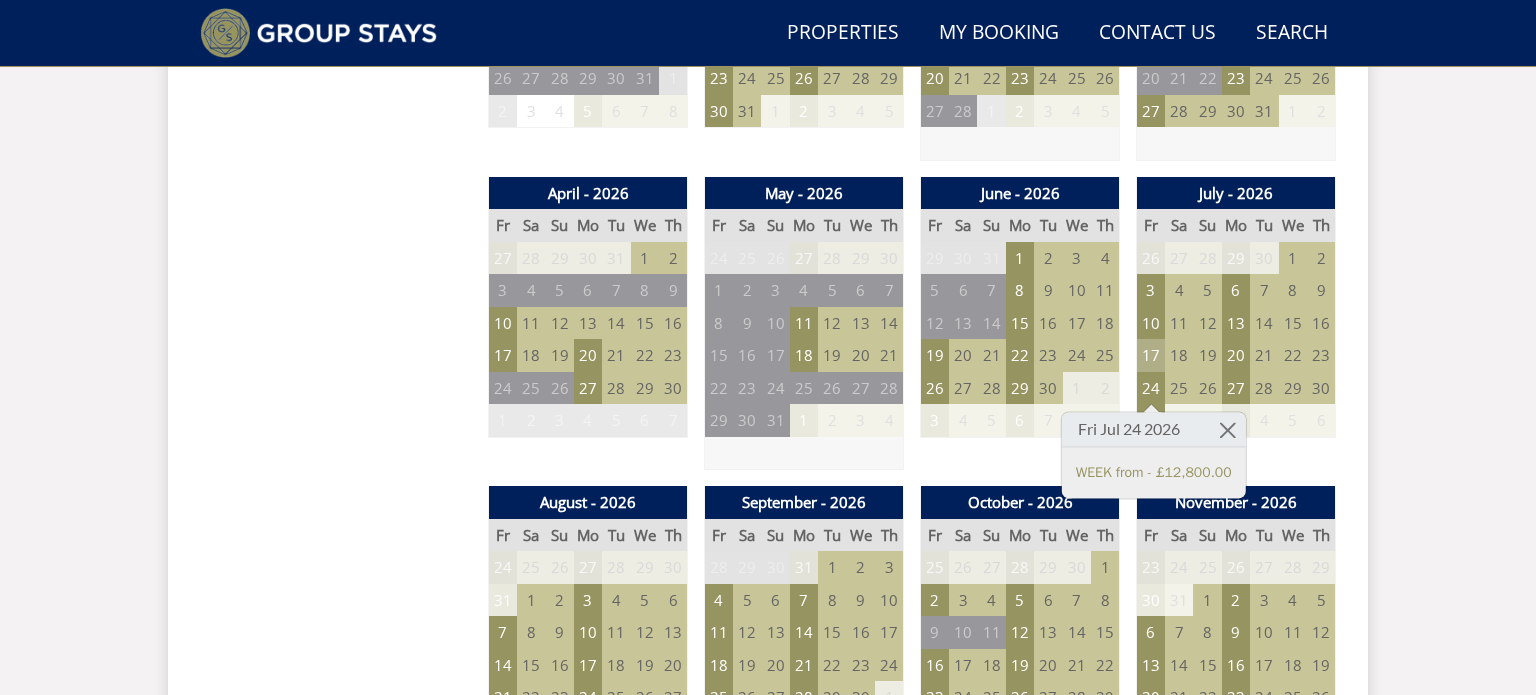 click on "17" at bounding box center (1151, 355) 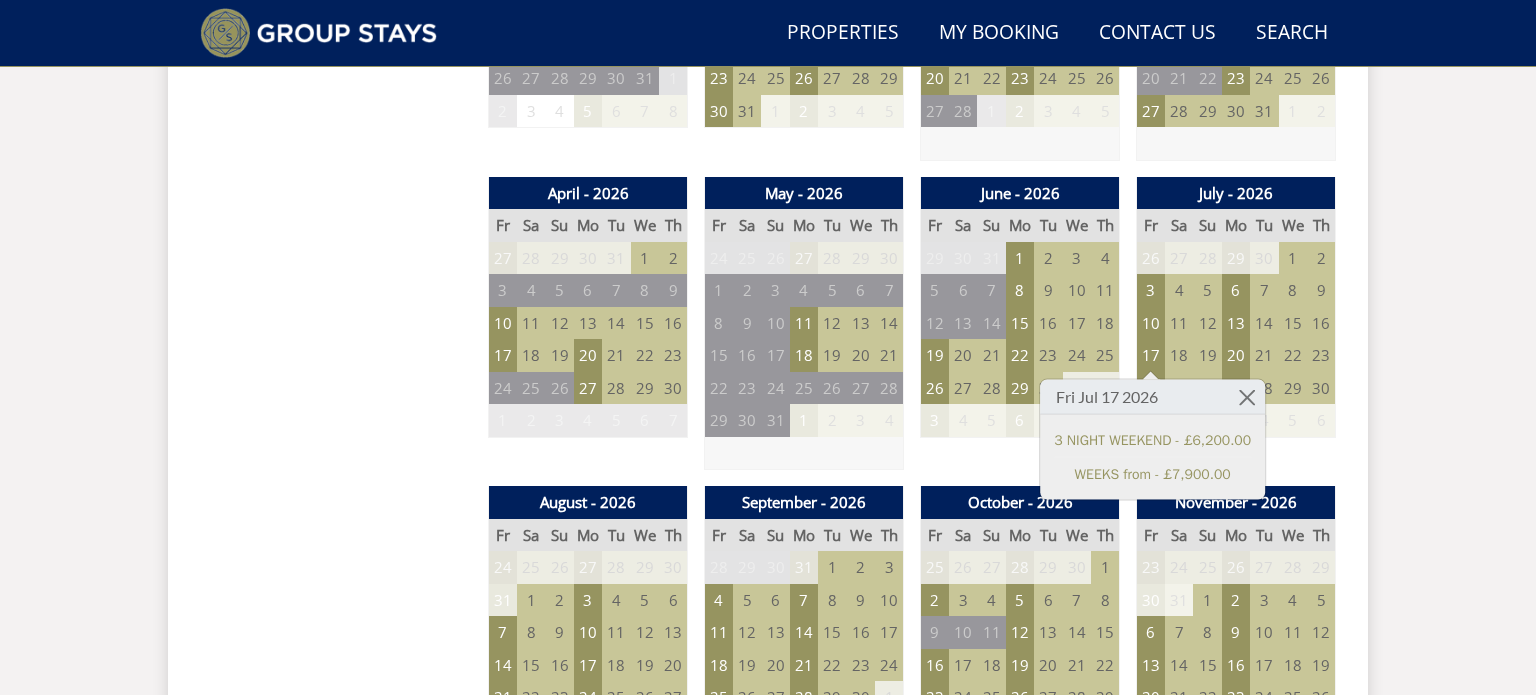 click on "Search
Menu
Properties
My Booking
Contact Us  [PHONE]
Search  Check Availability
Guests
1
2
3
4
5
6
7
8
9
10
11
12
13
14
15
16
17
18
19
20
21
22
23
24
25
26
27
28
29
30
31
32
33
34
35
36
37
38
39
40
41
42
43
44
45
46
47
48
49
50
Date
[DATE]
Search
-" at bounding box center [768, 514] 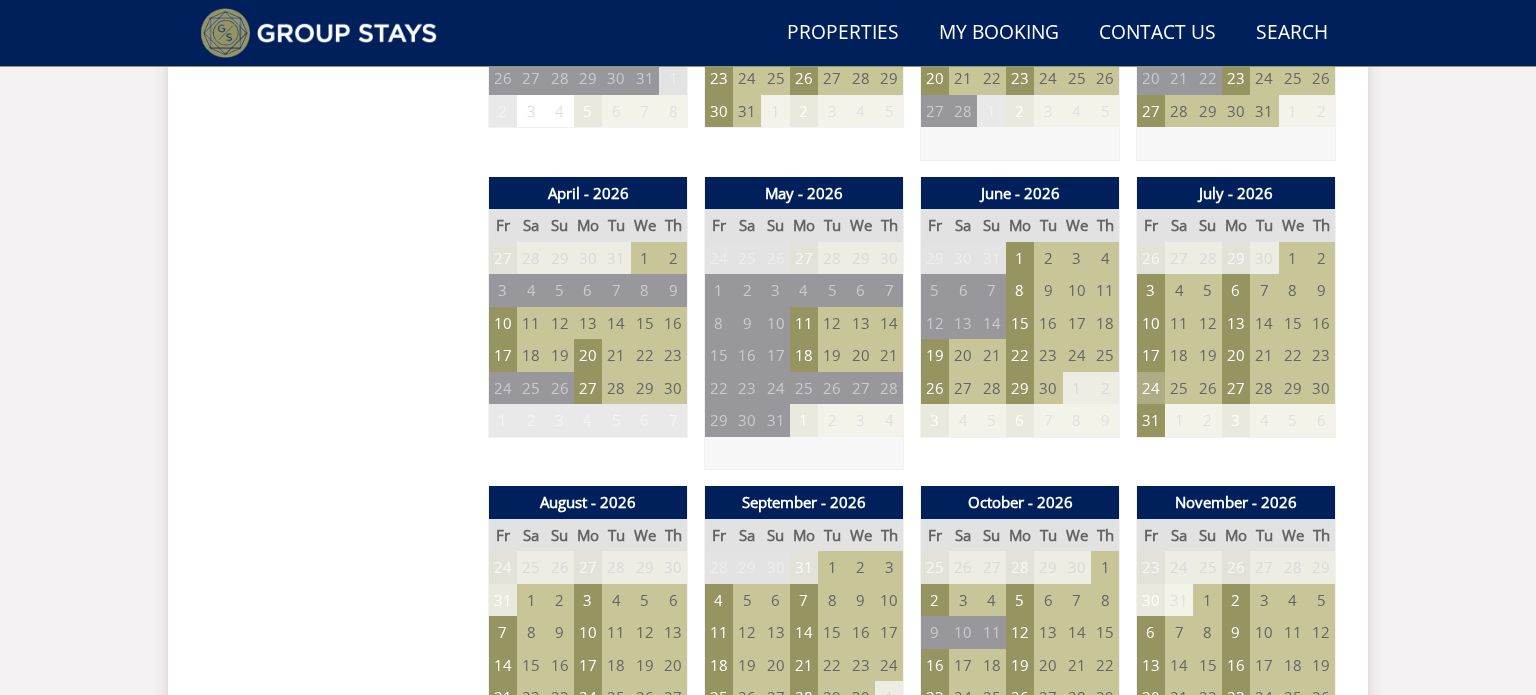 click on "24" at bounding box center (1151, 388) 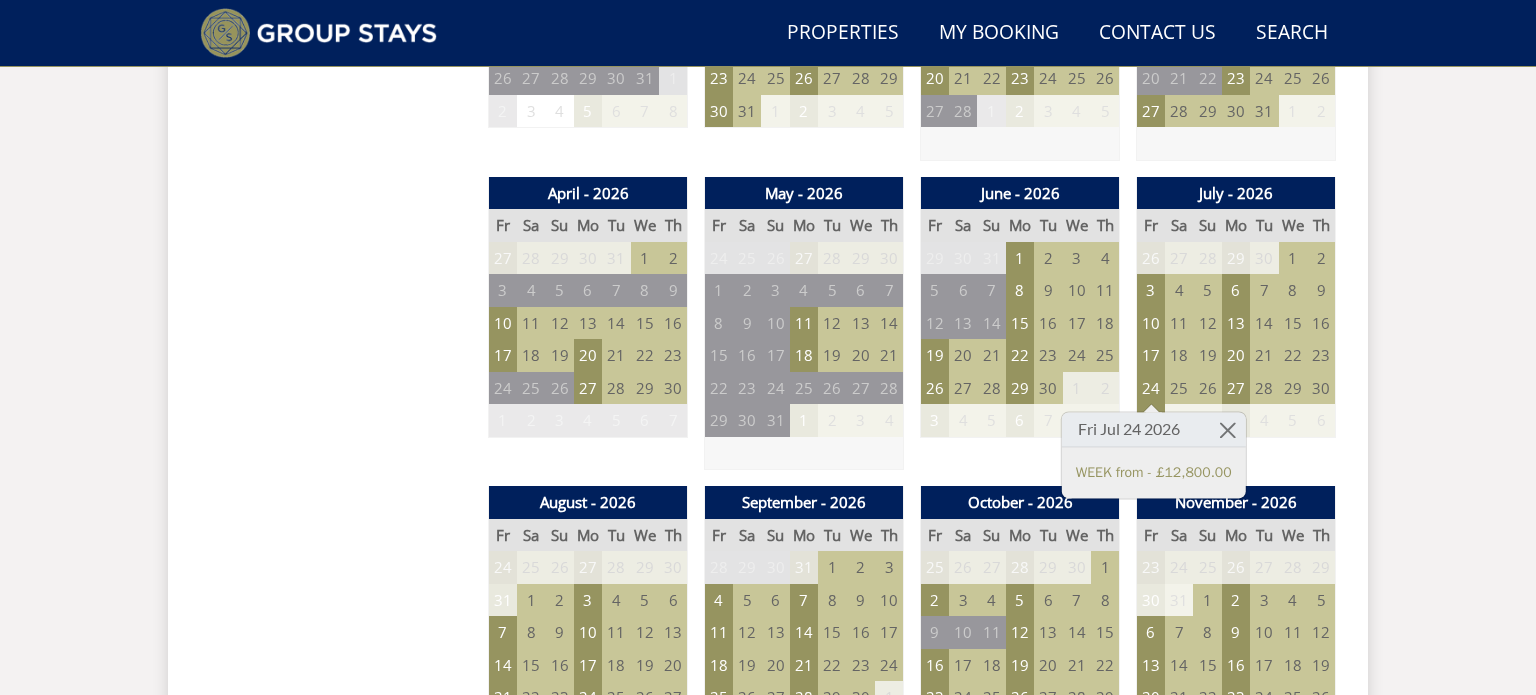click on "Search
Menu
Properties
My Booking
Contact Us  [PHONE]
Search  Check Availability
Guests
1
2
3
4
5
6
7
8
9
10
11
12
13
14
15
16
17
18
19
20
21
22
23
24
25
26
27
28
29
30
31
32
33
34
35
36
37
38
39
40
41
42
43
44
45
46
47
48
49
50
Date
[DATE]
Search
-" at bounding box center (768, 514) 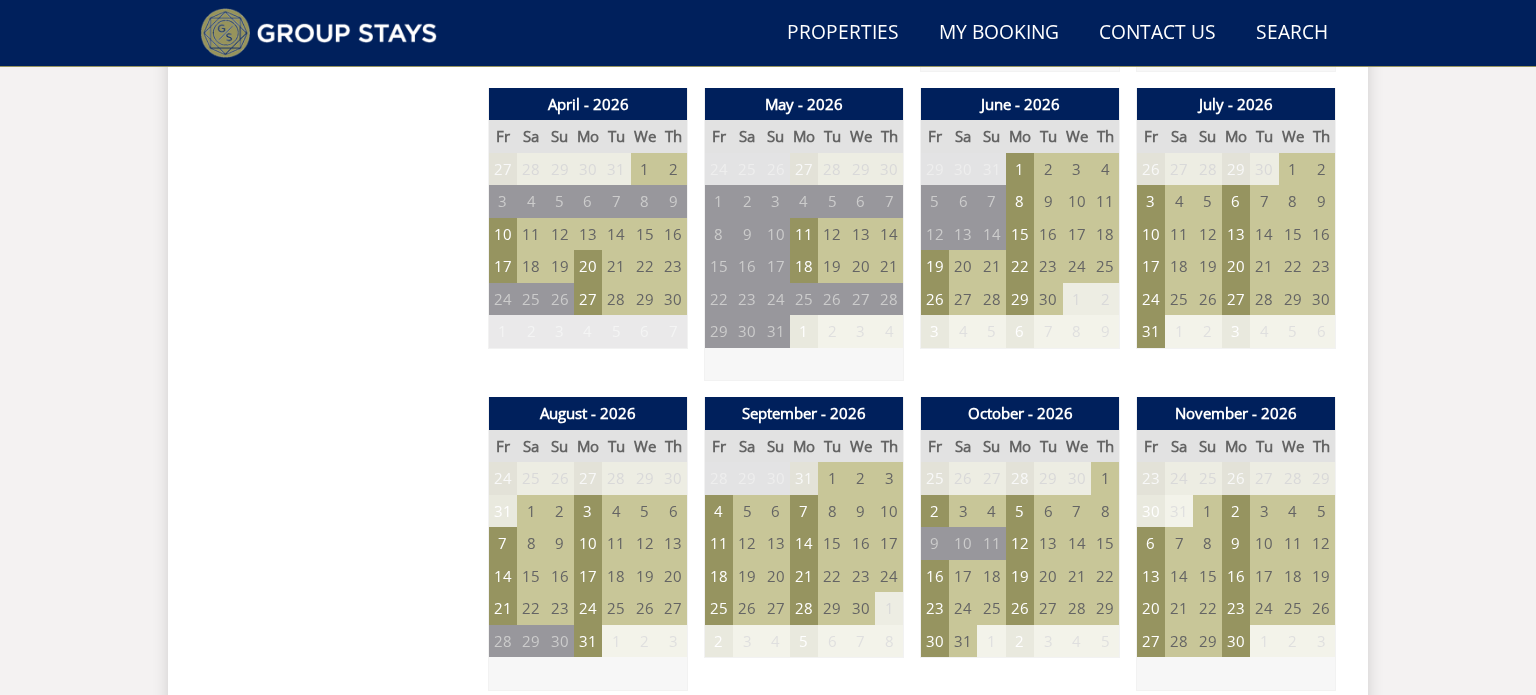 scroll, scrollTop: 1468, scrollLeft: 0, axis: vertical 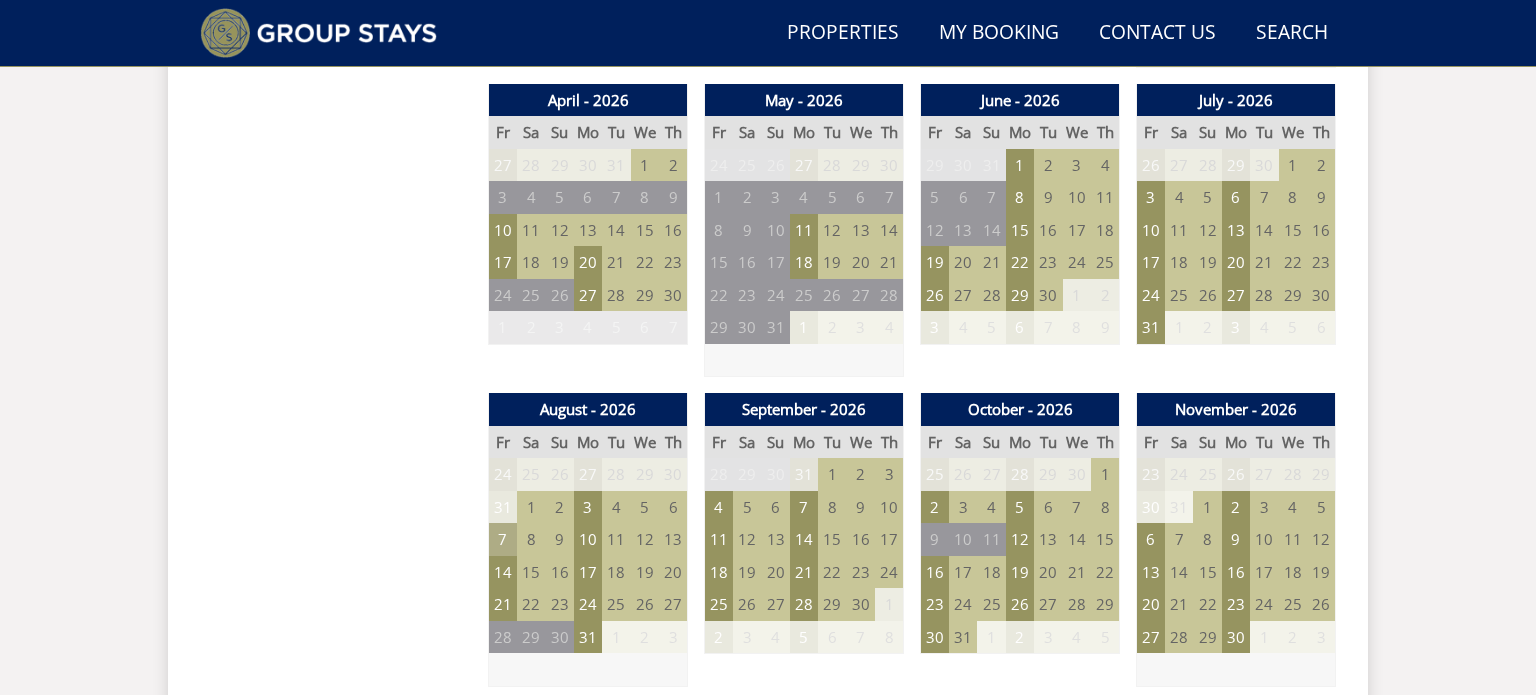 click on "7" at bounding box center (503, 539) 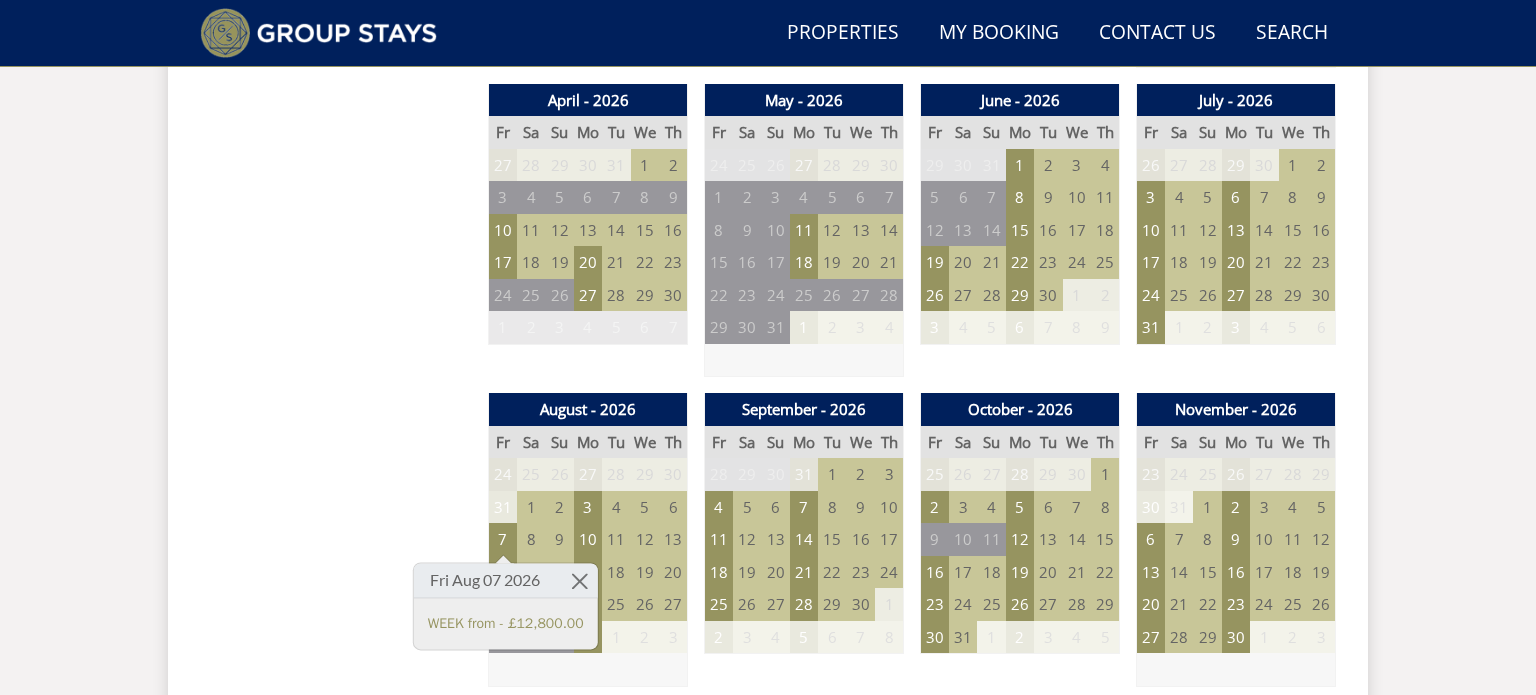 click on "Prices and Availability
You can browse the calendar to find an available start date for your stay by clicking on a start date or by entering your Arrival & Departure dates below.
Search for a Stay
Search
Check-In / Check-Out
16:00 / 10:00
Key
Available Start Date
Available
Booked" at bounding box center (336, 850) 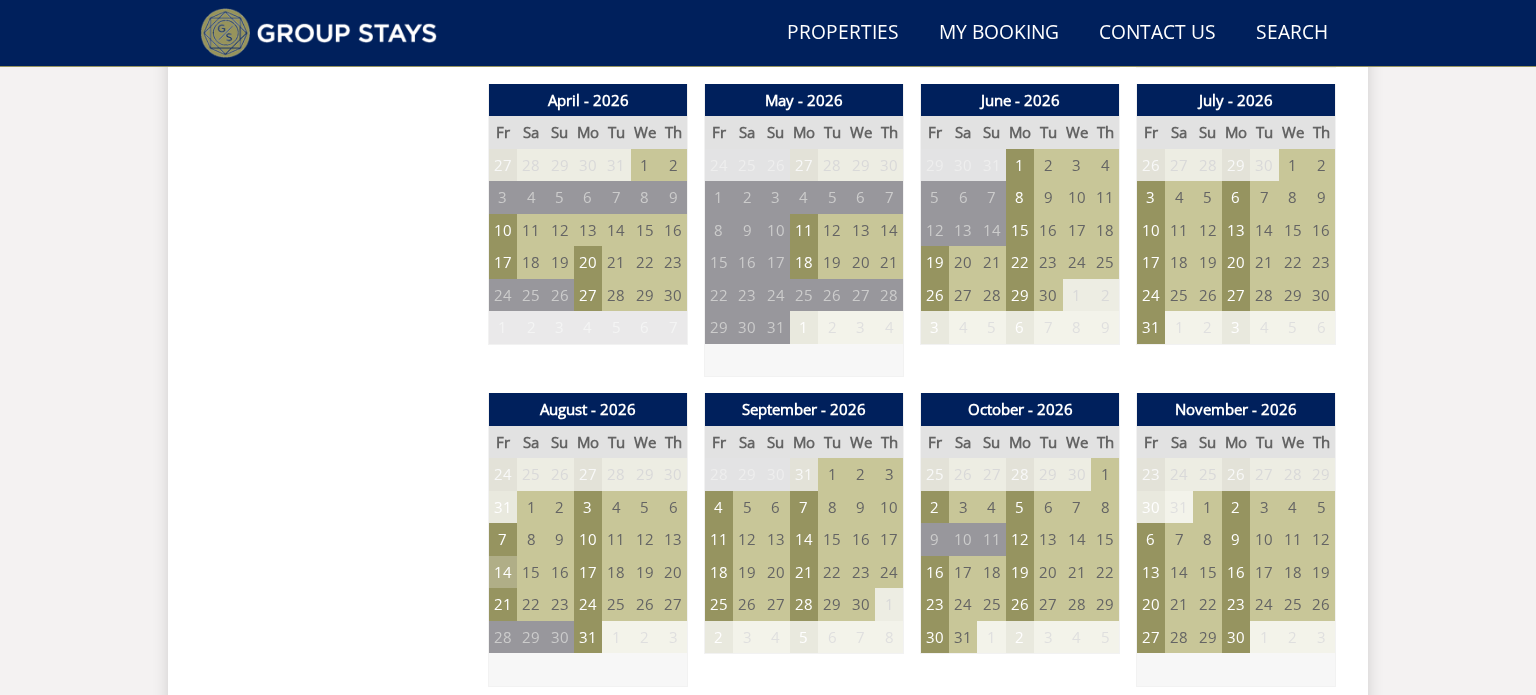 click on "14" at bounding box center [503, 572] 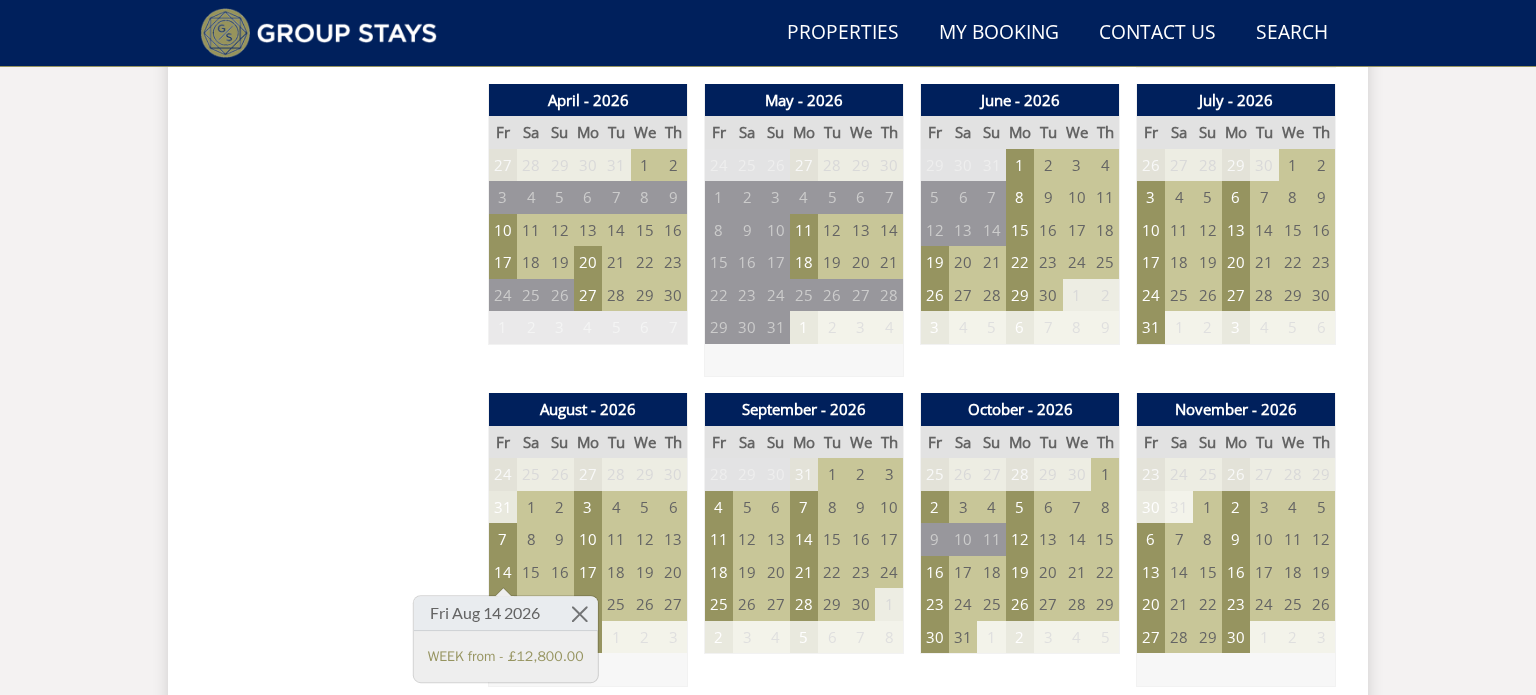 click on "Prices and Availability
You can browse the calendar to find an available start date for your stay by clicking on a start date or by entering your Arrival & Departure dates below.
Search for a Stay
Search
Check-In / Check-Out
16:00 / 10:00
Key
Available Start Date
Available
Booked" at bounding box center (336, 850) 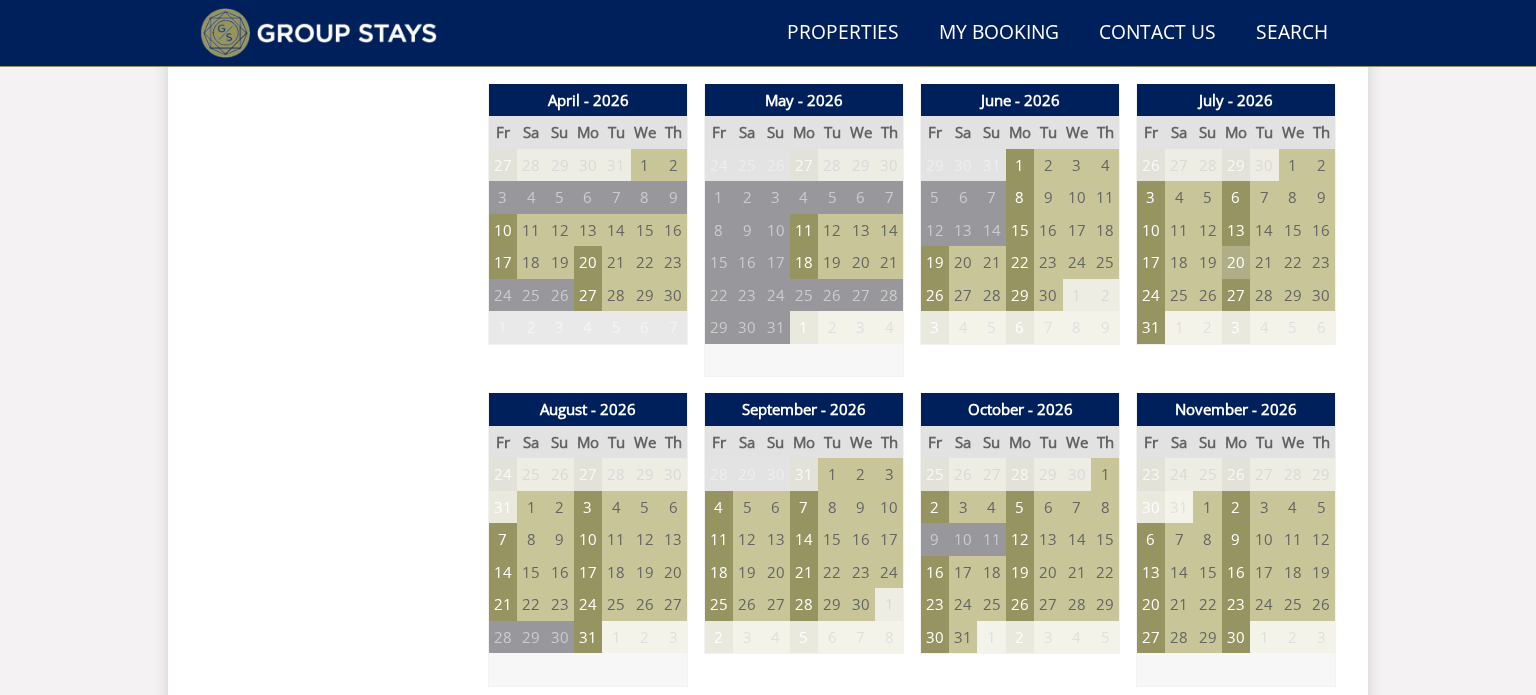 click on "20" at bounding box center (1236, 262) 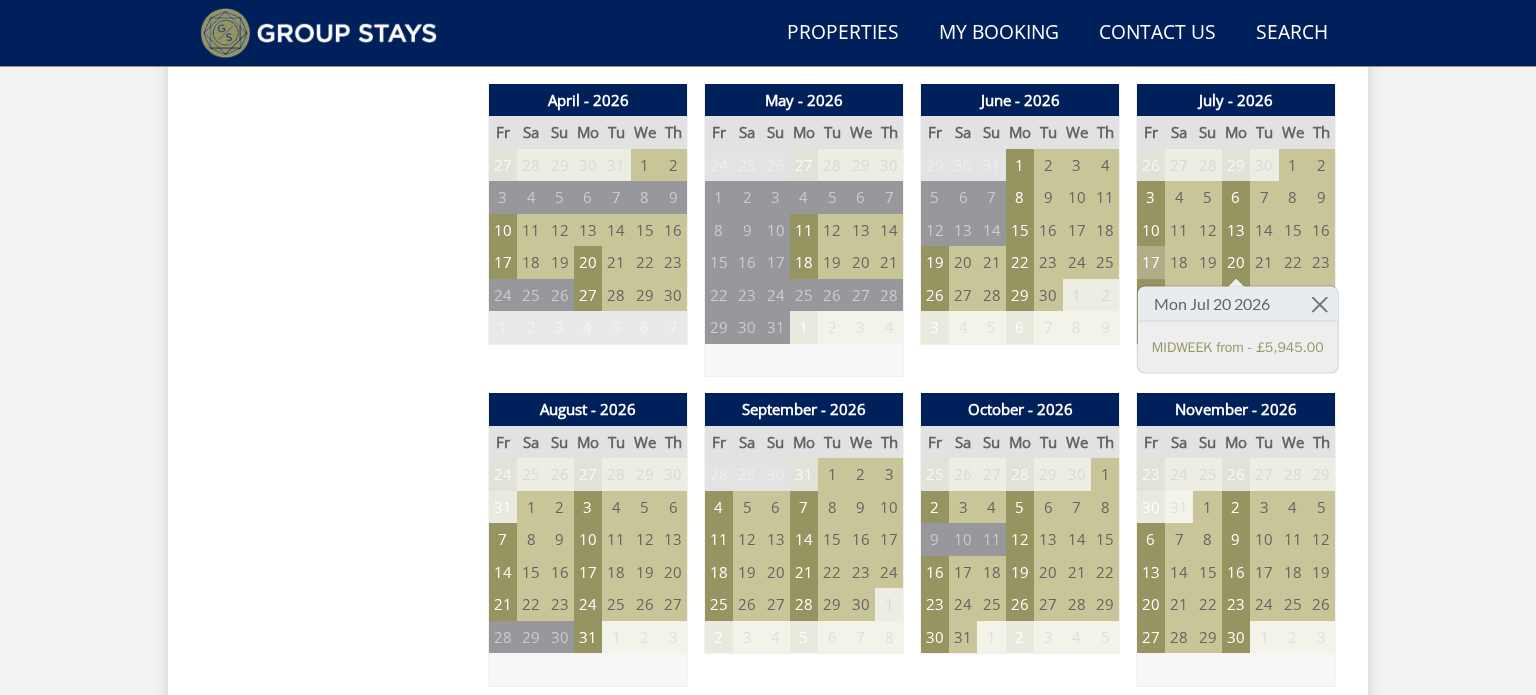 click on "17" at bounding box center [1151, 262] 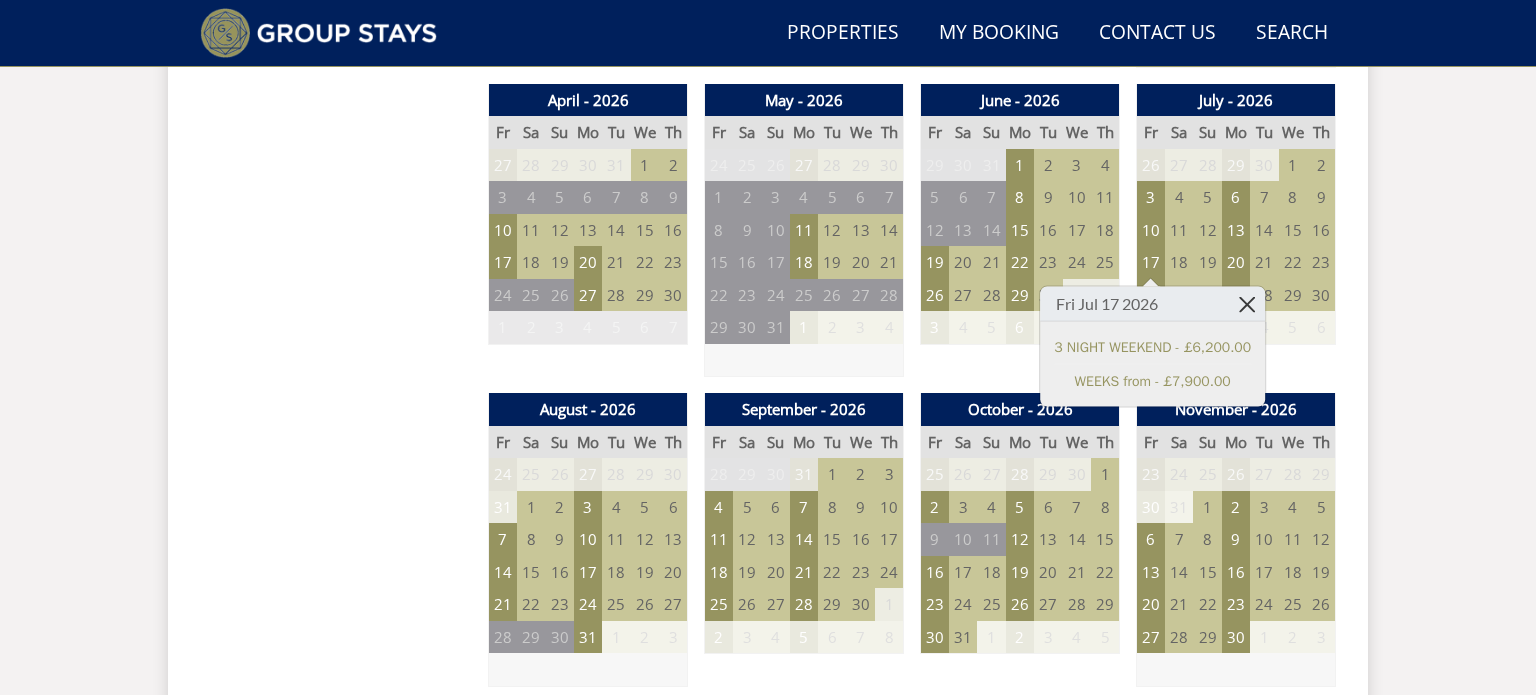 click at bounding box center (1247, 304) 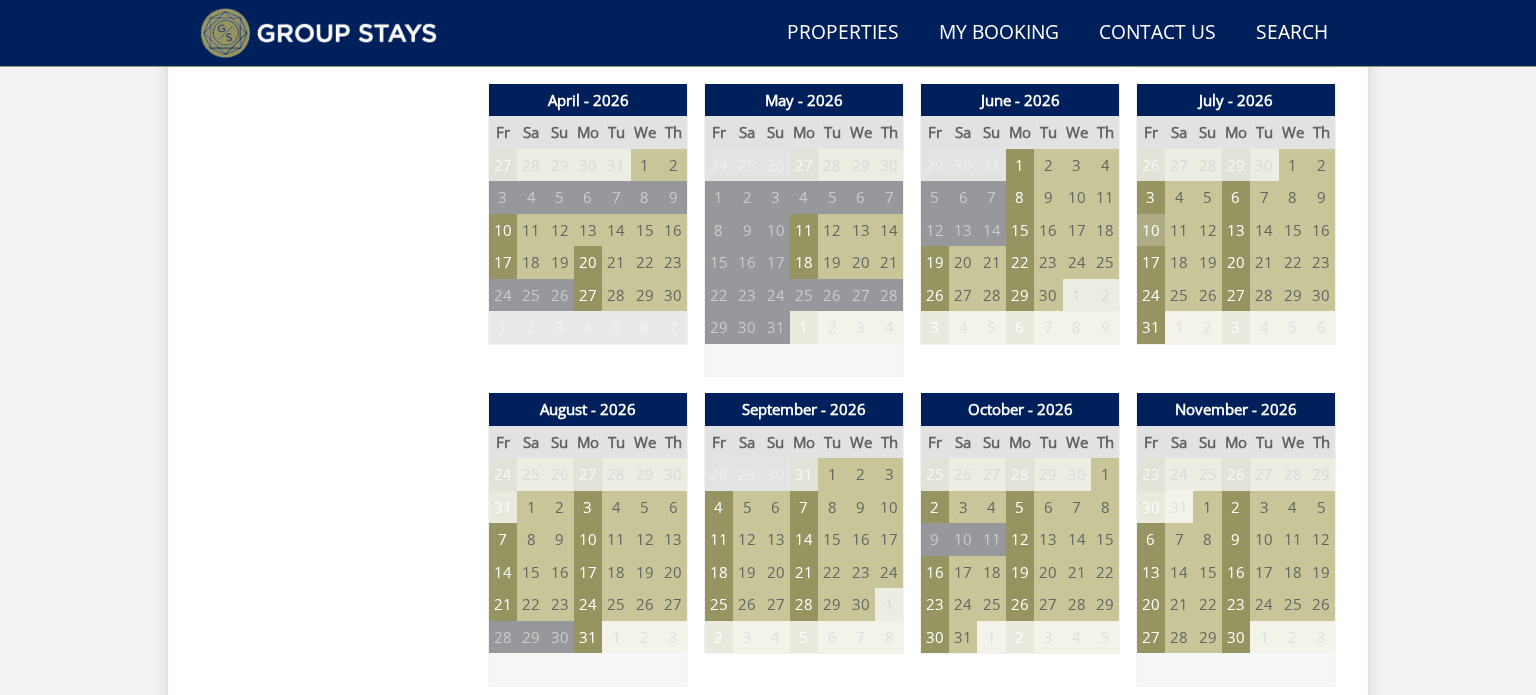 click on "10" at bounding box center [1151, 230] 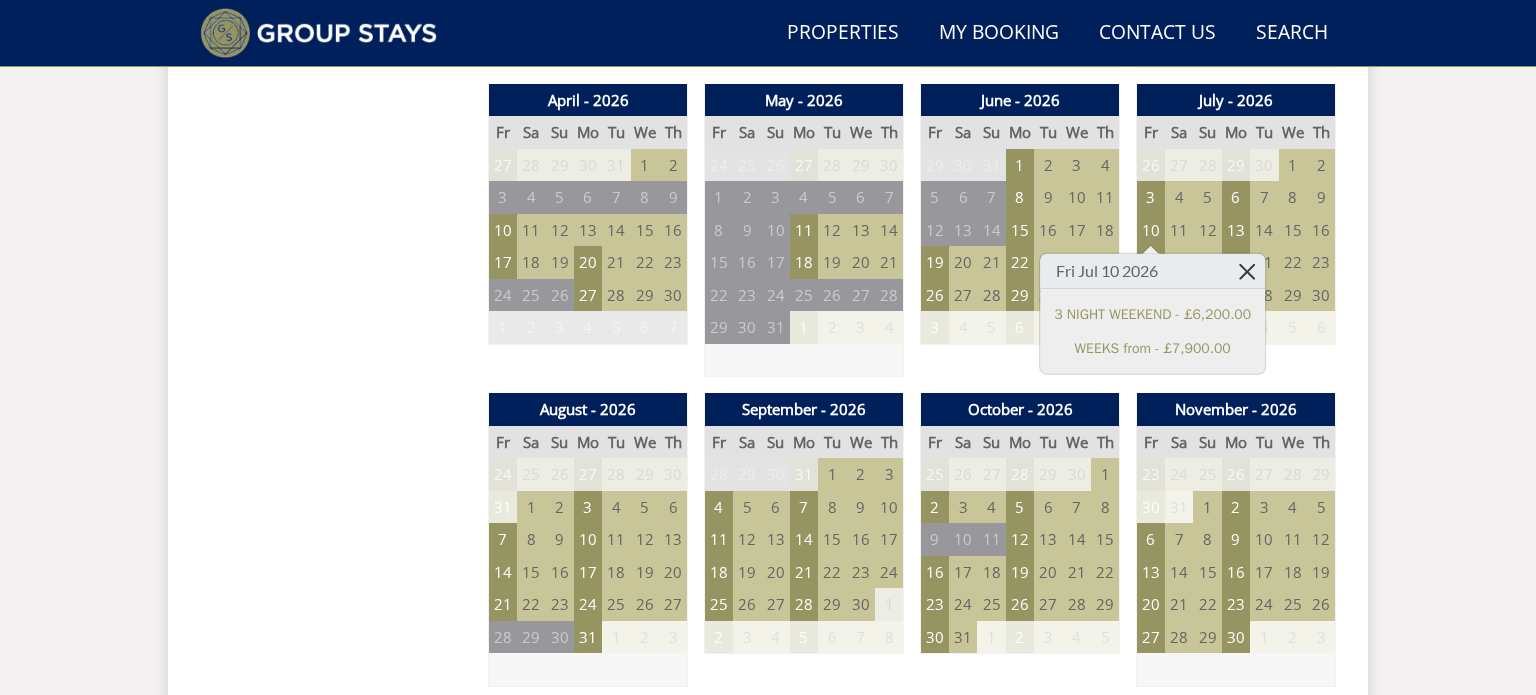 click at bounding box center [1247, 271] 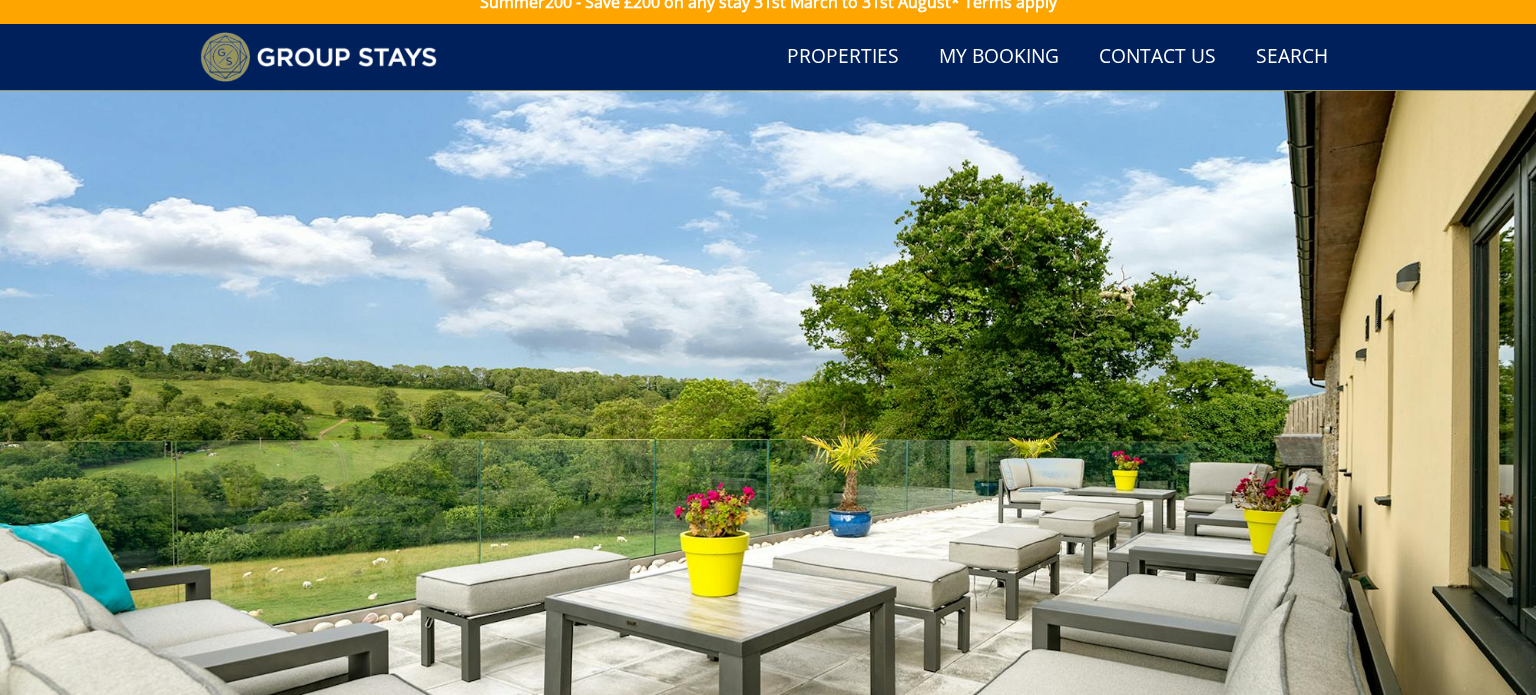 scroll, scrollTop: 10, scrollLeft: 0, axis: vertical 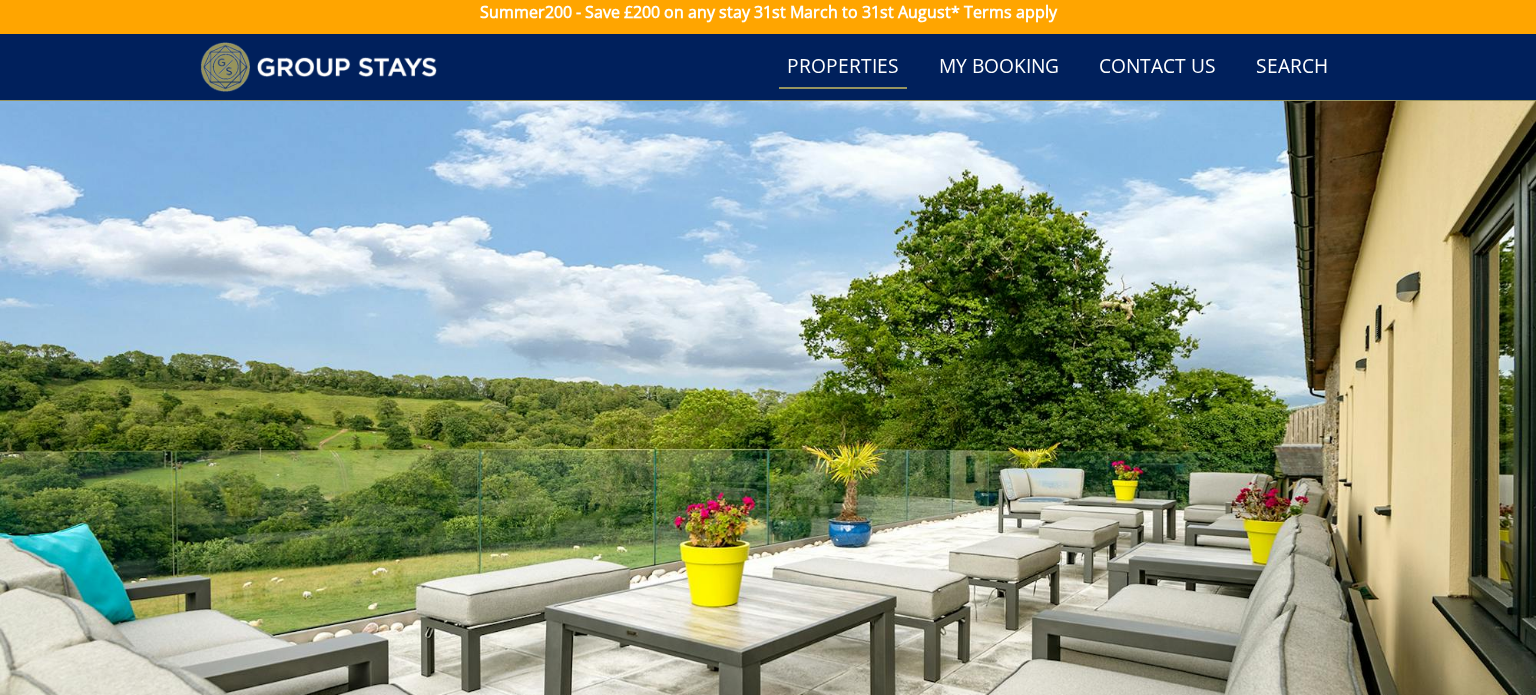 click on "Properties" at bounding box center [843, 67] 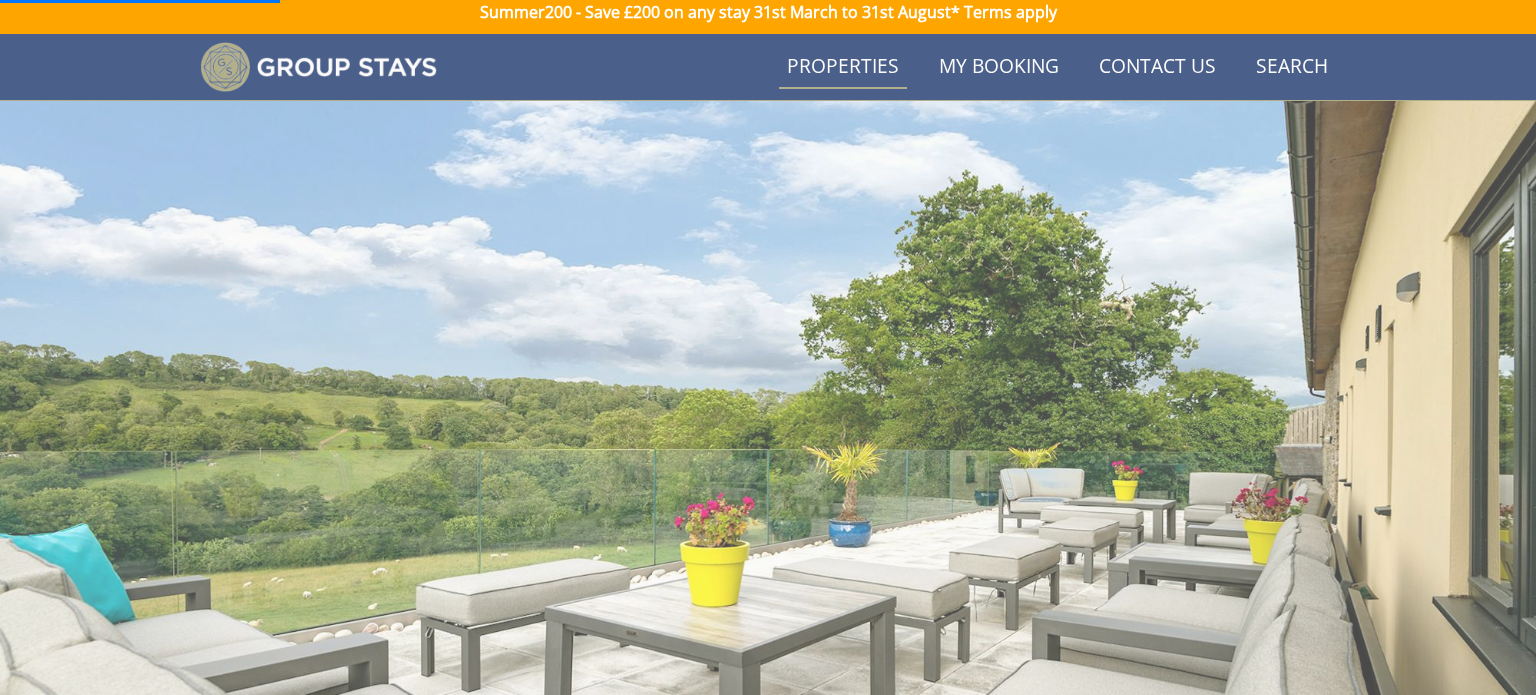 click on "Properties" at bounding box center (843, 67) 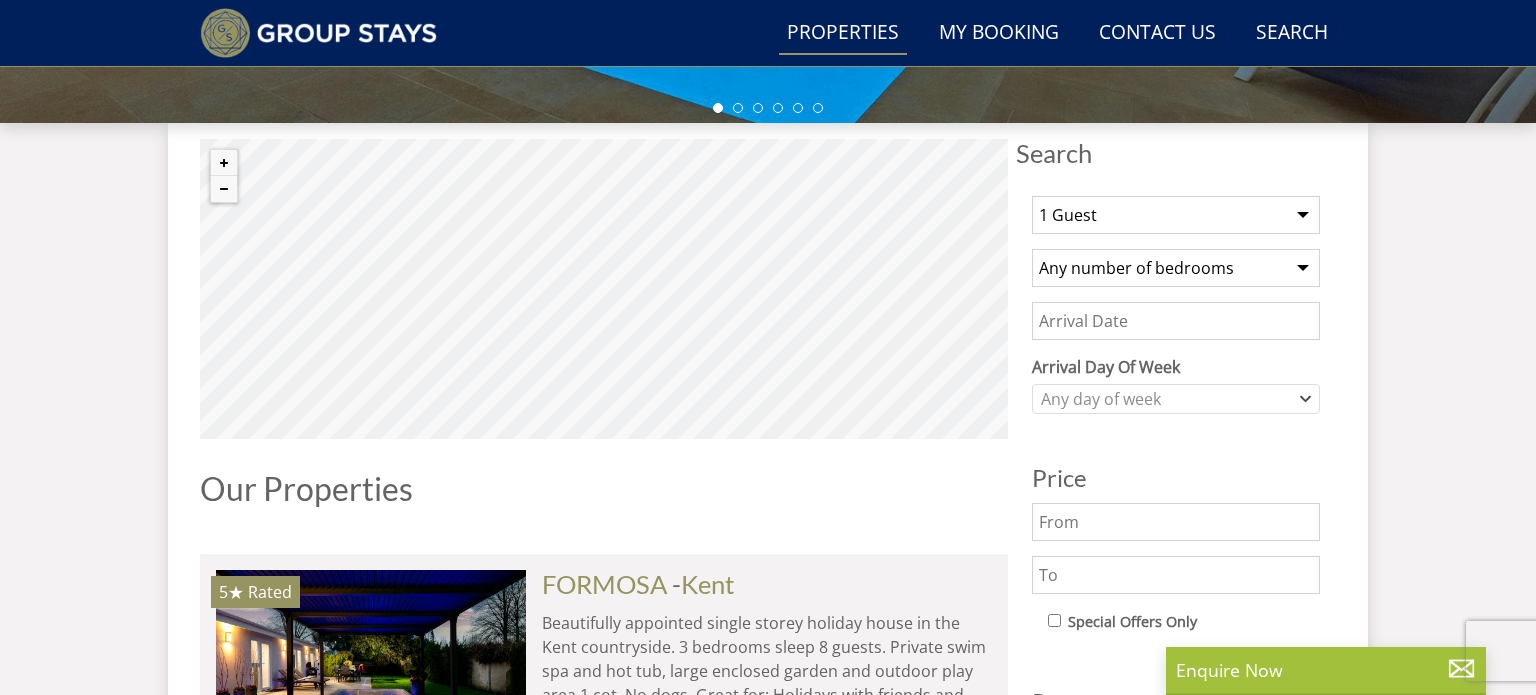 scroll, scrollTop: 690, scrollLeft: 0, axis: vertical 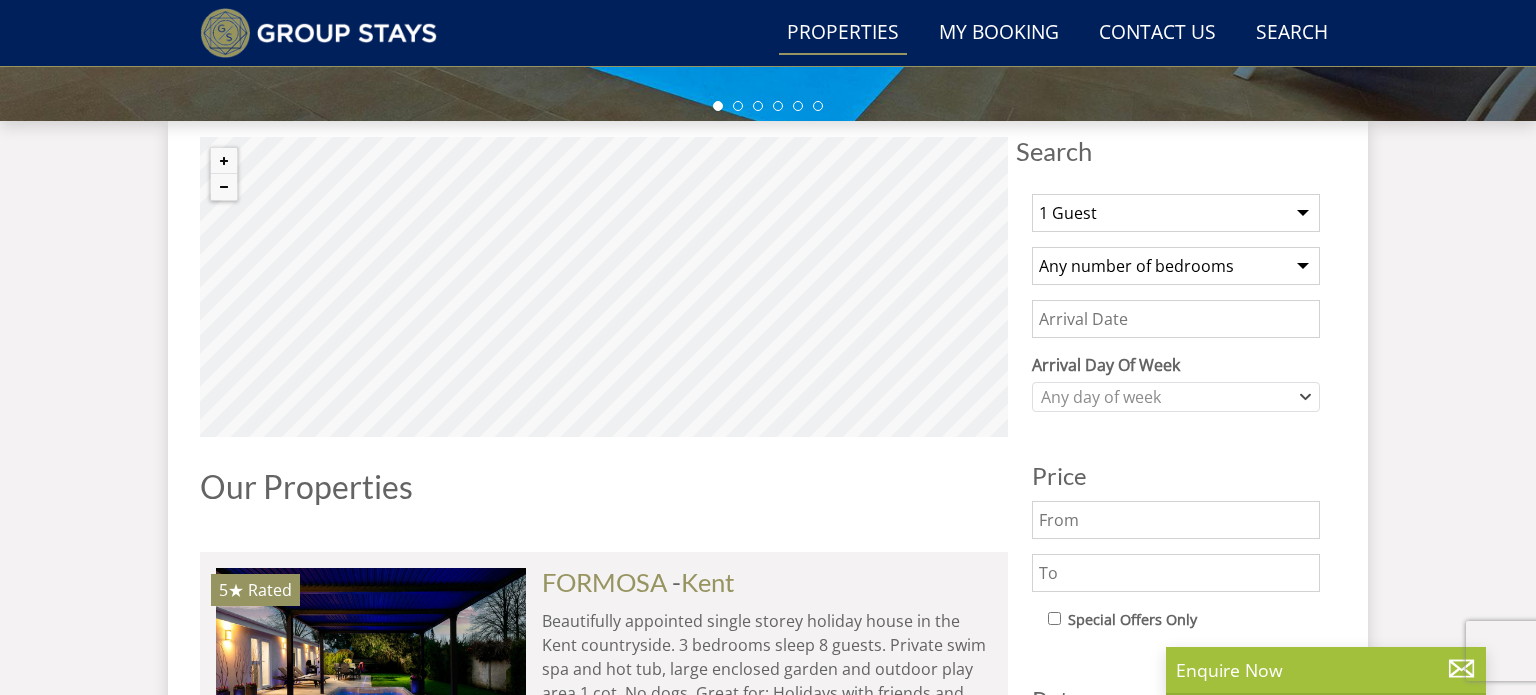 click on "Any number of bedrooms
3 Bedrooms
4 Bedrooms
5 Bedrooms
6 Bedrooms
7 Bedrooms
8 Bedrooms
9 Bedrooms
10 Bedrooms
11 Bedrooms
12 Bedrooms
13 Bedrooms
14 Bedrooms
15 Bedrooms
16 Bedrooms" at bounding box center [1176, 266] 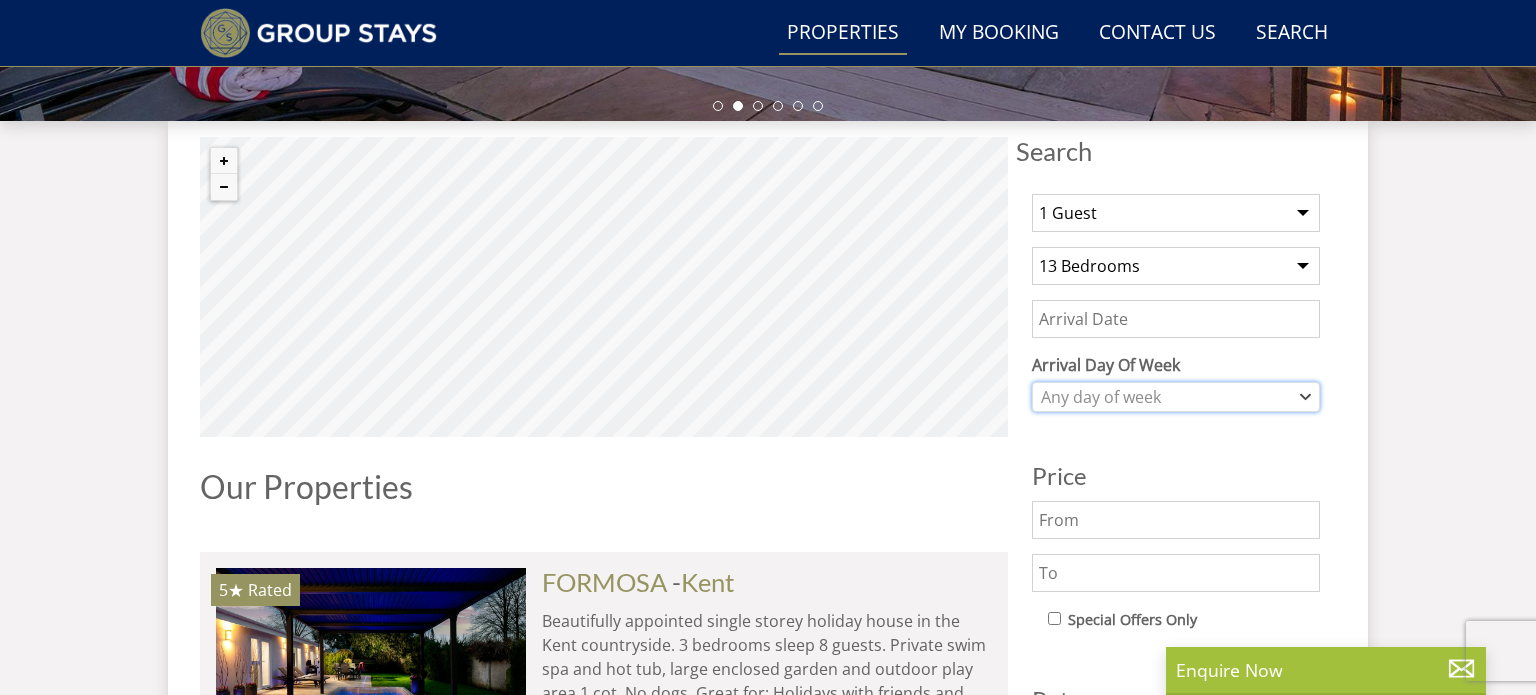 click on "Any day of week" at bounding box center [1165, 397] 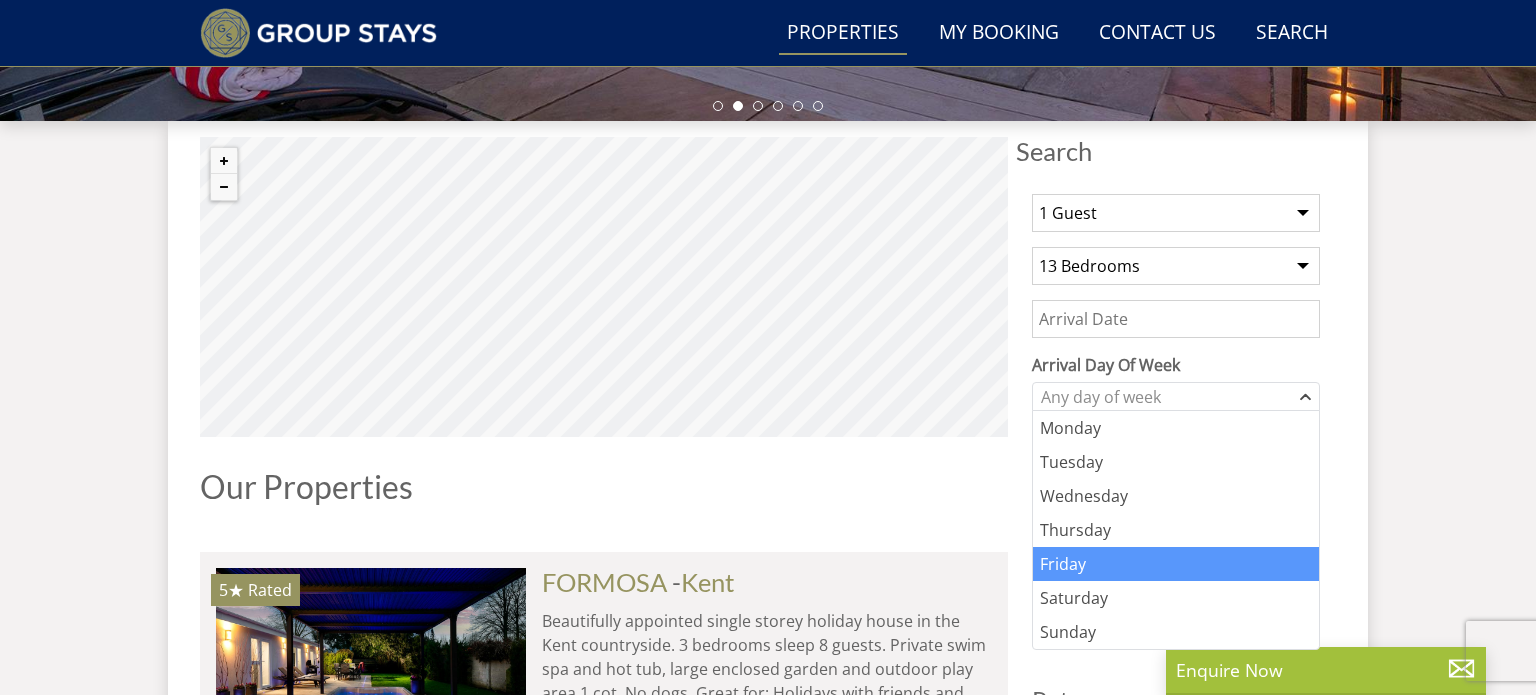 click on "Friday" at bounding box center (1176, 564) 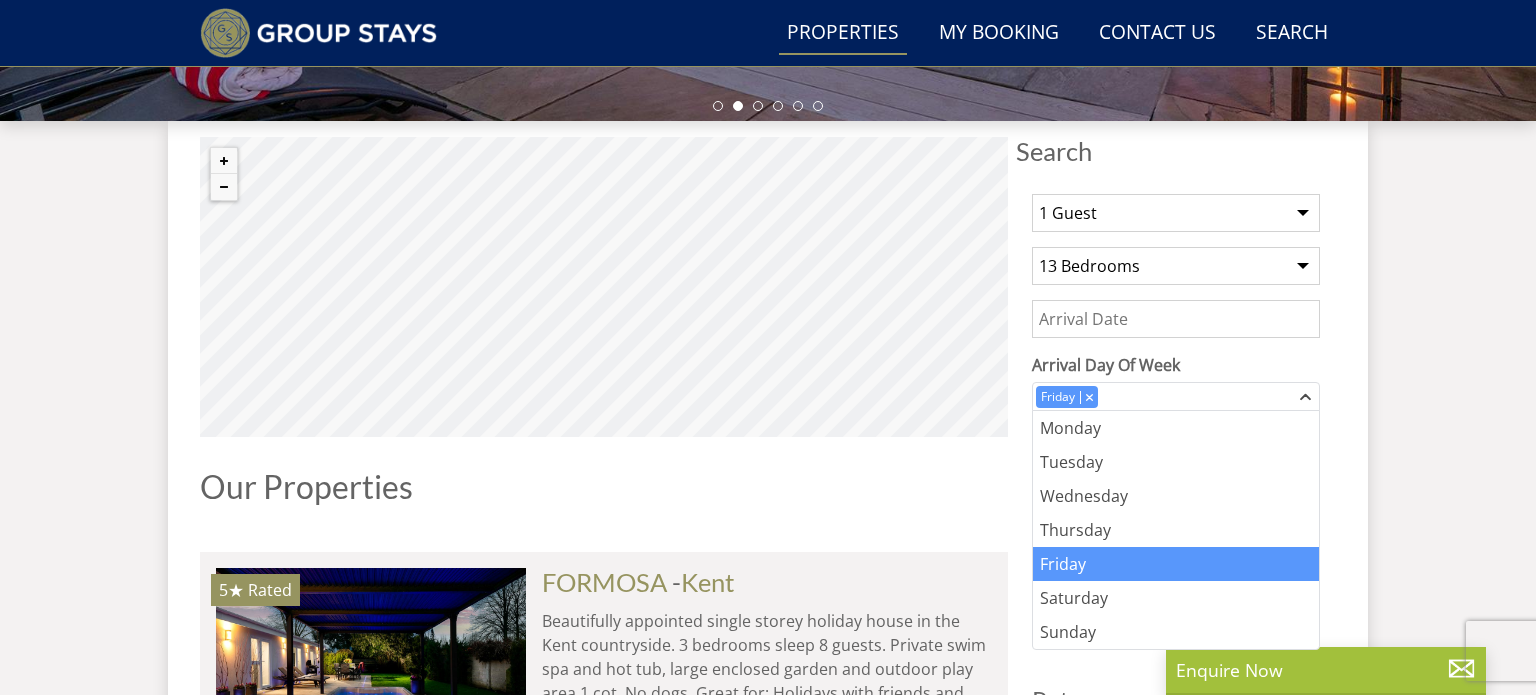 click on "Search
Search
1 Guest
2 Guests
3 Guests
4 Guests
5 Guests
6 Guests
7 Guests
8 Guests
9 Guests
10 Guests
11 Guests
12 Guests
13 Guests
14 Guests
15 Guests
16 Guests
17 Guests
18 Guests
19 Guests
20 Guests
21 Guests
22 Guests
23 Guests
24 Guests
25 Guests
26 Guests
27 Guests
28 Guests
29 Guests
30 Guests
31 Guests
32 Guests
33 Guests
34 Guests
35 Guests
36 Guests
37 Guests
38 Guests
39 Guests
40 Guests
41 Guests
42 Guests
43 Guests
44 Guests
45 Guests
46 Guests
47 Guests
48 Guests
49 Guests
50 Guests
Any number of bedrooms
3 Bedrooms
4 Bedrooms
5 Bedrooms
6 Bedrooms
7 Bedrooms
8 Bedrooms
9 Bedrooms
10 Bedrooms
11 Bedrooms
12 Bedrooms
13 Bedrooms
14 Bedrooms" at bounding box center (768, 4307) 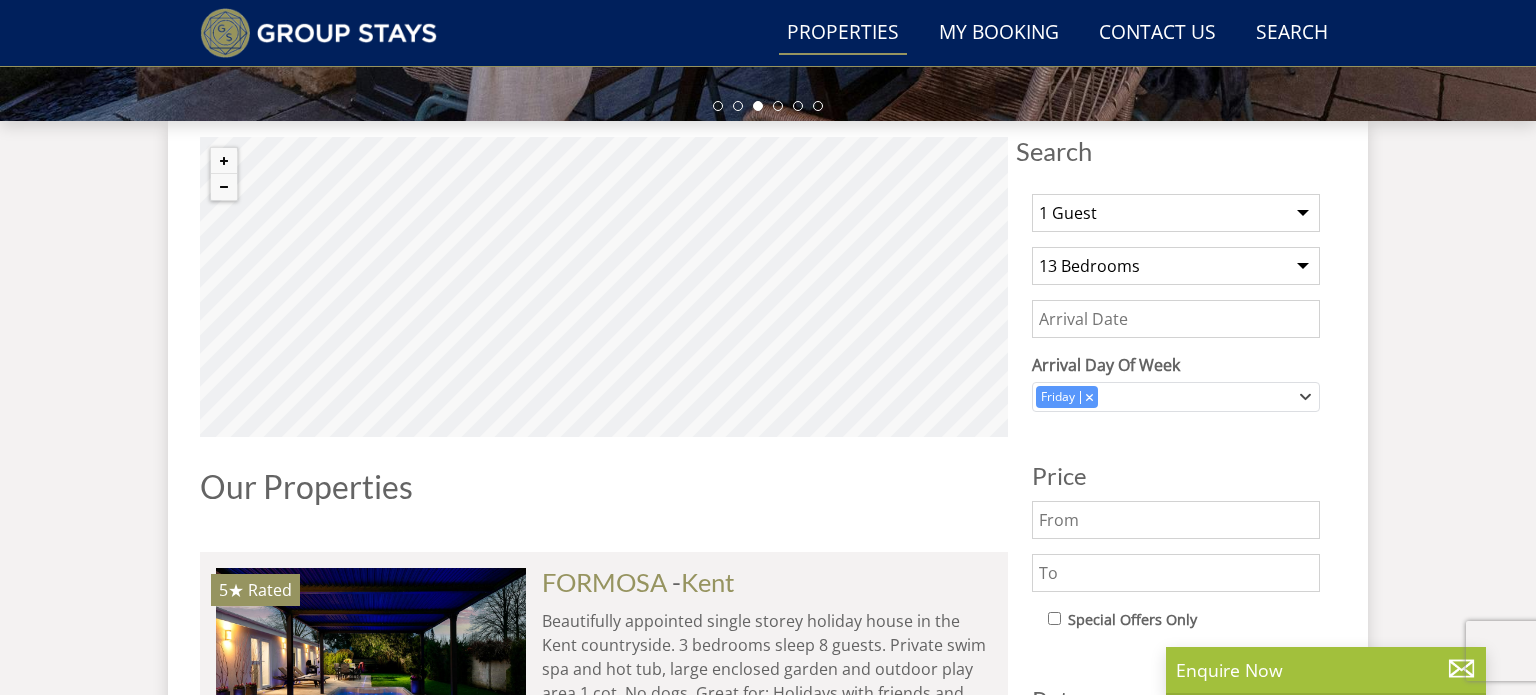 click at bounding box center [1176, 573] 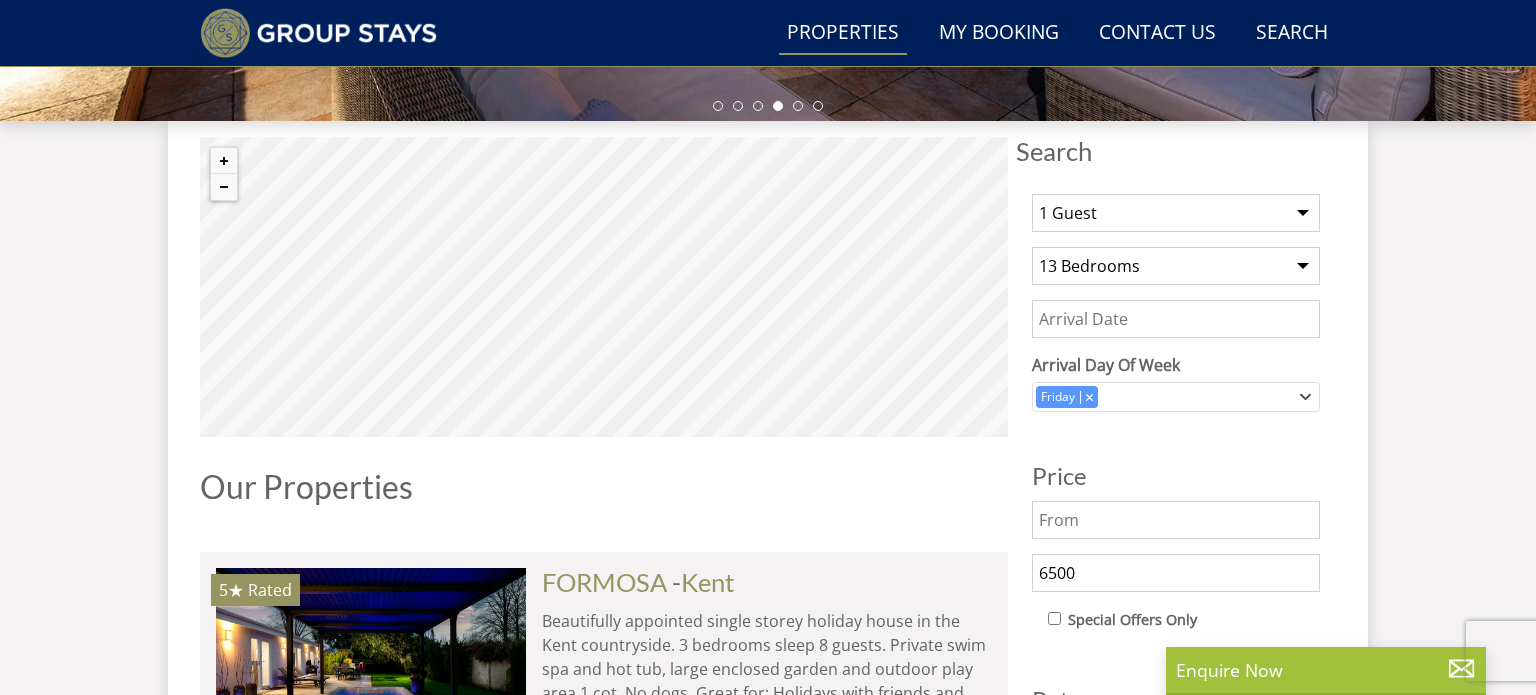 type on "6500" 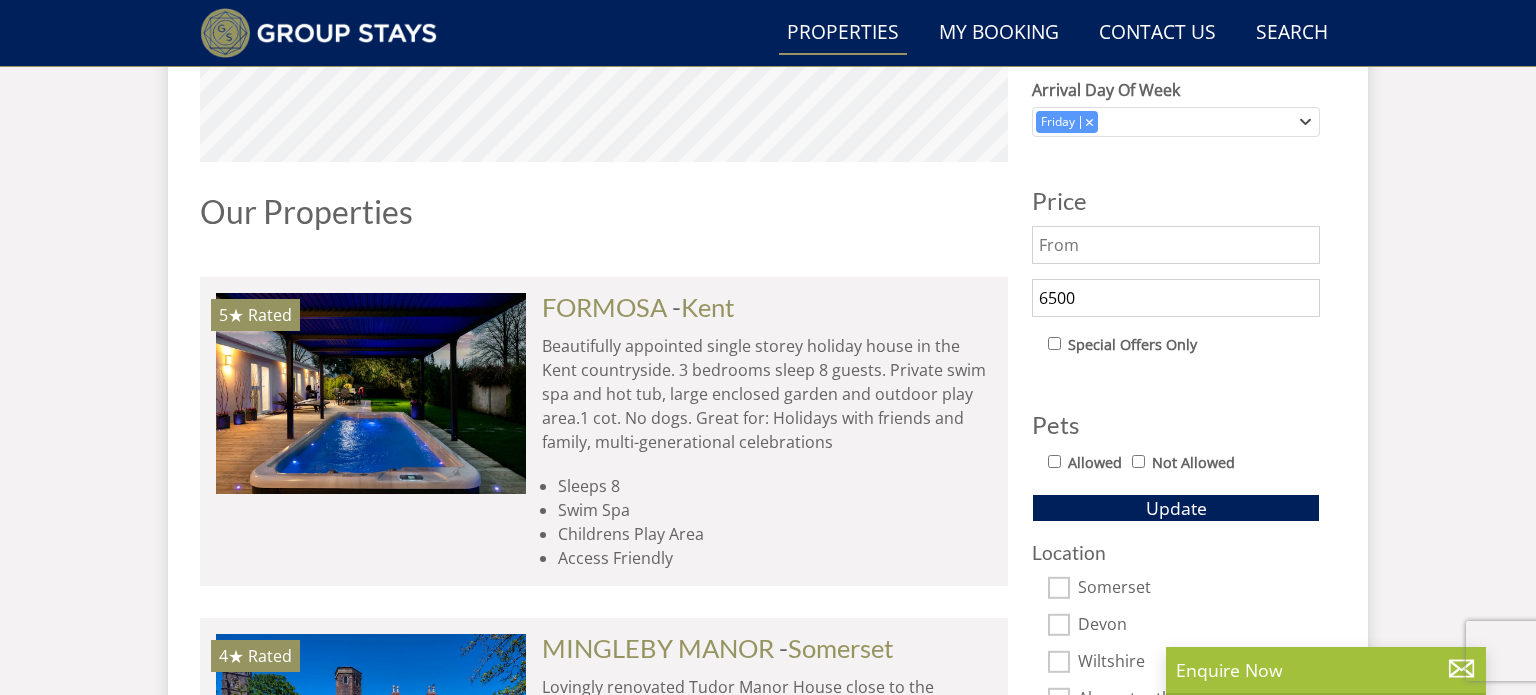 scroll, scrollTop: 980, scrollLeft: 0, axis: vertical 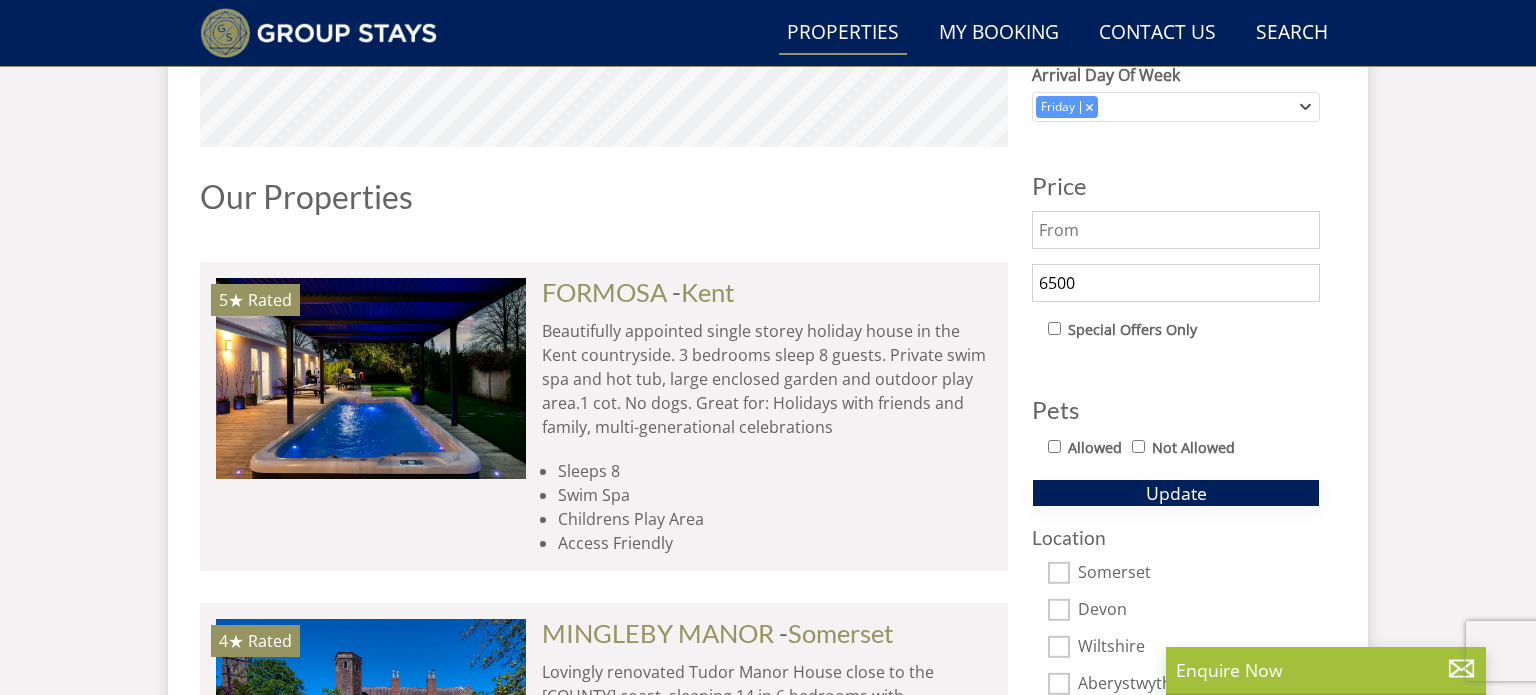 click on "Update" at bounding box center (1176, 493) 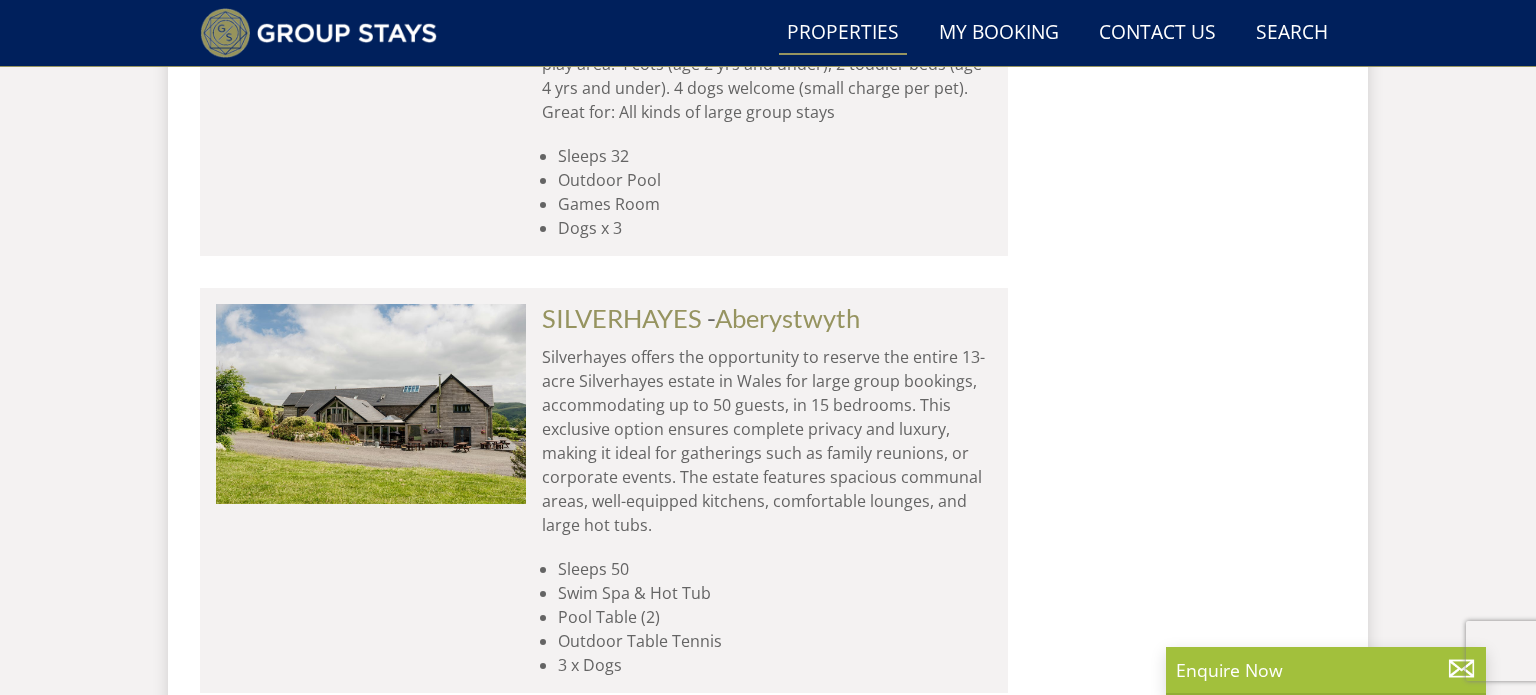 scroll, scrollTop: 2174, scrollLeft: 0, axis: vertical 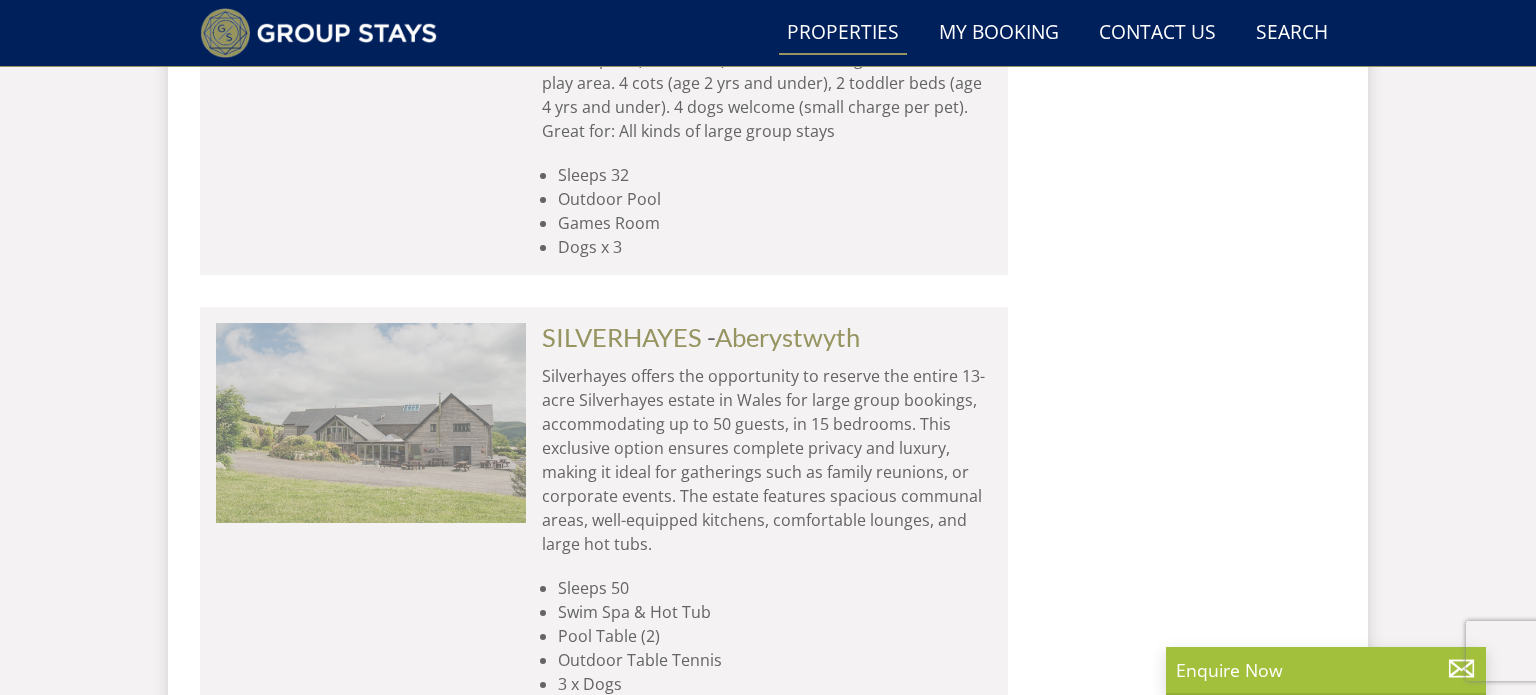 click at bounding box center [371, 423] 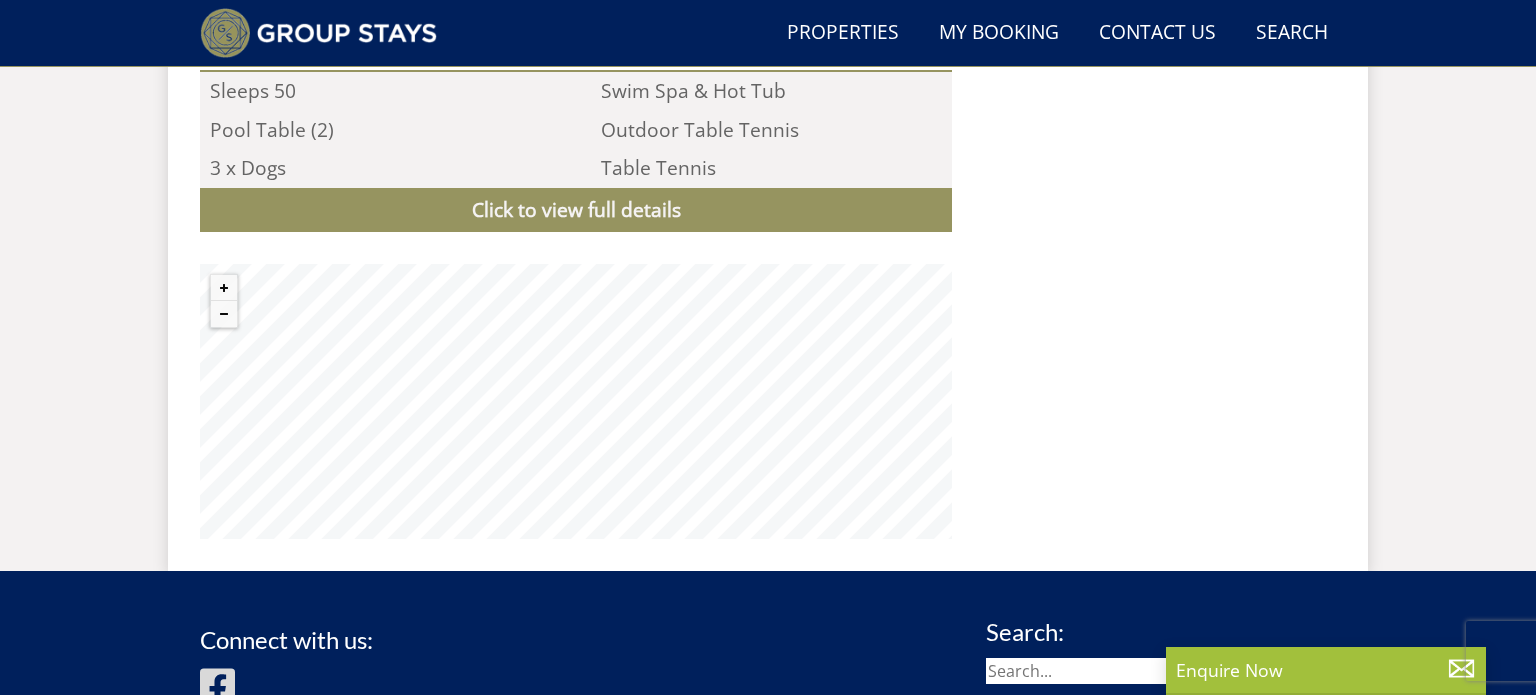 scroll, scrollTop: 1564, scrollLeft: 0, axis: vertical 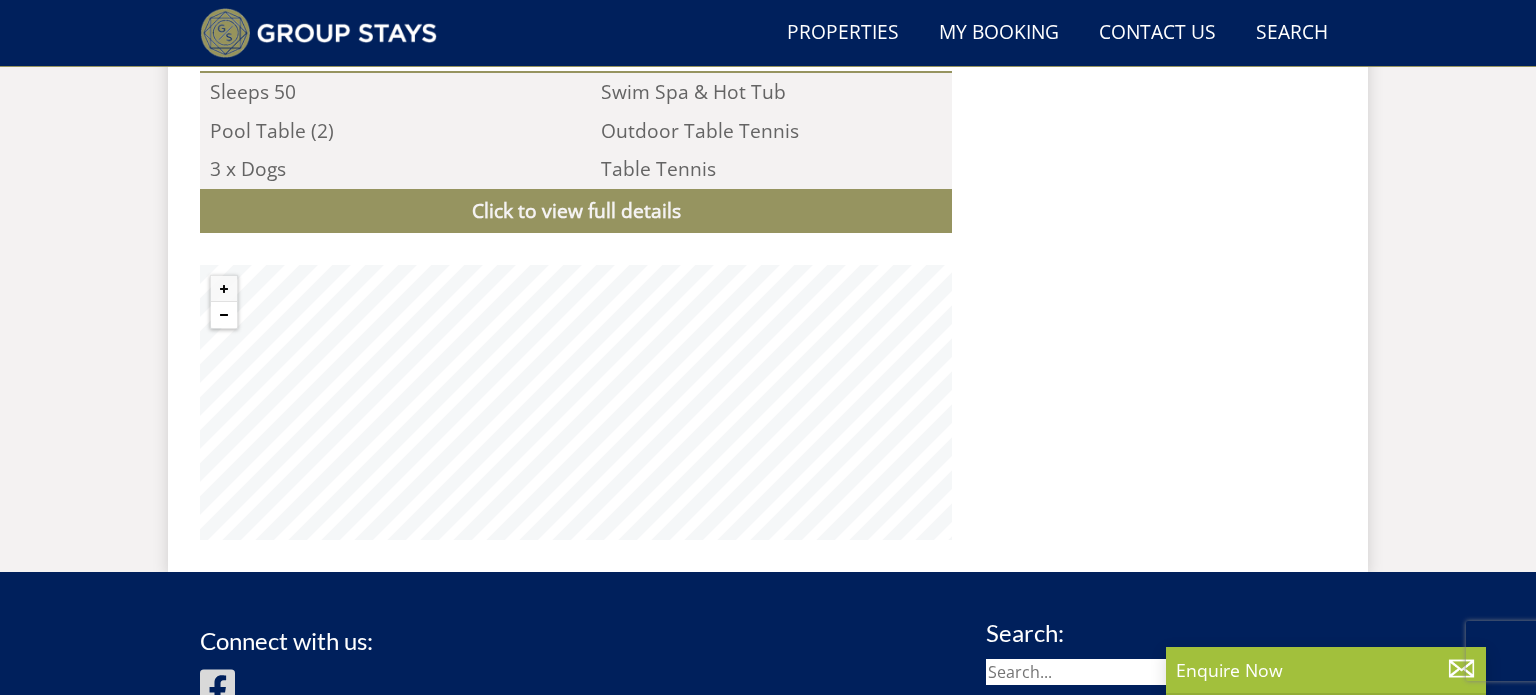 click at bounding box center (224, 315) 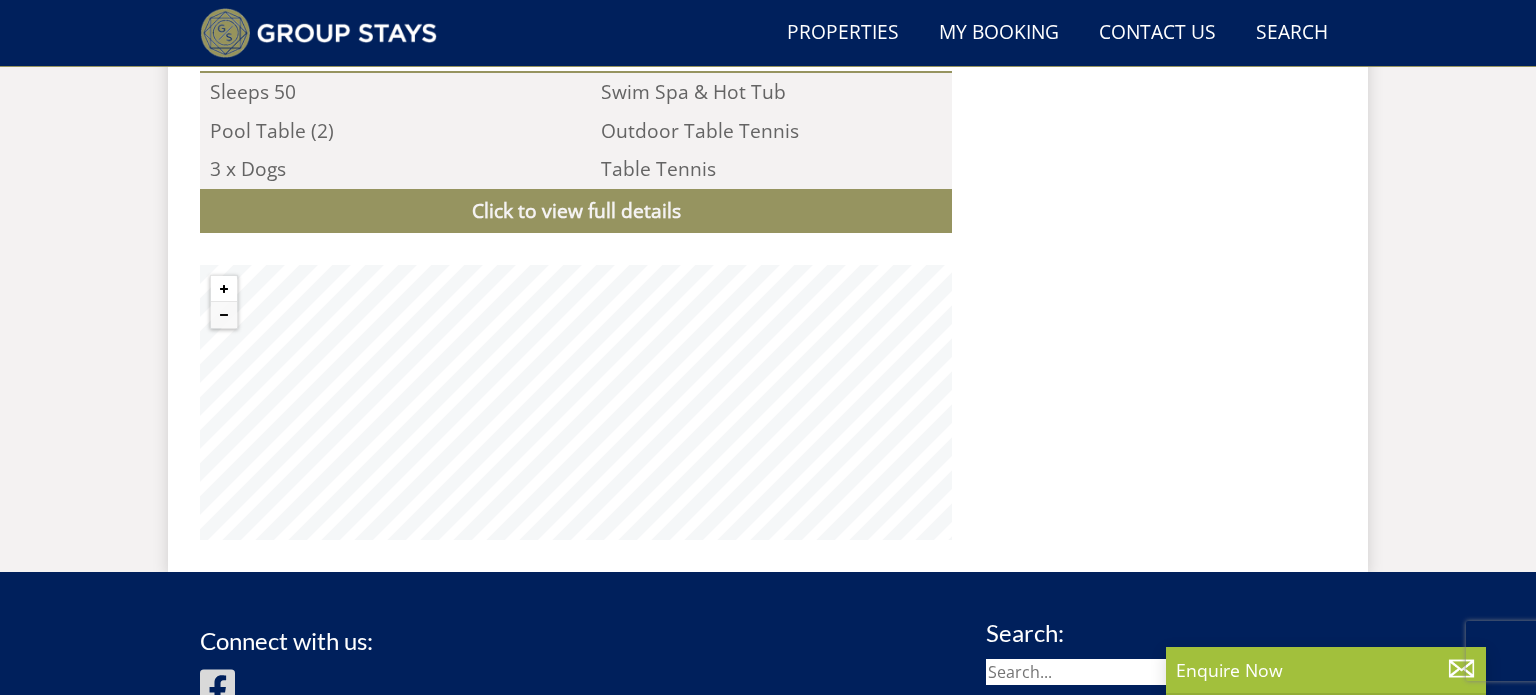 click at bounding box center (224, 289) 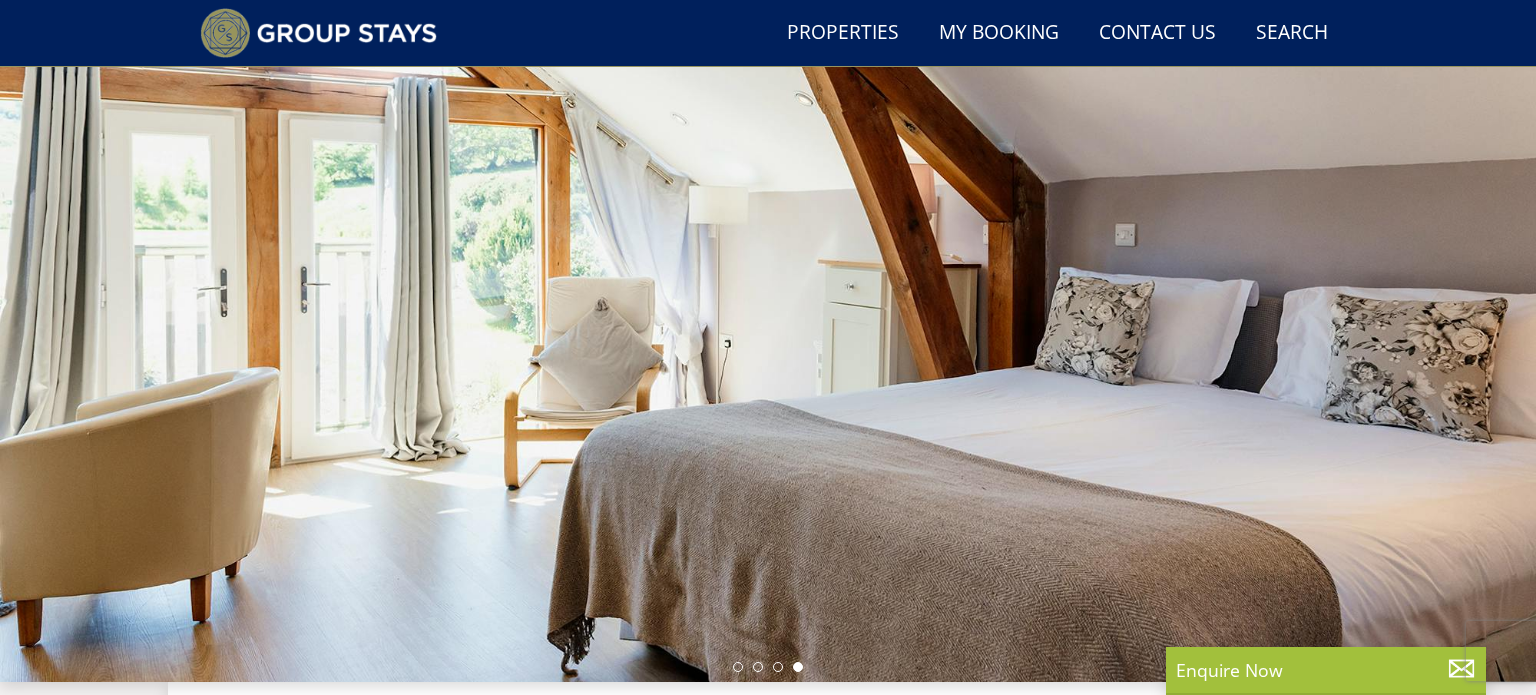 scroll, scrollTop: 132, scrollLeft: 0, axis: vertical 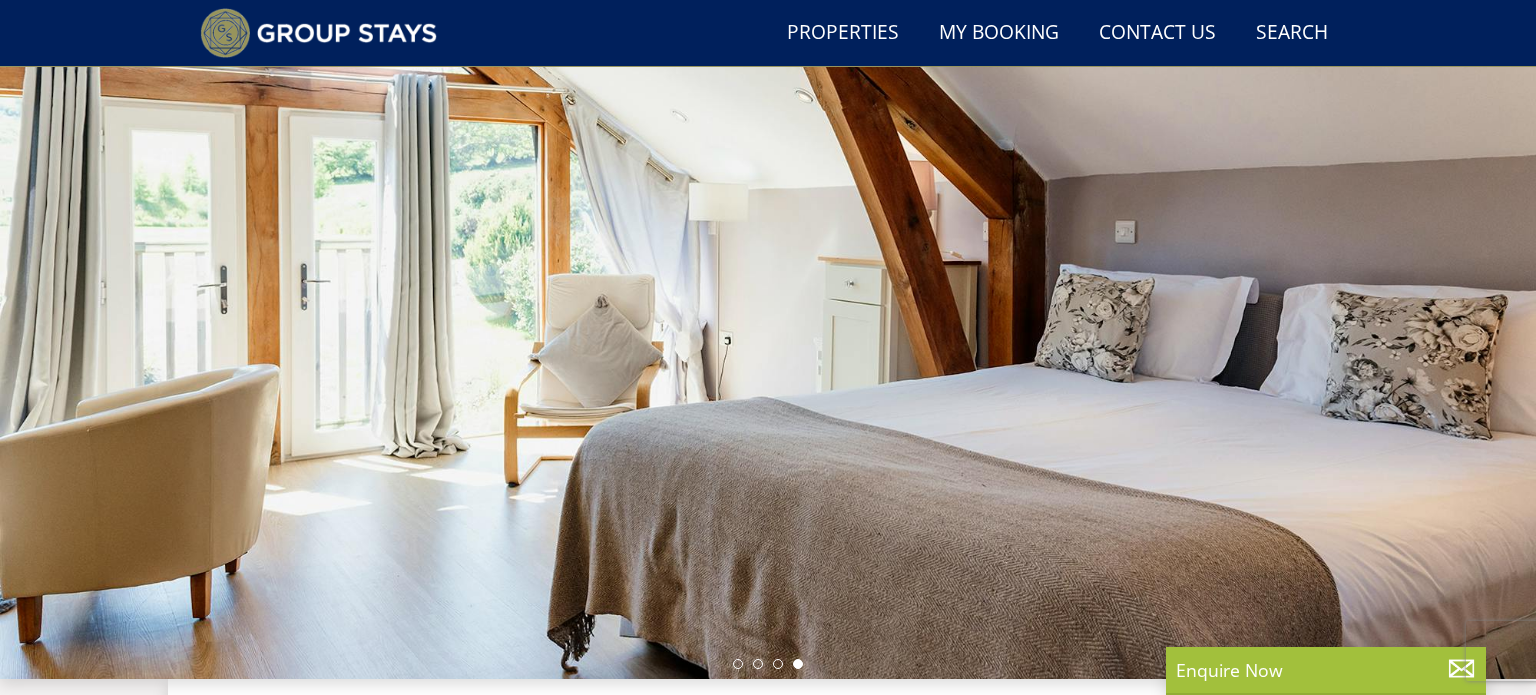 click at bounding box center (768, 329) 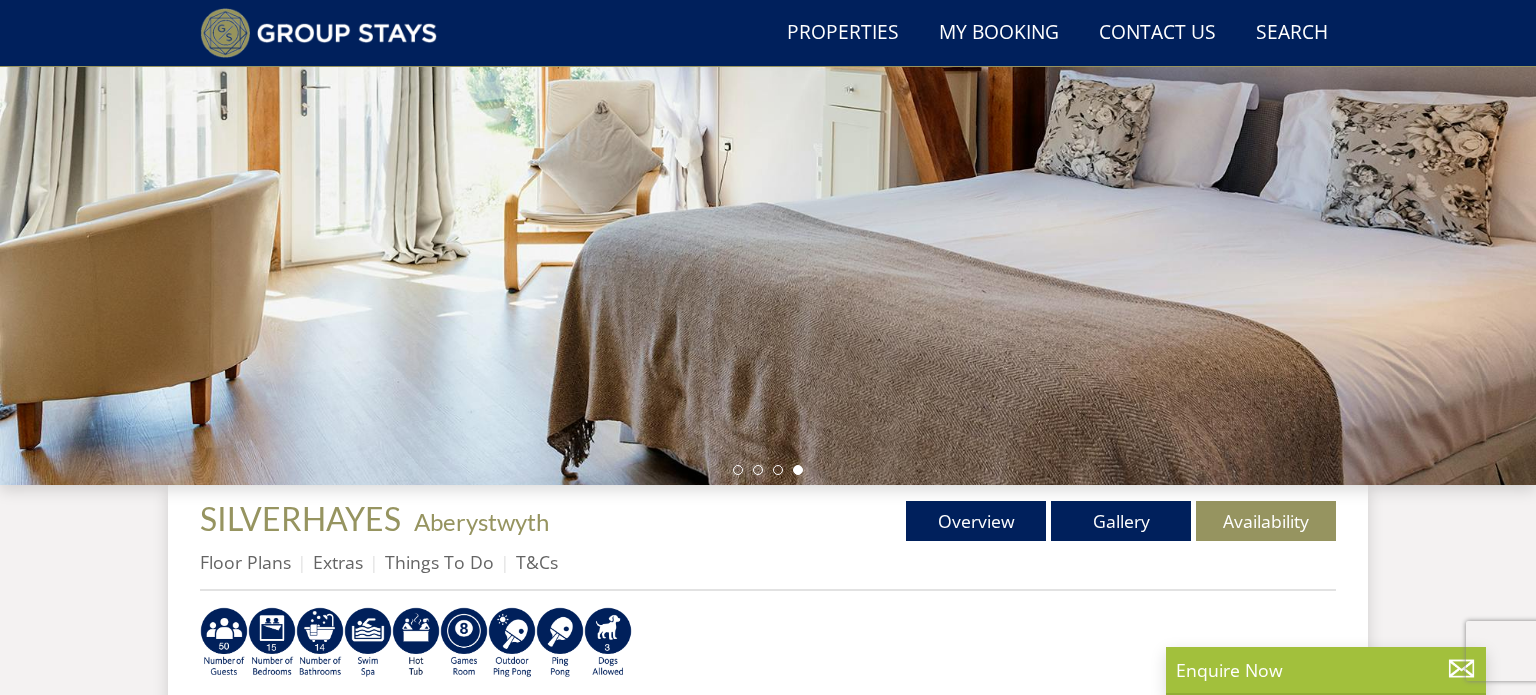 scroll, scrollTop: 328, scrollLeft: 0, axis: vertical 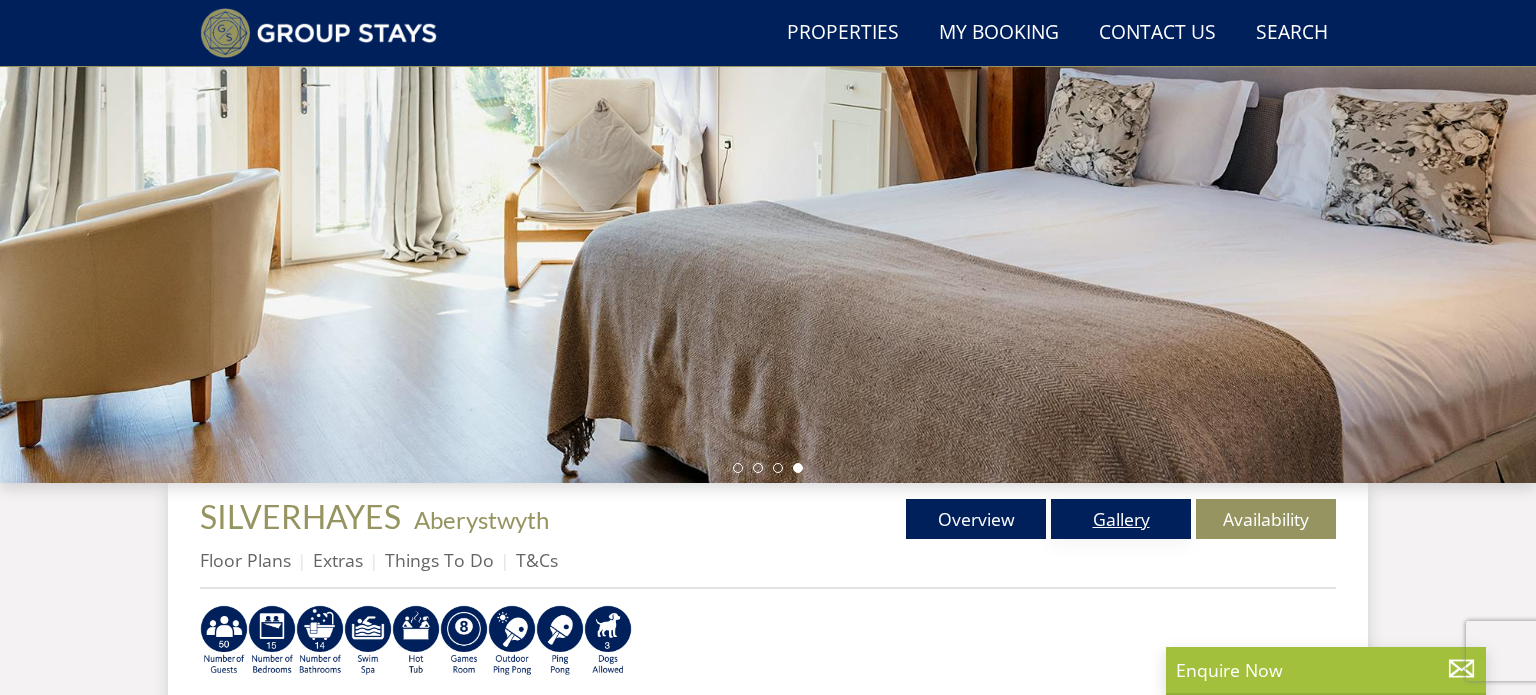 click on "Gallery" at bounding box center (1121, 519) 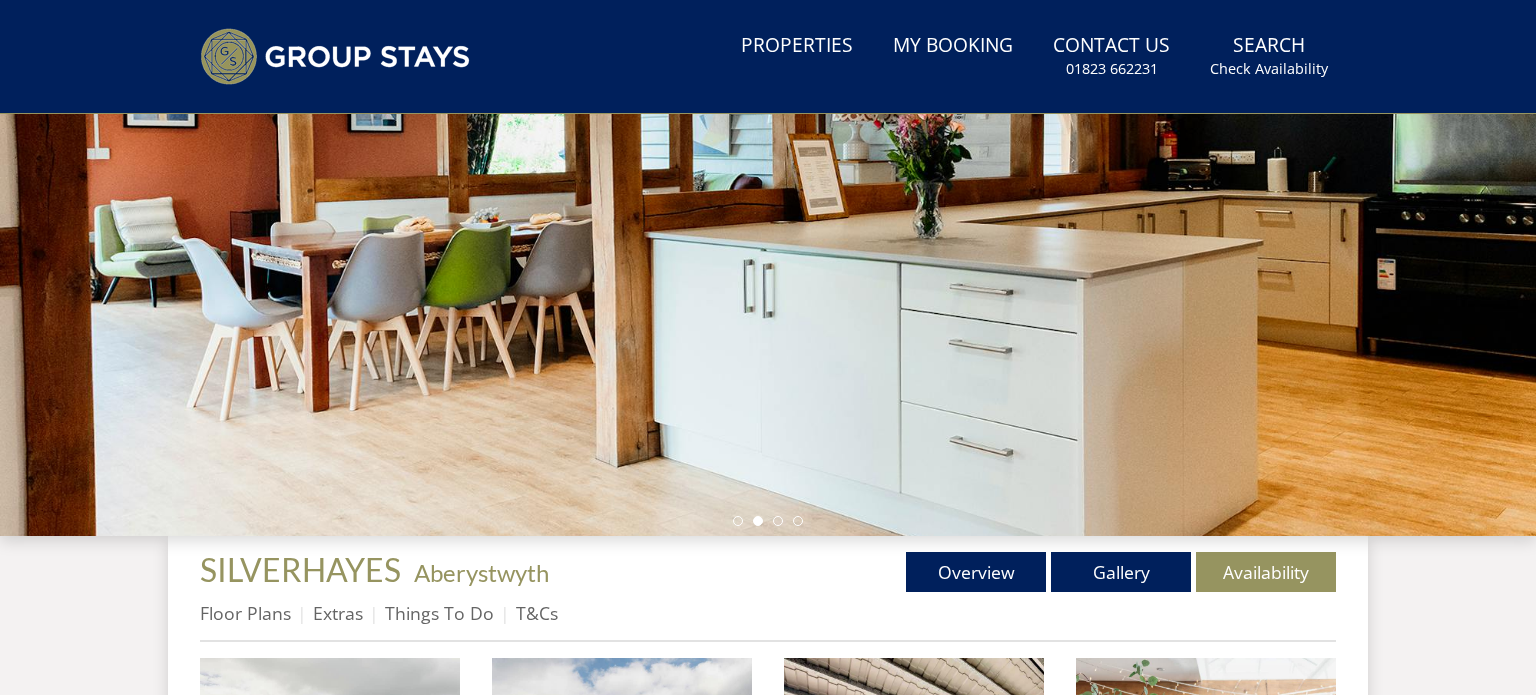 scroll, scrollTop: 0, scrollLeft: 0, axis: both 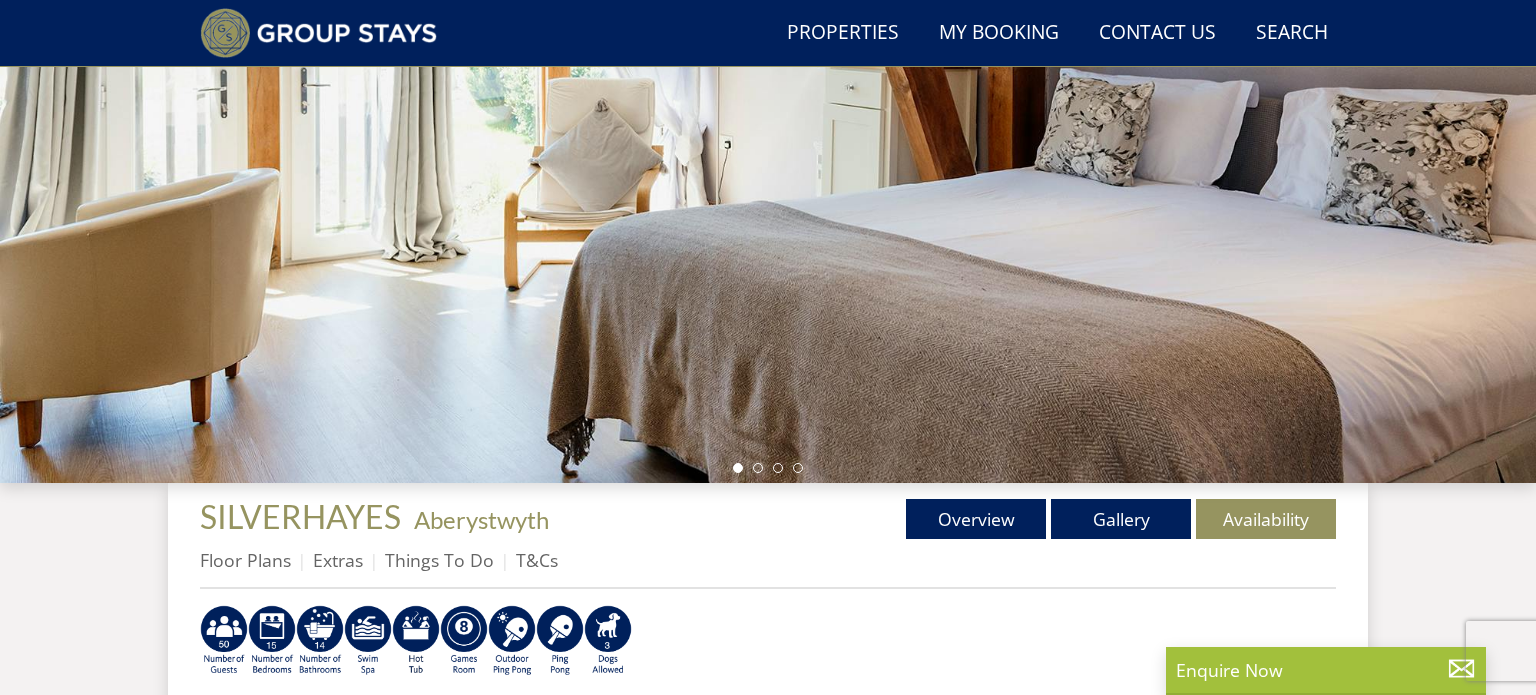 select on "13" 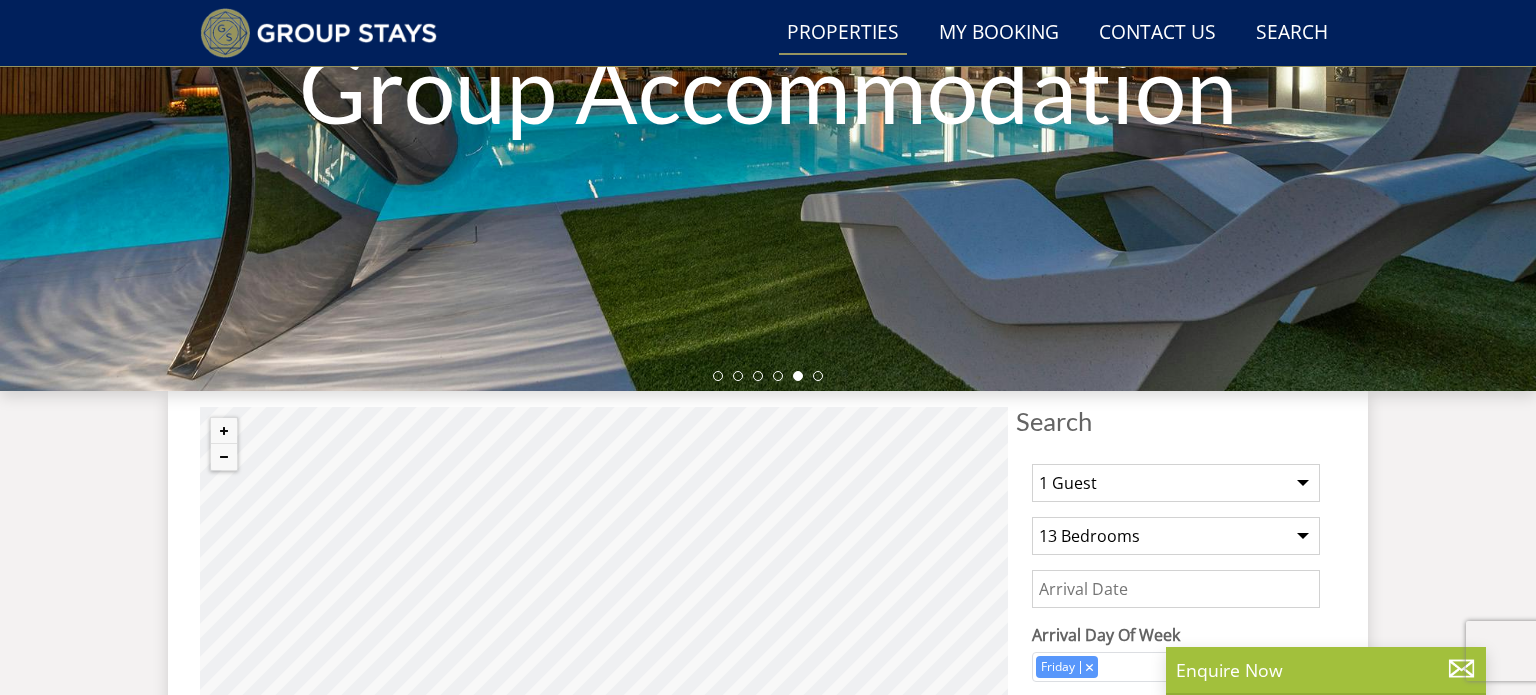 scroll, scrollTop: 419, scrollLeft: 0, axis: vertical 